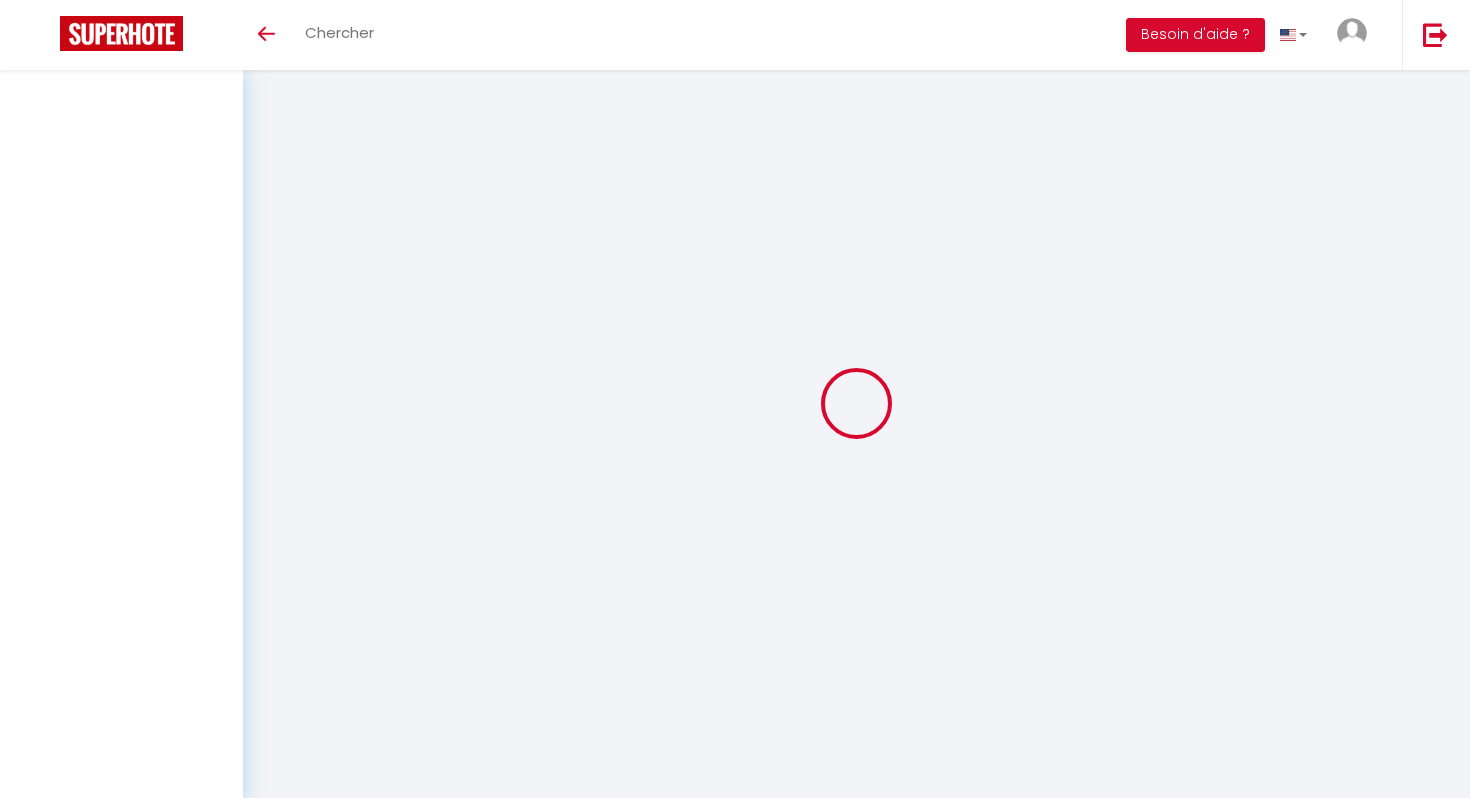 scroll, scrollTop: 0, scrollLeft: 0, axis: both 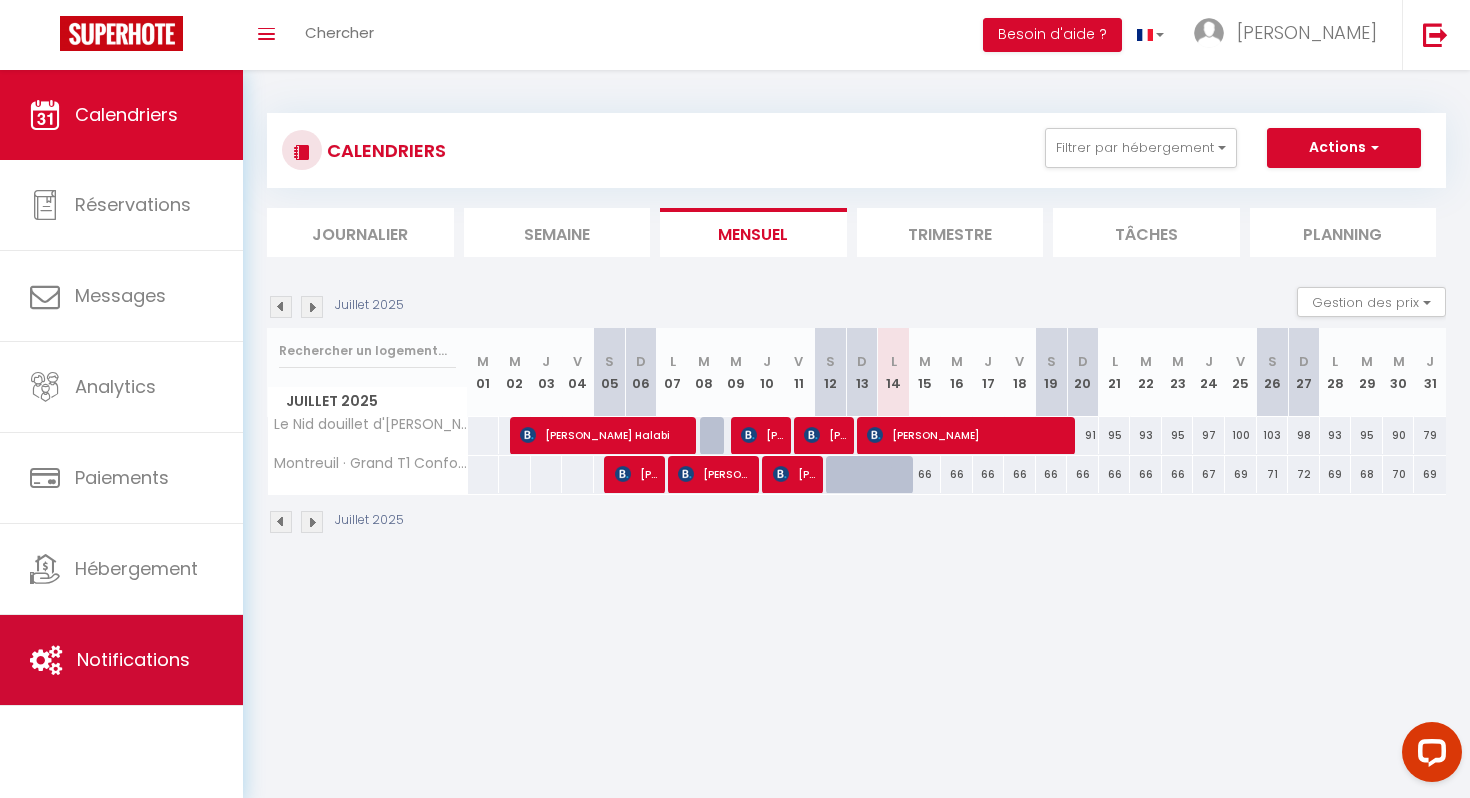 click on "Notifications" at bounding box center (133, 659) 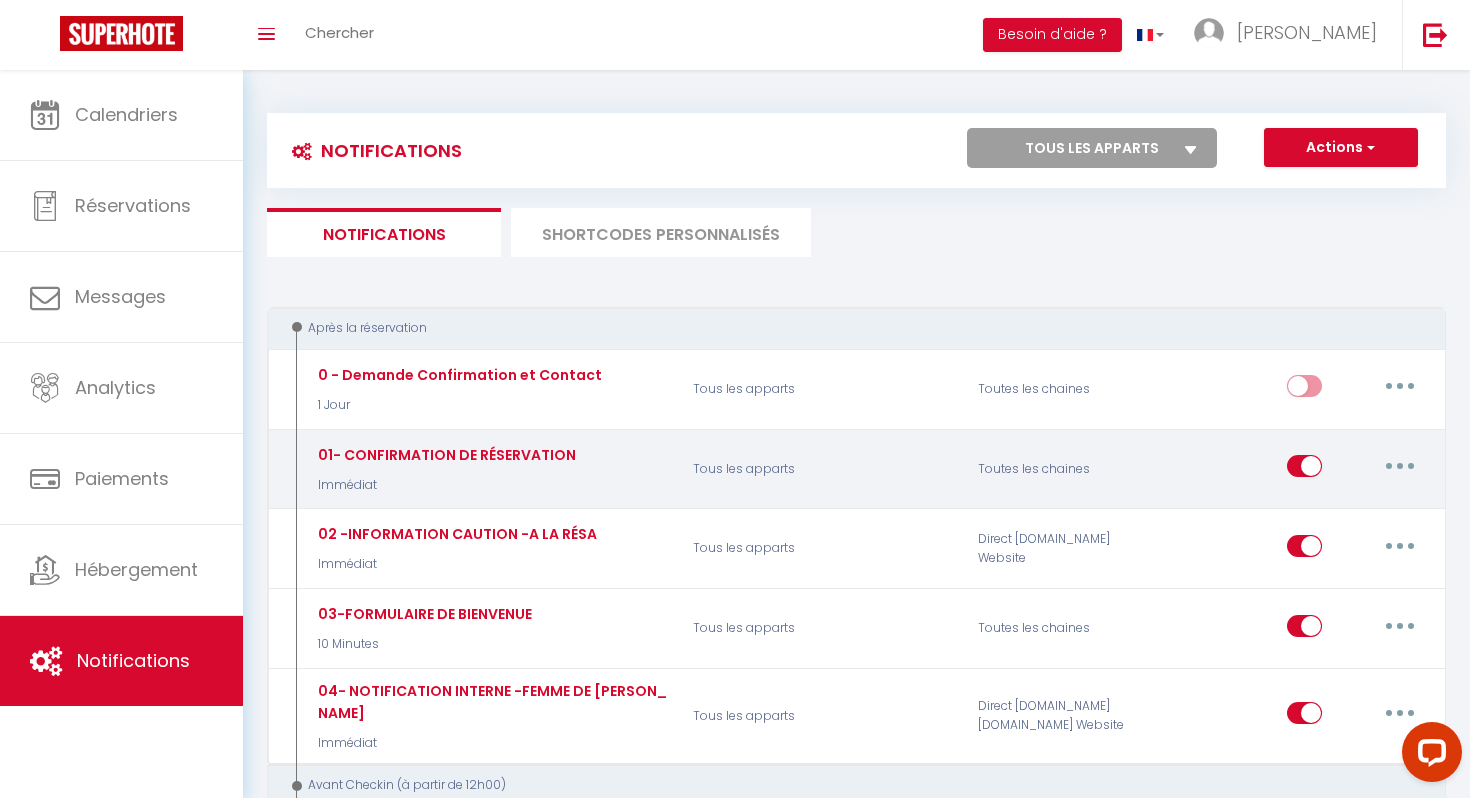 click at bounding box center [1400, 466] 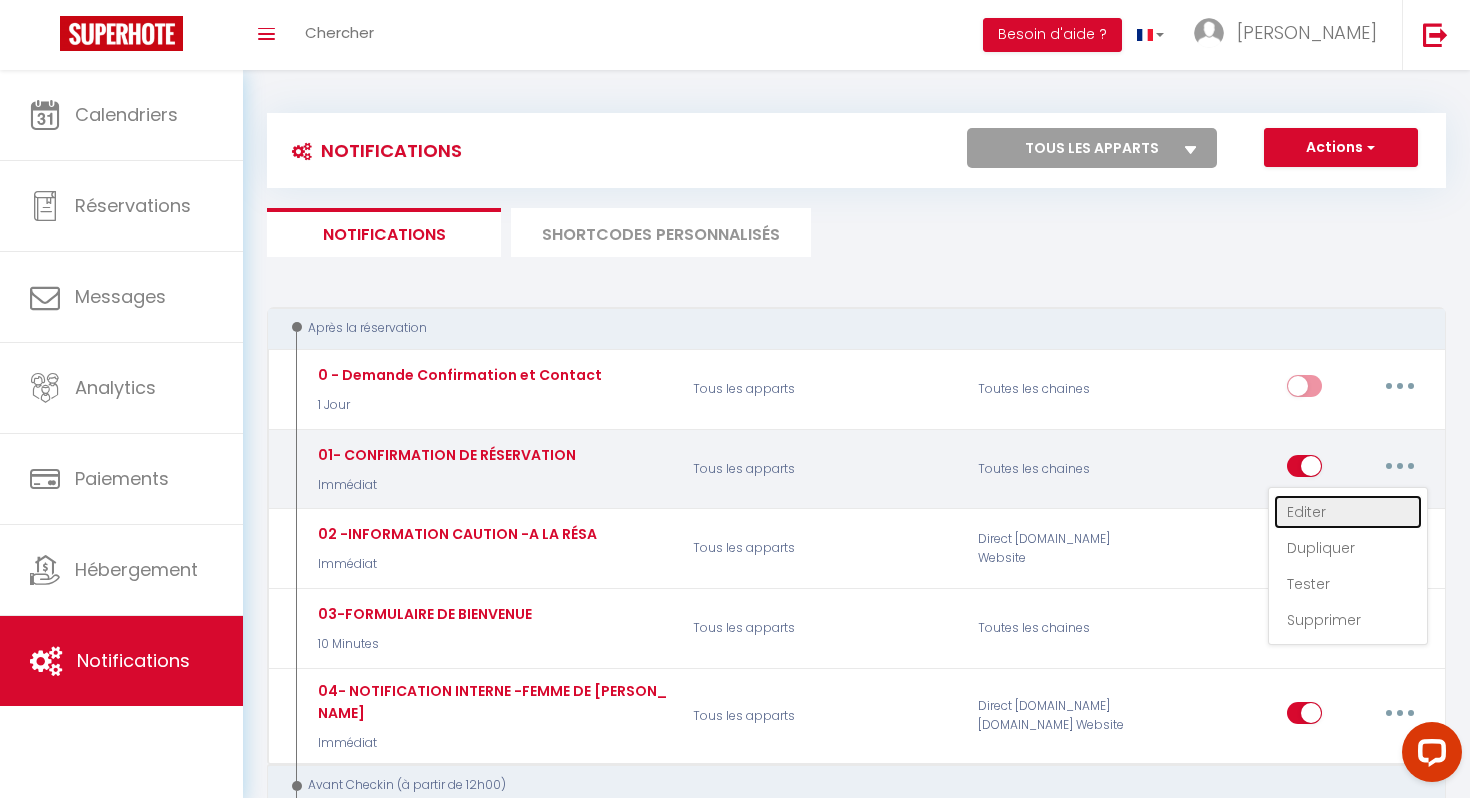click on "Editer" at bounding box center [1348, 512] 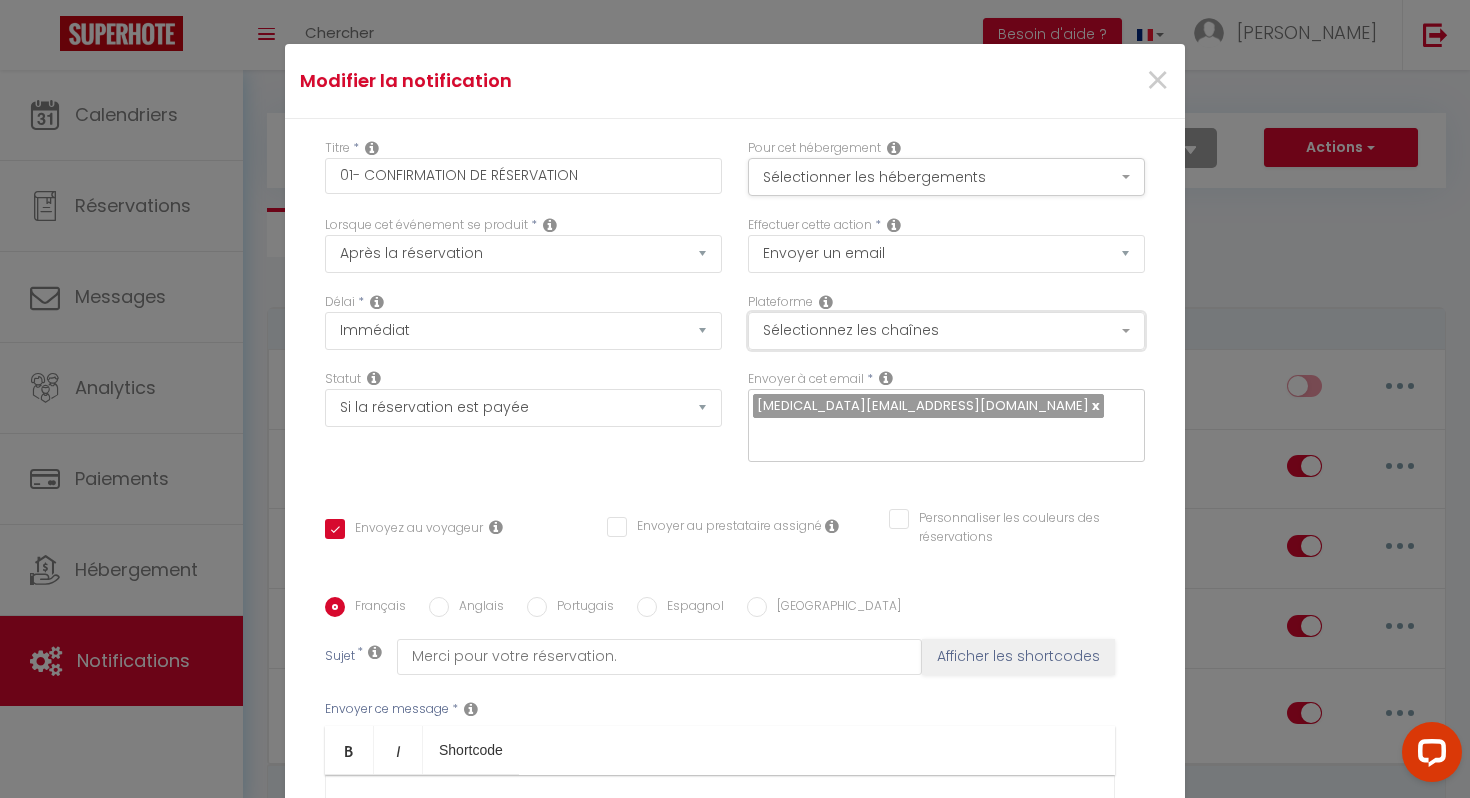 click on "Sélectionnez les chaînes" at bounding box center (946, 331) 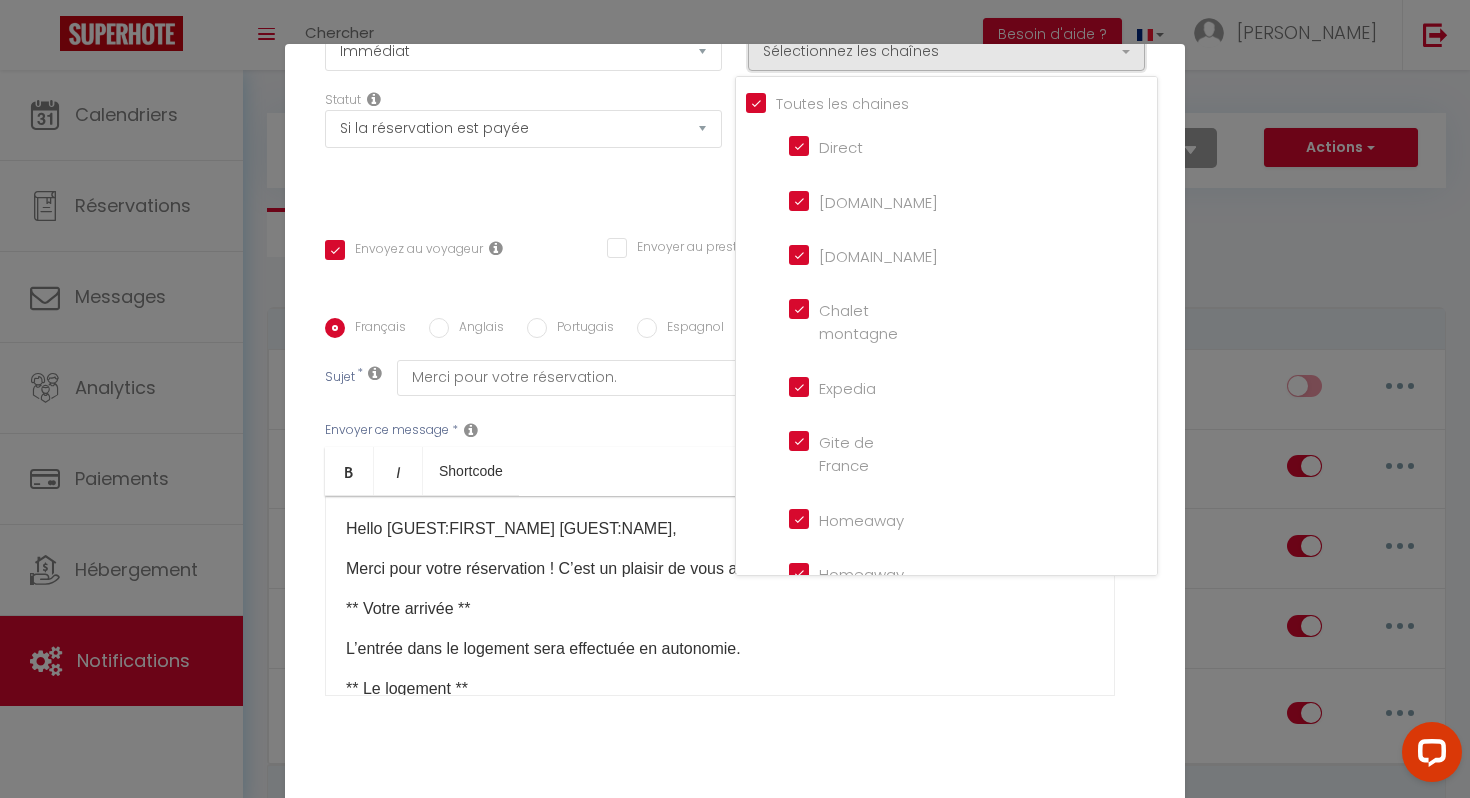 scroll, scrollTop: 295, scrollLeft: 0, axis: vertical 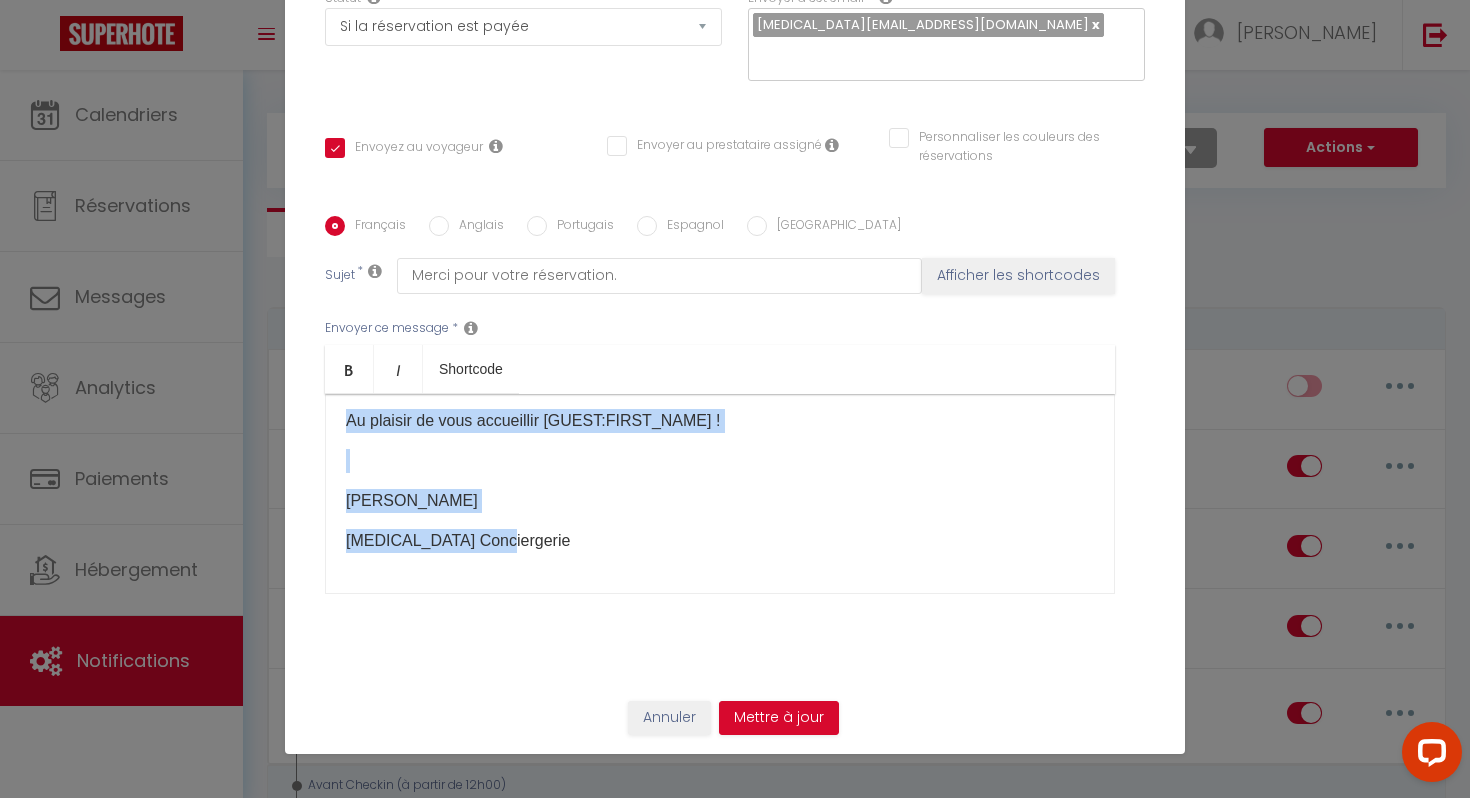 drag, startPoint x: 342, startPoint y: 424, endPoint x: 367, endPoint y: 690, distance: 267.17224 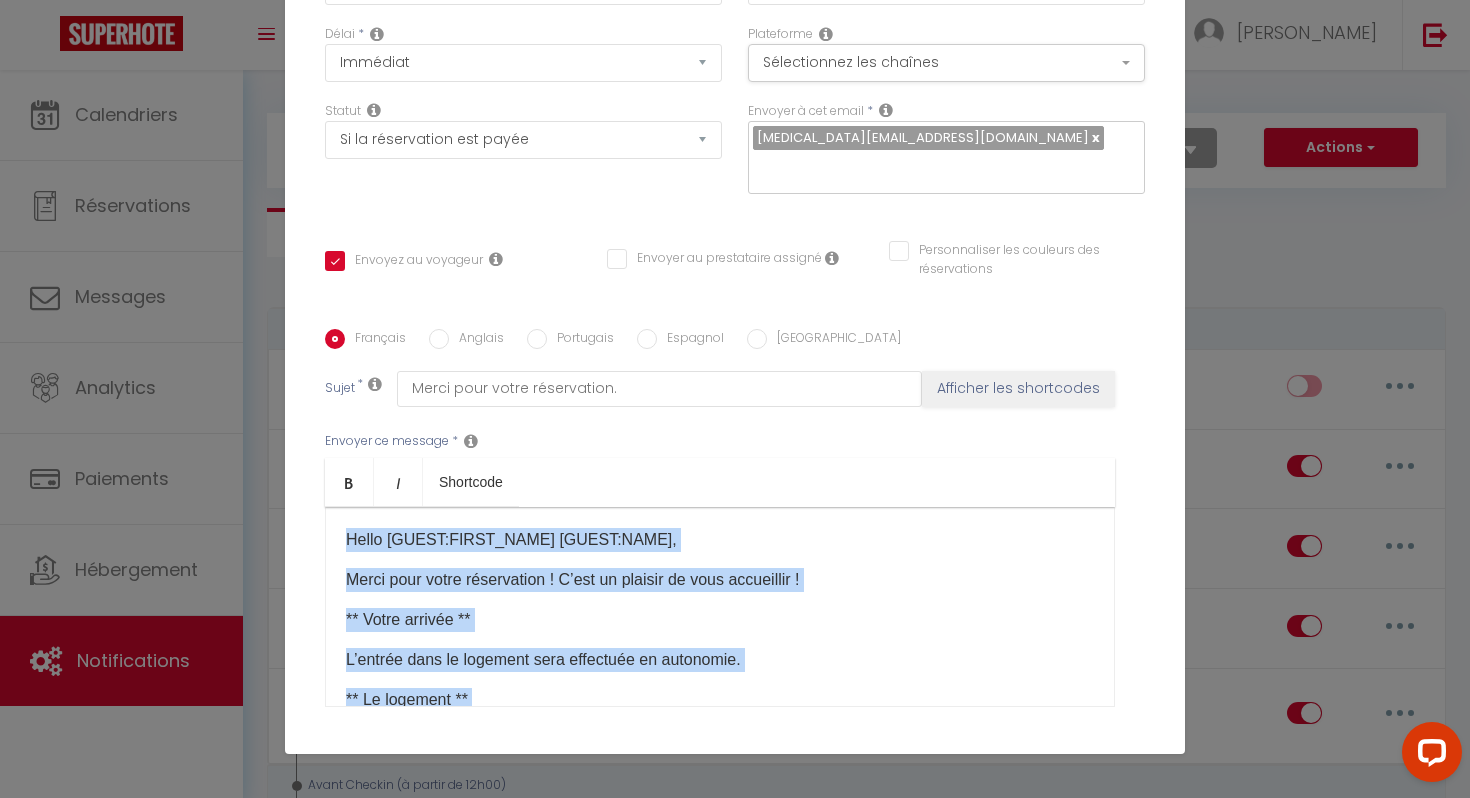 scroll, scrollTop: 0, scrollLeft: 0, axis: both 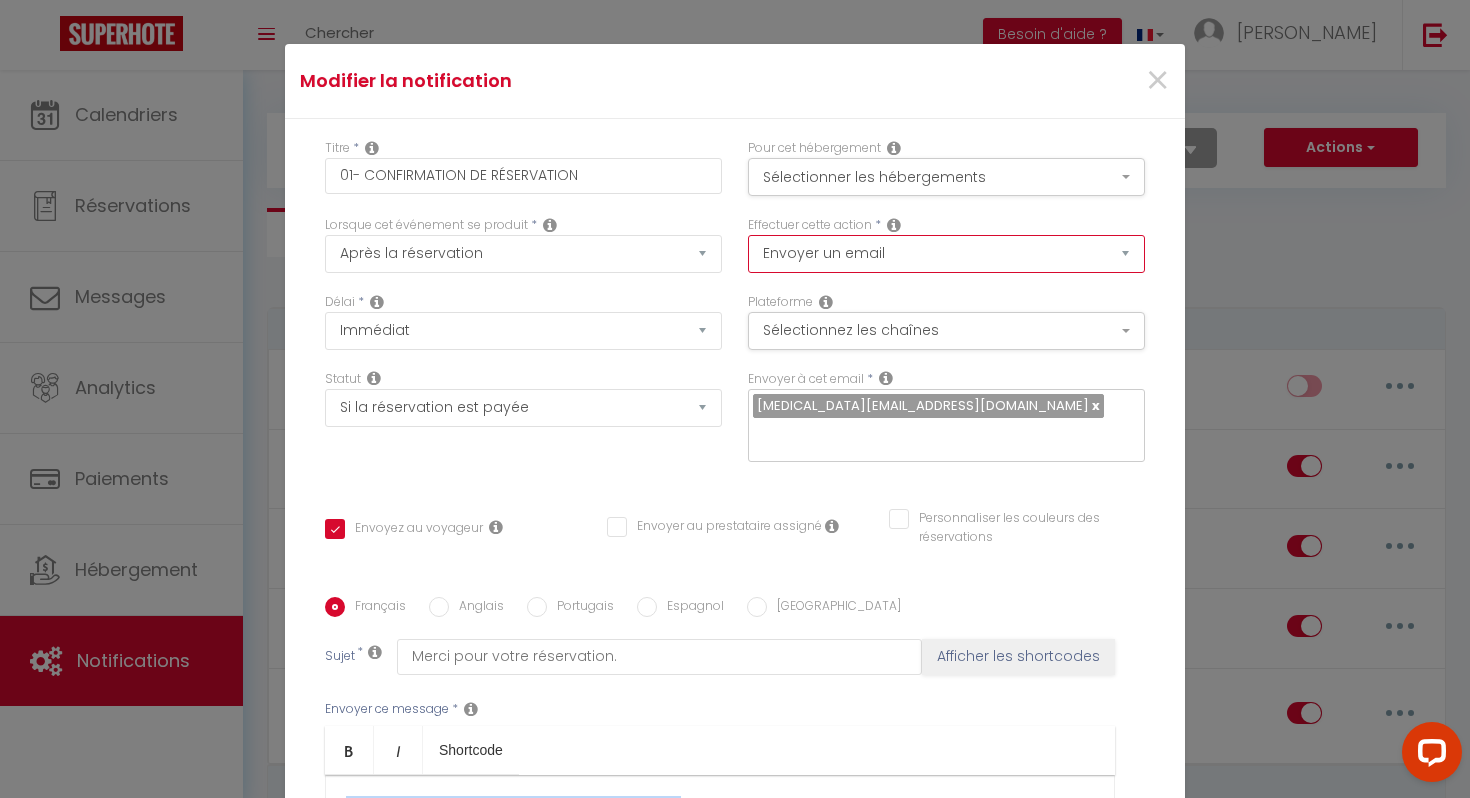 click on "Envoyer un email   Envoyer un SMS   Envoyer une notification push" at bounding box center (946, 254) 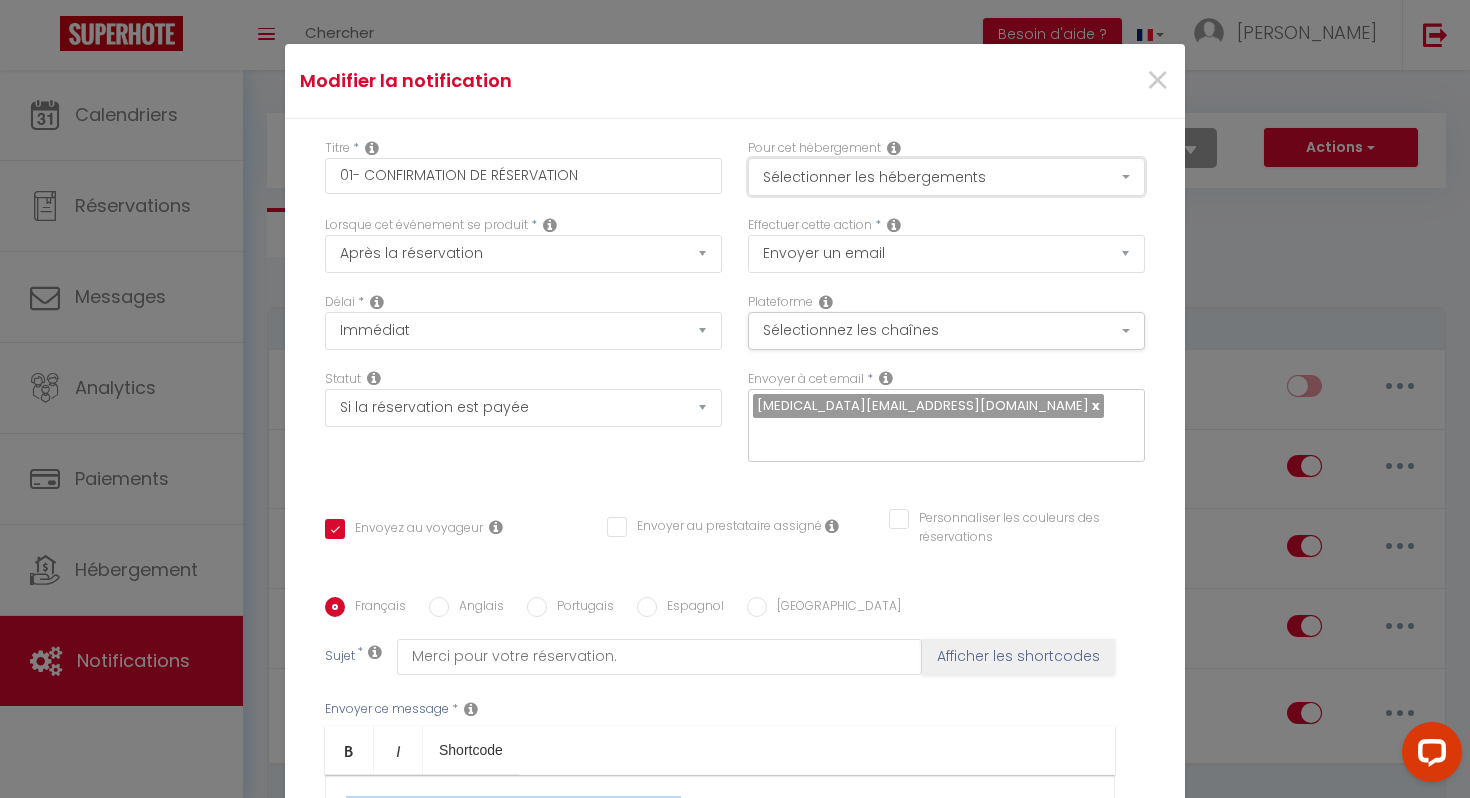 click on "Sélectionner les hébergements" at bounding box center (946, 177) 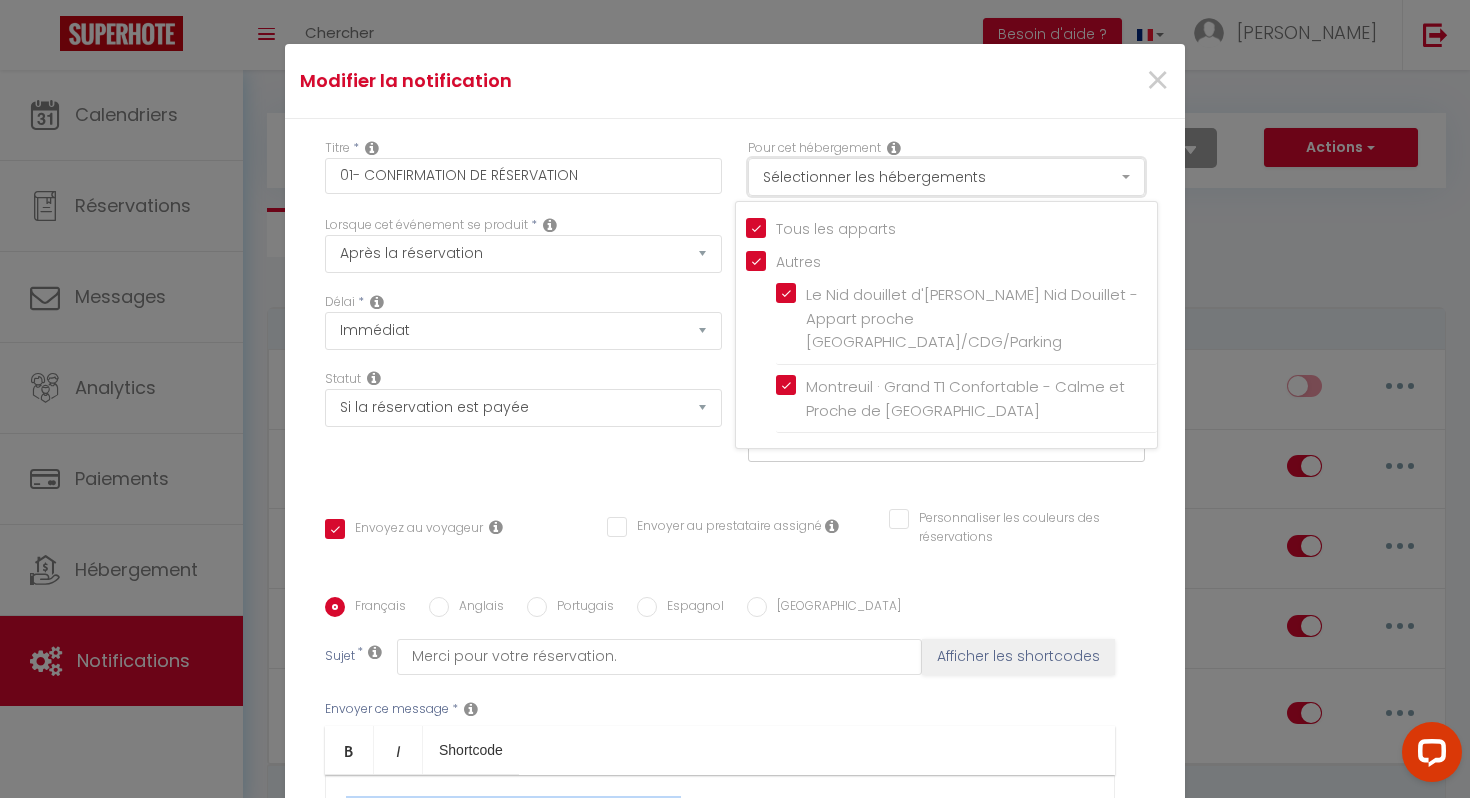 click on "Sélectionner les hébergements" at bounding box center [946, 177] 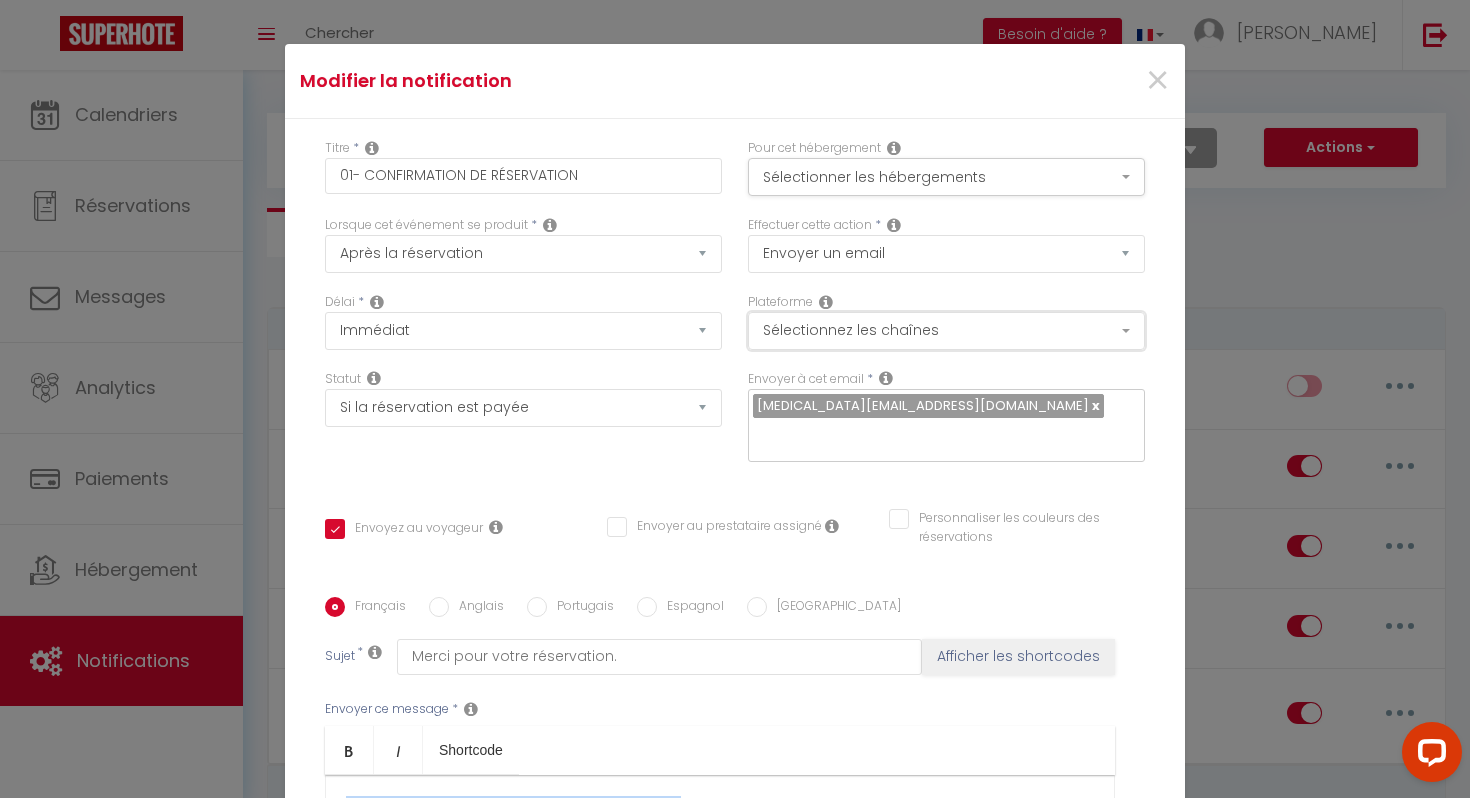 click on "Sélectionnez les chaînes" at bounding box center (946, 331) 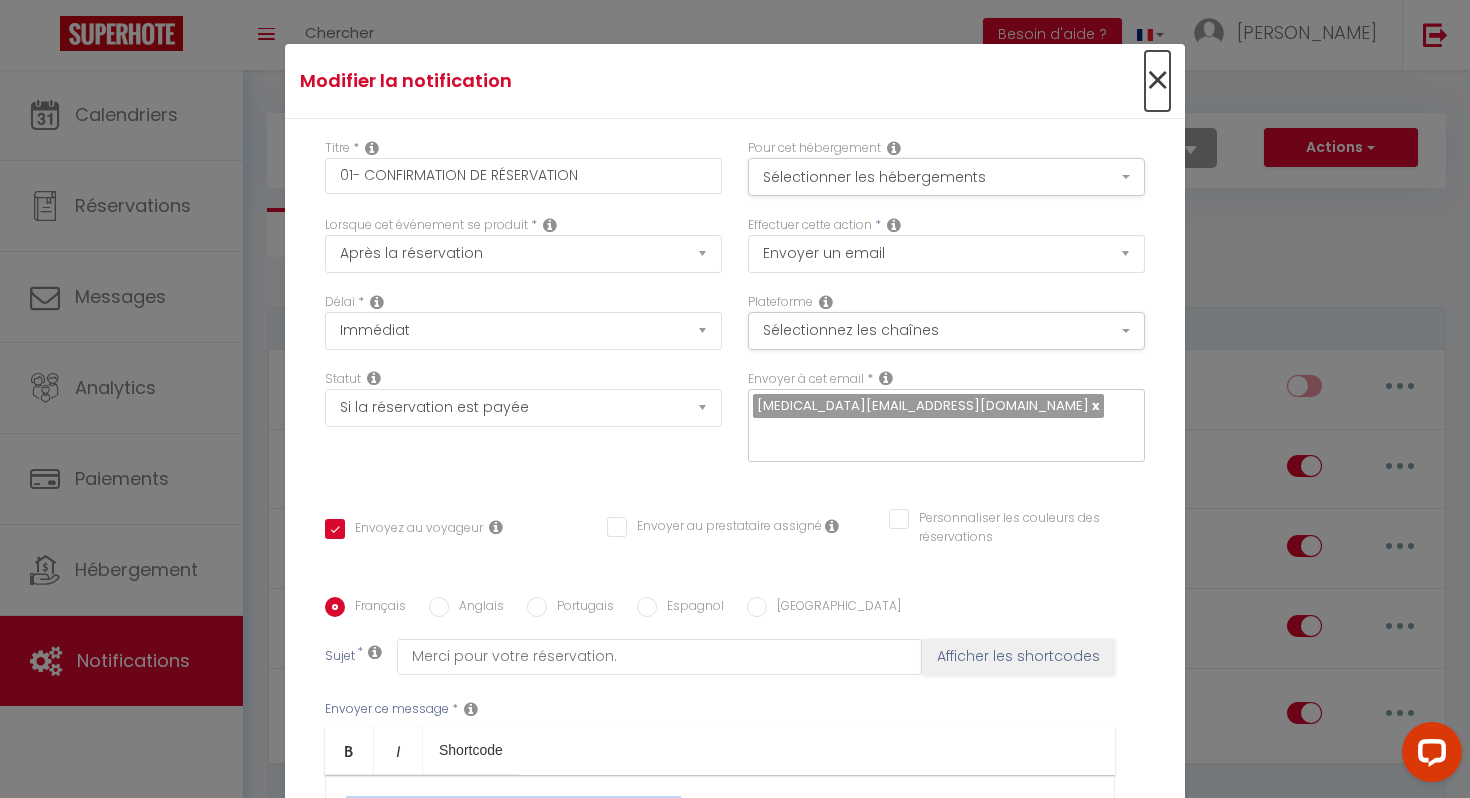 click on "×" at bounding box center (1157, 81) 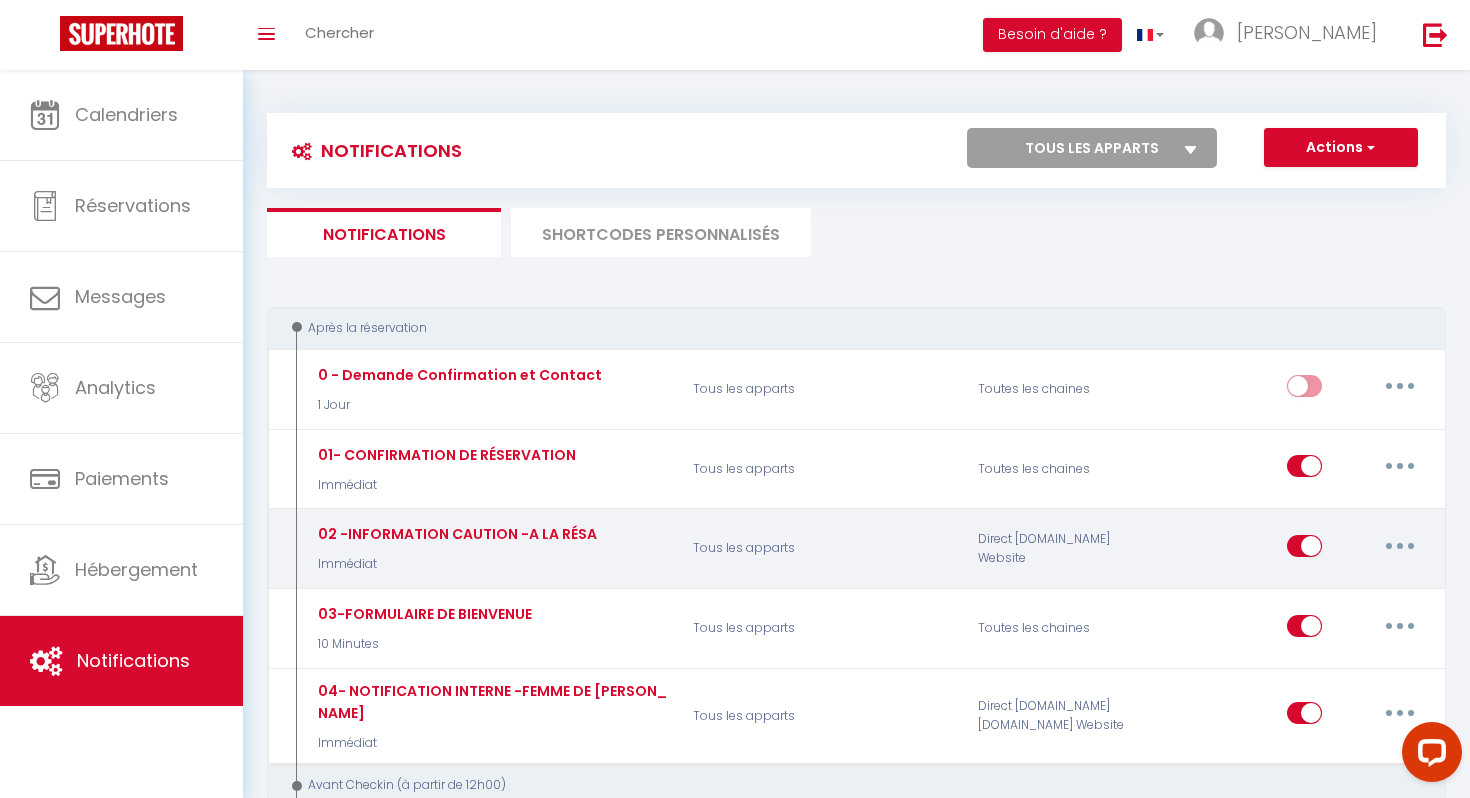 click at bounding box center (1400, 546) 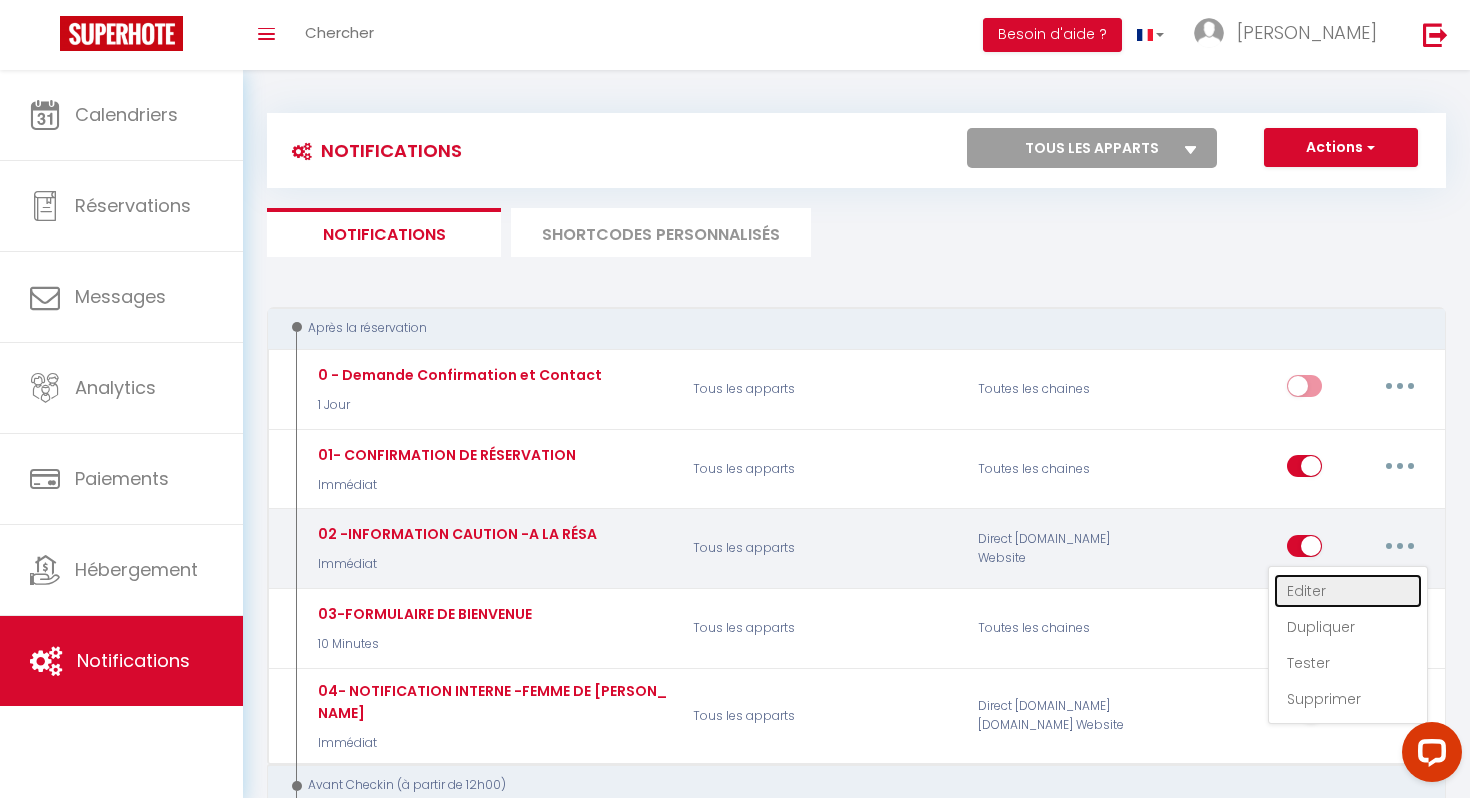 click on "Editer" at bounding box center (1348, 591) 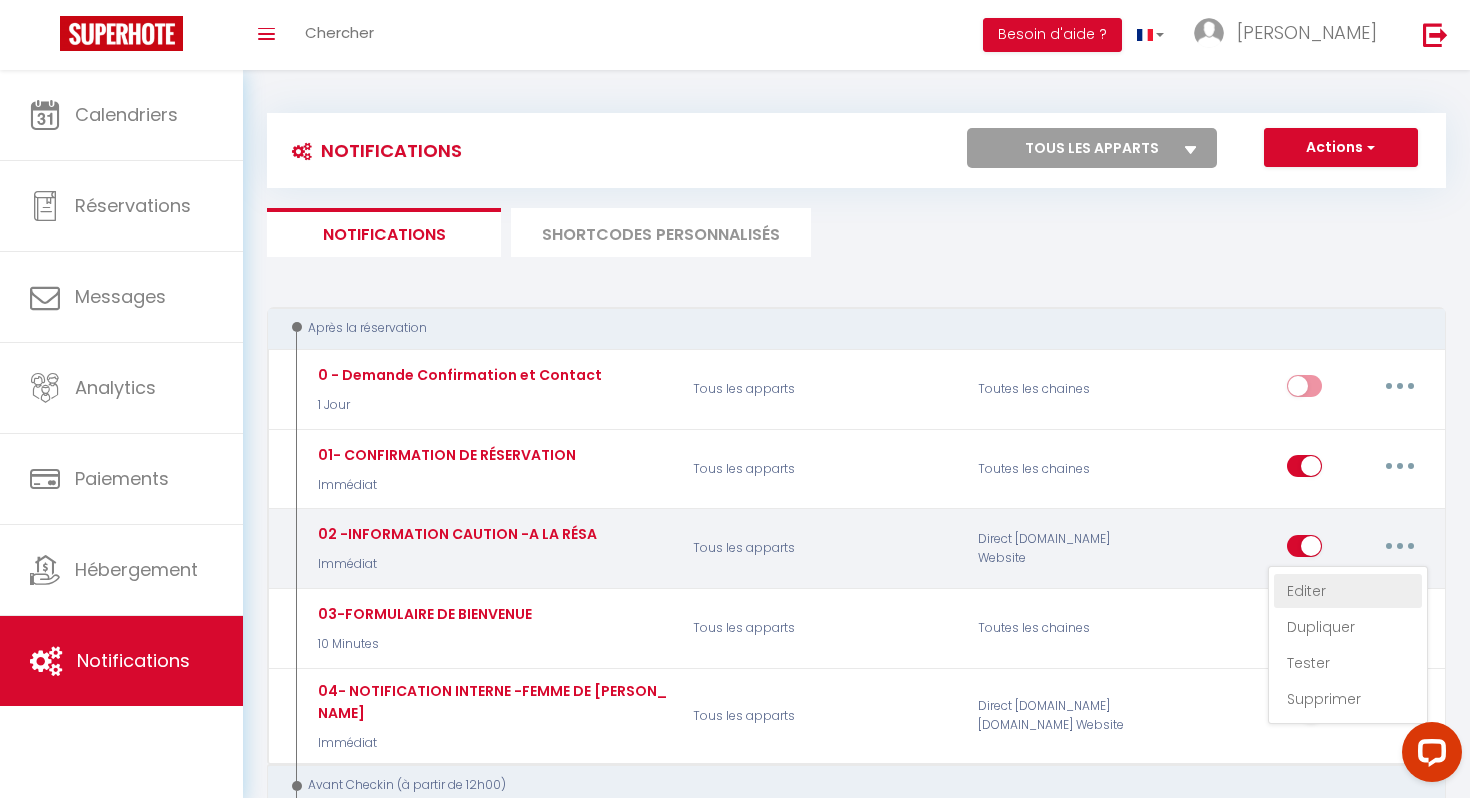 type on "02 -INFORMATION CAUTION -A LA RÉSA" 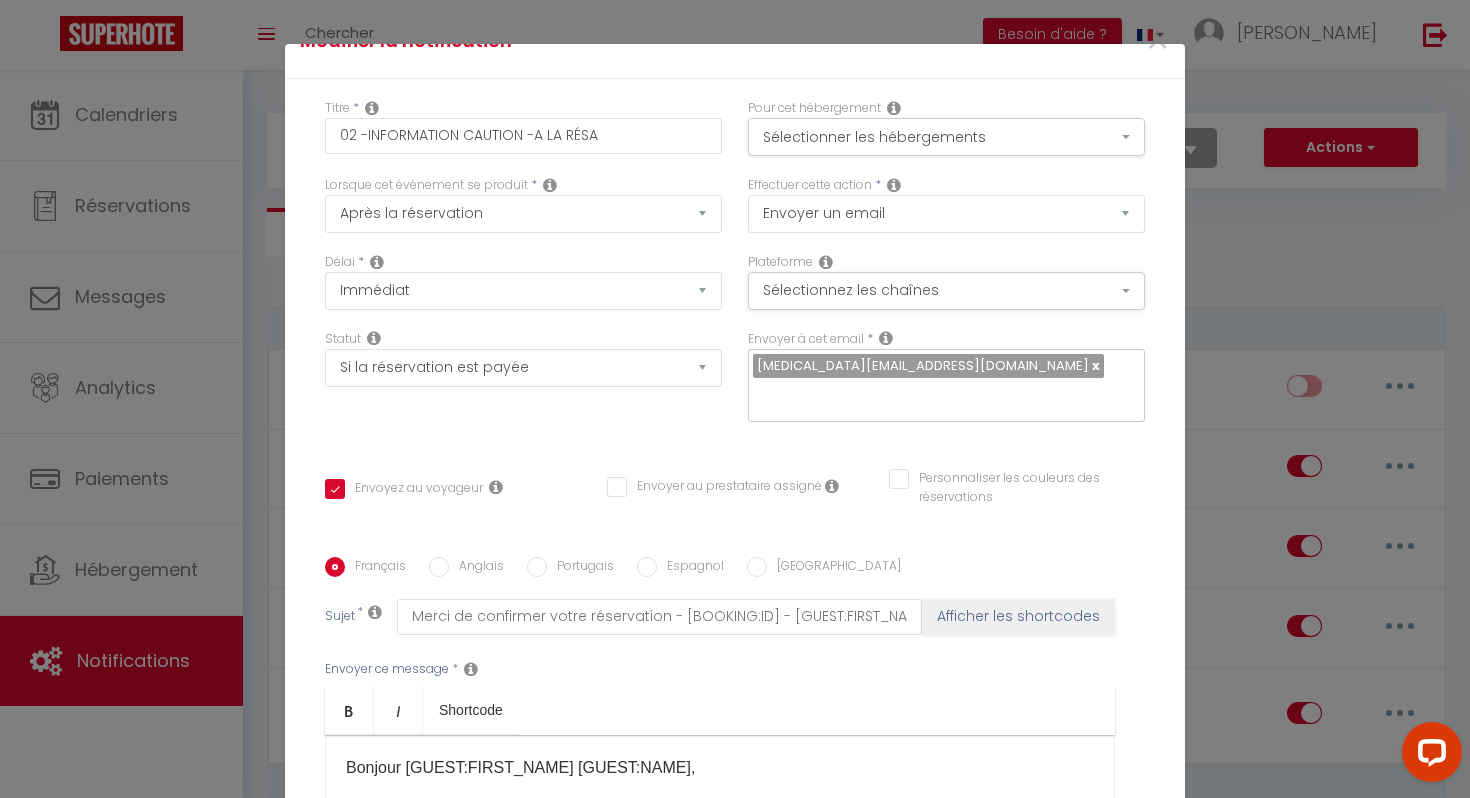 scroll, scrollTop: 42, scrollLeft: 0, axis: vertical 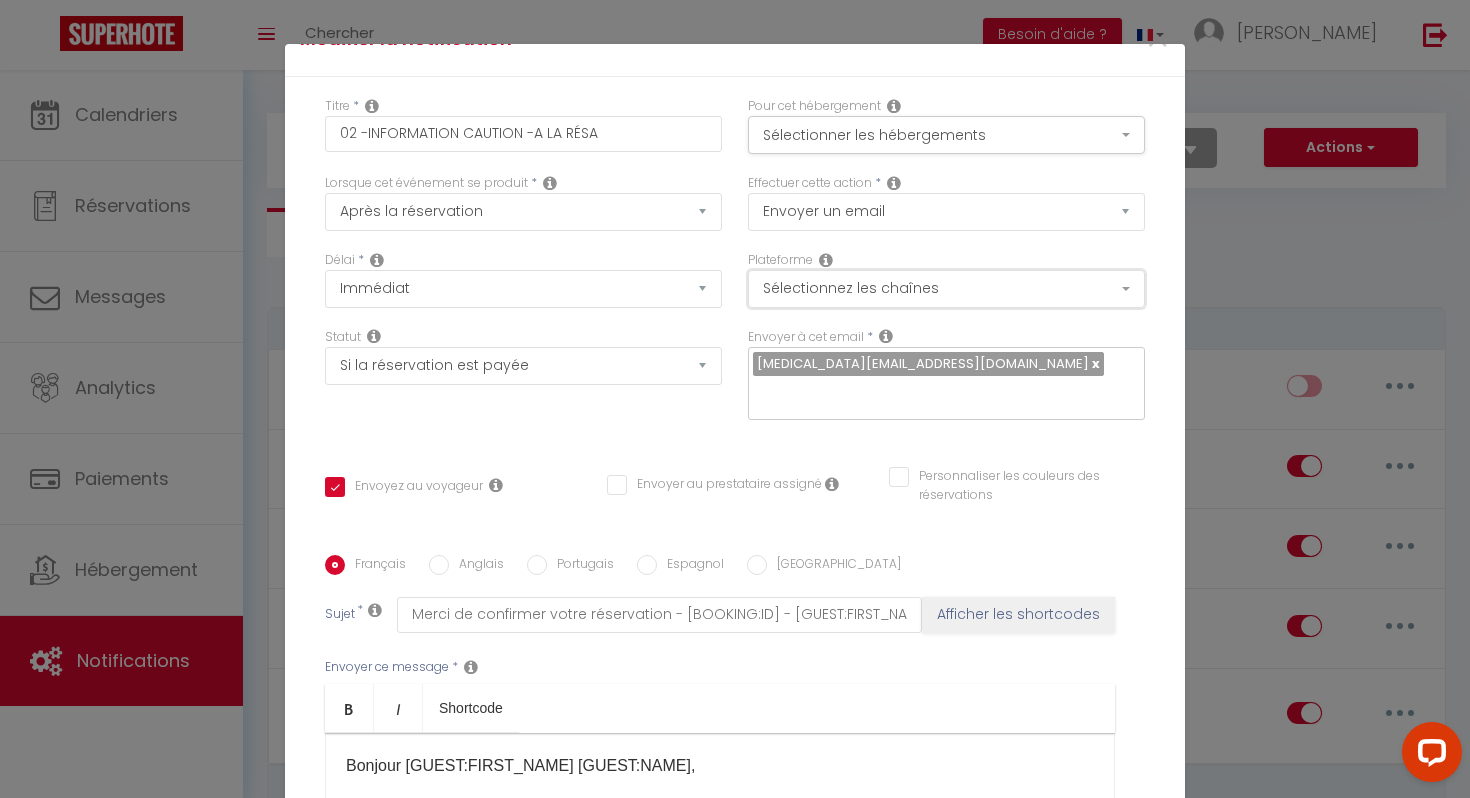 click on "Sélectionnez les chaînes" at bounding box center (946, 289) 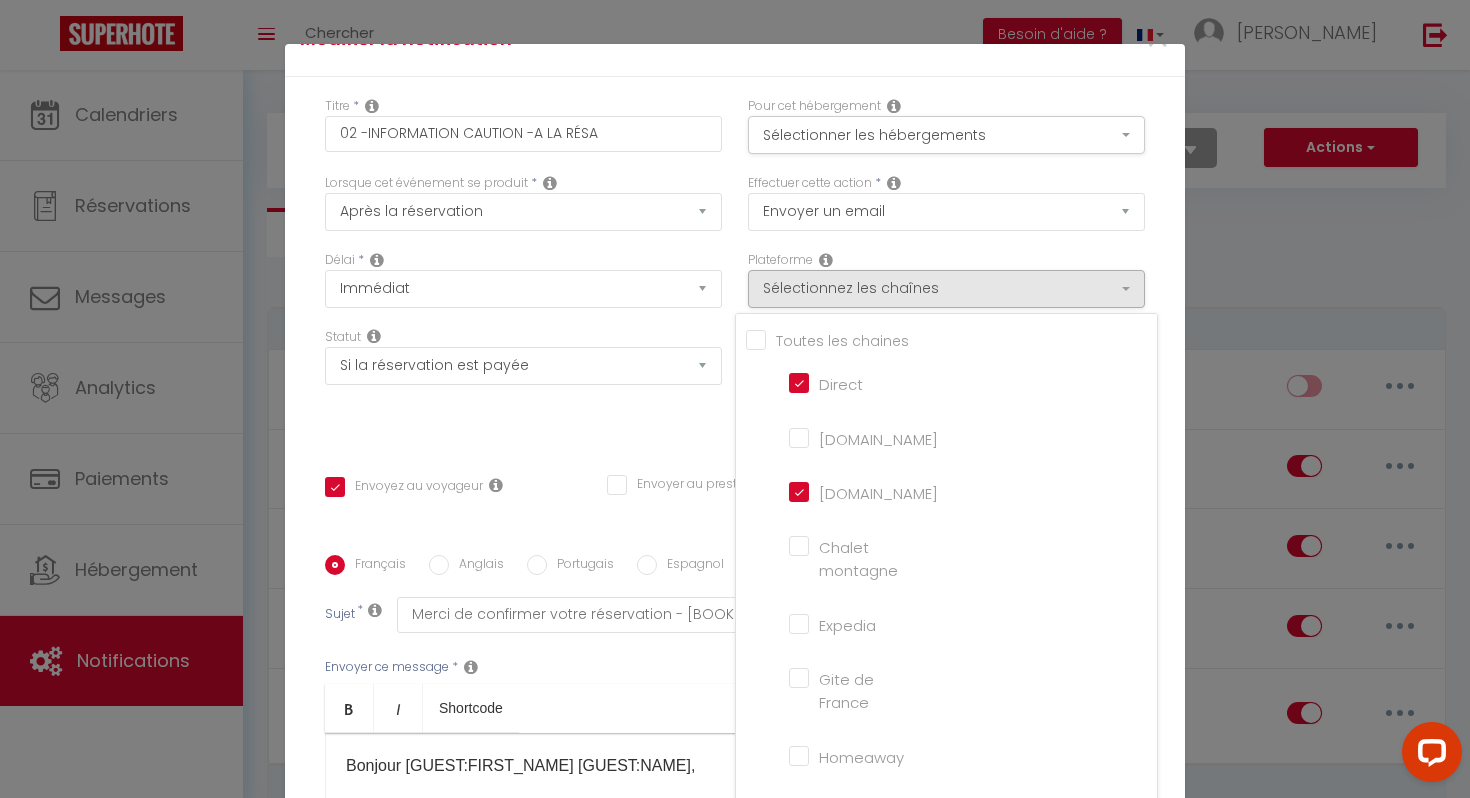 click on "Statut     Aucun   Si la réservation est payée   Si réservation non payée   Si la caution a été prise   Si caution non payée" at bounding box center [523, 384] 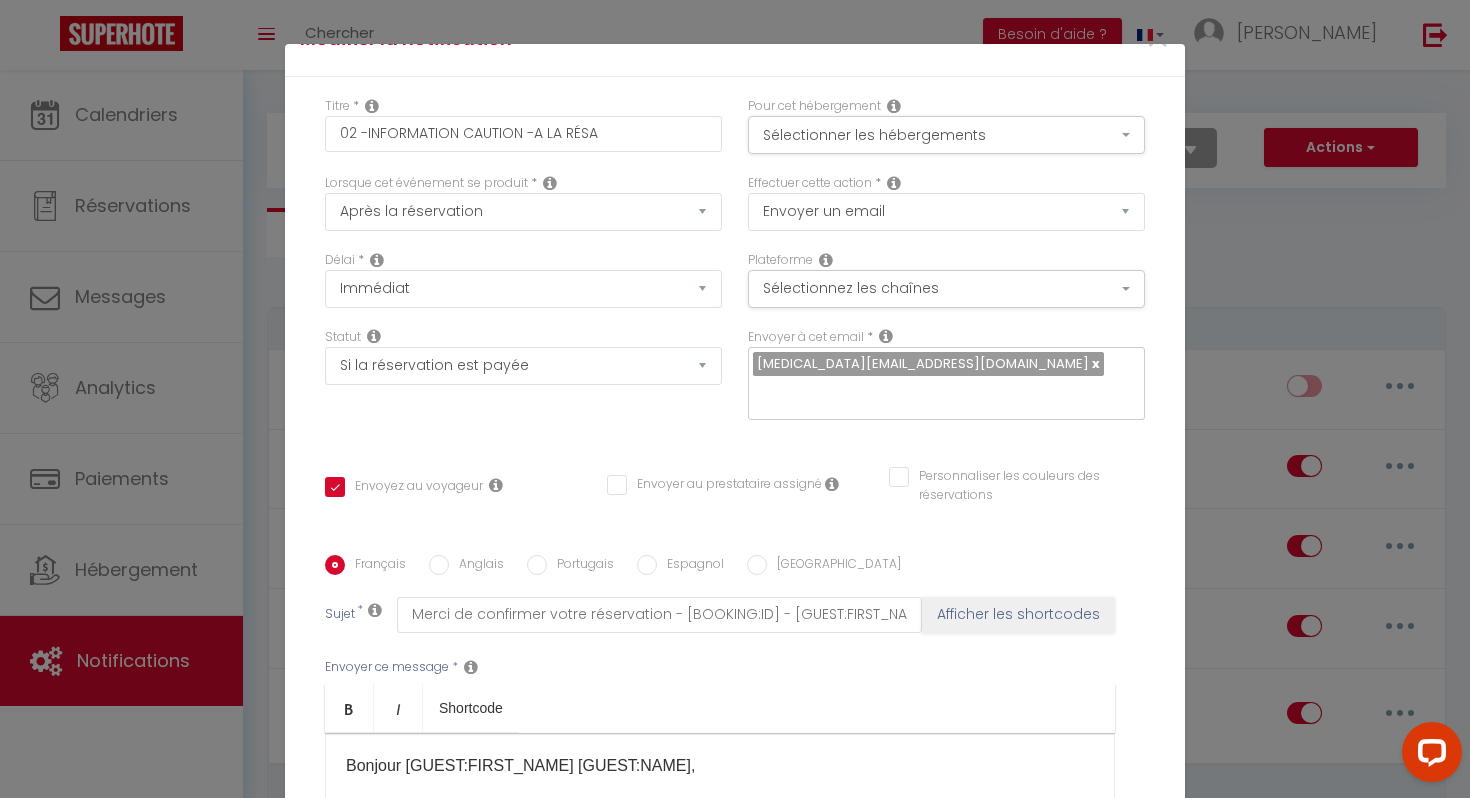 scroll, scrollTop: 295, scrollLeft: 0, axis: vertical 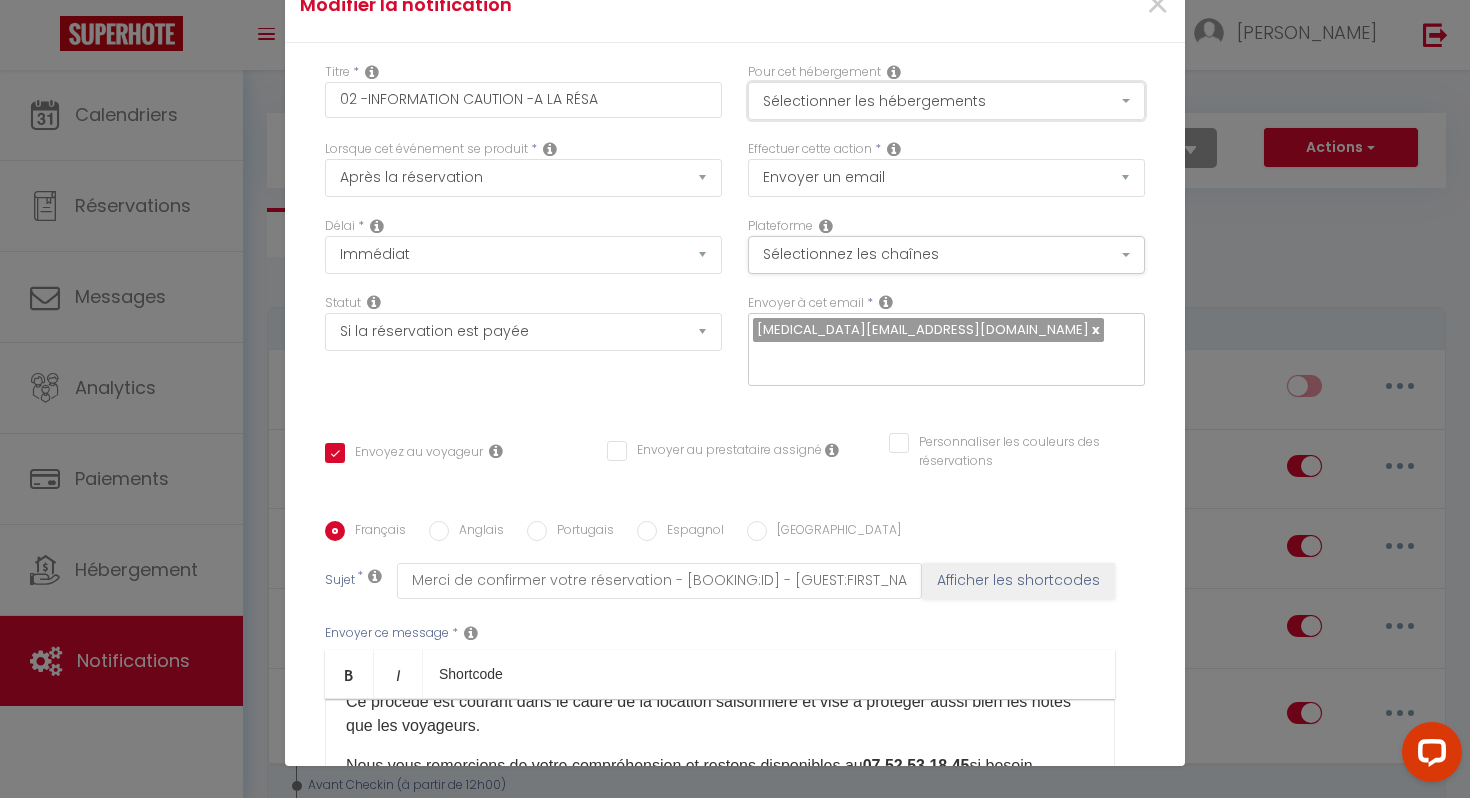click on "Sélectionner les hébergements" at bounding box center [946, 101] 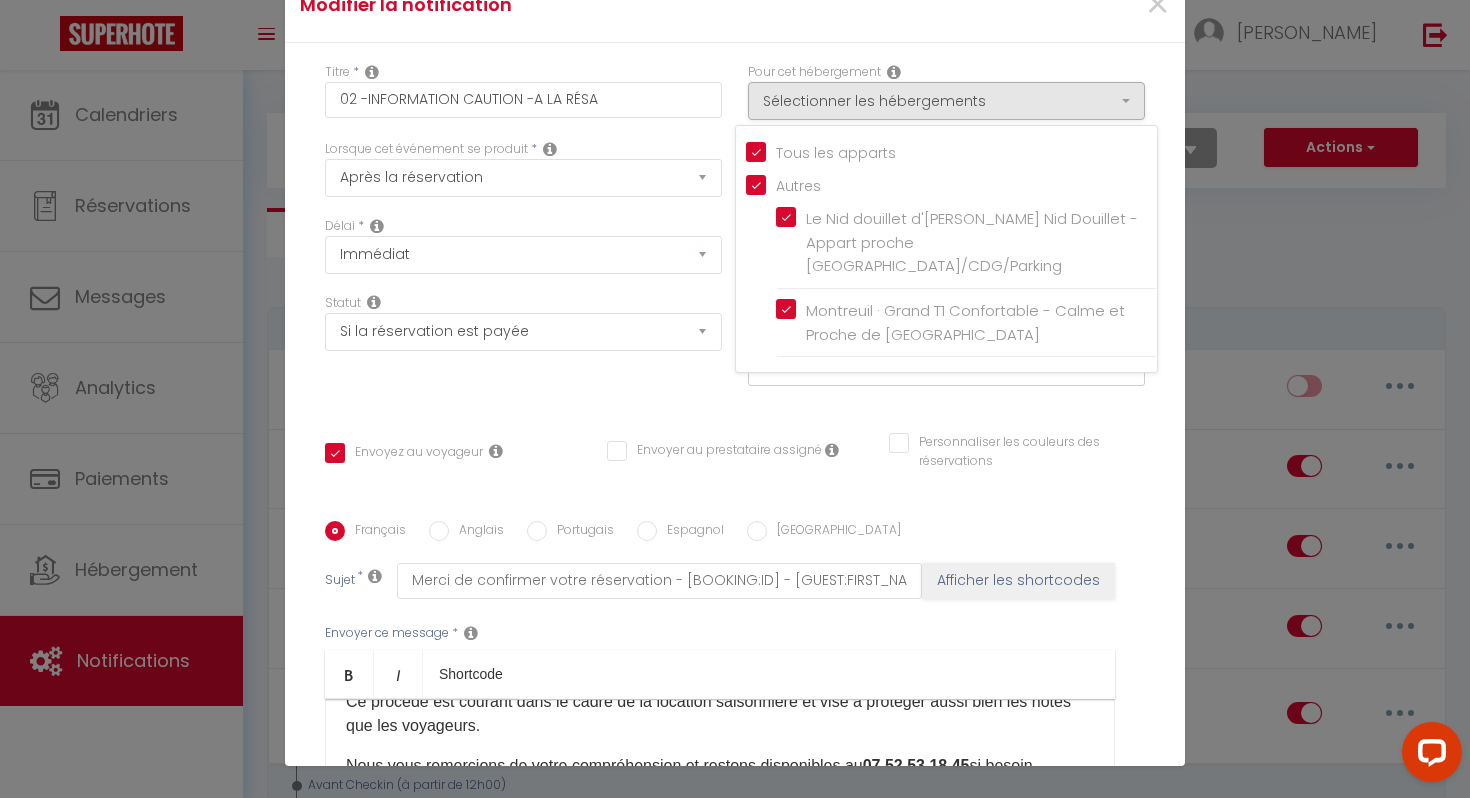 click on "Titre   *     02 -INFORMATION CAUTION -A LA RÉSA   Pour cet hébergement
Sélectionner les hébergements
Tous les apparts
Autres
Le Nid douillet d'Aulnay  · Le Nid Douillet - Appart  proche [GEOGRAPHIC_DATA]/CDG/Parking
Montreuil · Grand T1  Confortable - Calme et Proche de [GEOGRAPHIC_DATA]
Lorsque cet événement se produit   *      Après la réservation   Avant Checkin (à partir de 12h00)   Après Checkin (à partir de 12h00)   Avant Checkout (à partir de 12h00)   Après Checkout (à partir de 12h00)   Température   Co2   [MEDICAL_DATA] sonore   Après visualisation lien paiement   Après Paiement Lien KO   Après Caution Lien KO   Après Paiement Automatique KO   Après Caution Automatique KO   Paiement OK      *" at bounding box center [735, 521] 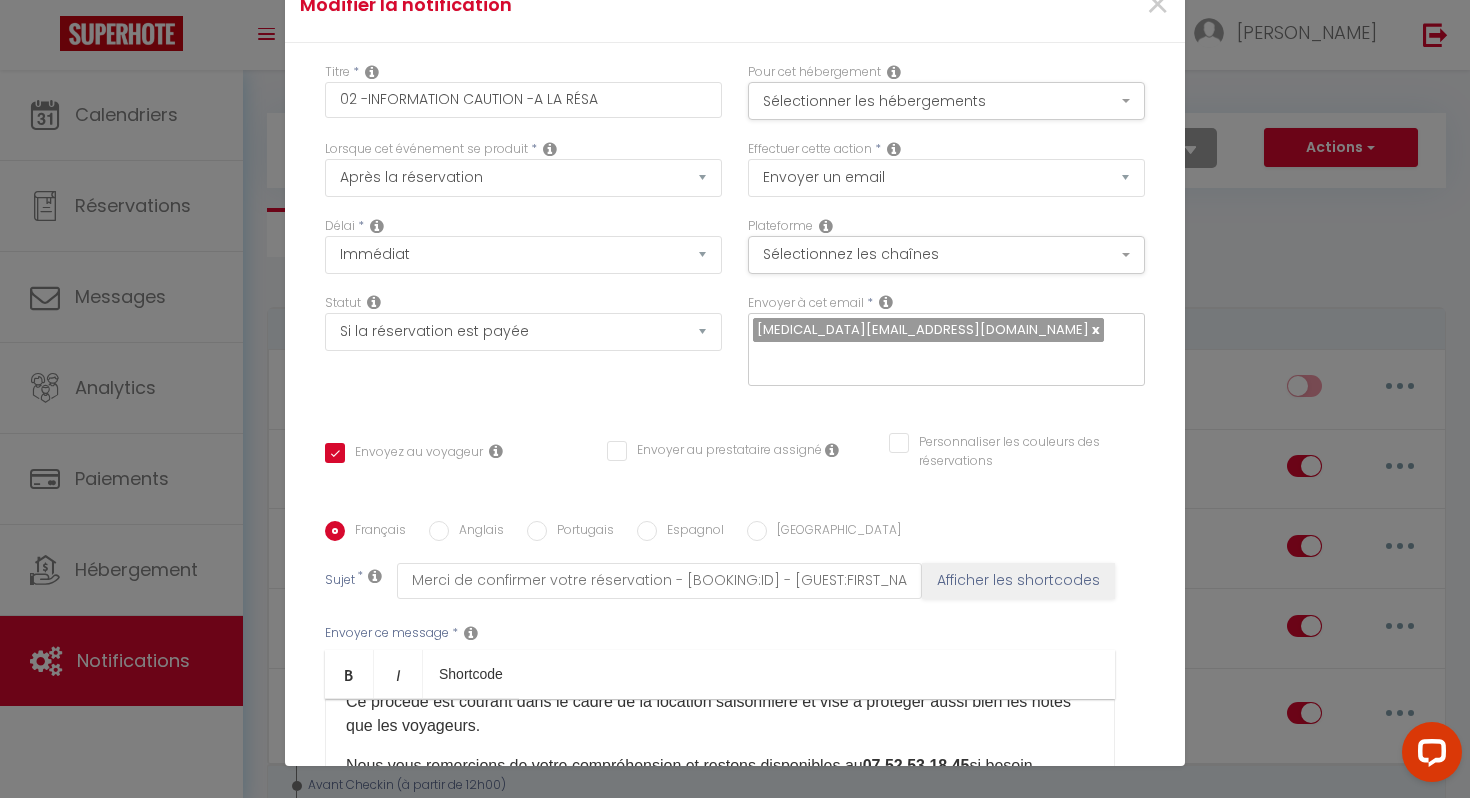 click on "Modifier la notification   ×   Titre   *     02 -INFORMATION CAUTION -A LA RÉSA   Pour cet hébergement
Sélectionner les hébergements
Tous les apparts
Autres
Le Nid douillet d'Aulnay  · Le Nid Douillet - Appart  proche [GEOGRAPHIC_DATA]/CDG/Parking
Montreuil · Grand T1  Confortable - Calme et Proche de [GEOGRAPHIC_DATA]
Lorsque cet événement se produit   *      Après la réservation   Avant Checkin (à partir de 12h00)   Après Checkin (à partir de 12h00)   Avant Checkout (à partir de 12h00)   Après Checkout (à partir de 12h00)   Température   Co2   [MEDICAL_DATA] sonore   Après visualisation lien paiement   Après Paiement Lien KO   Après Caution Lien KO   Après Paiement Automatique KO   Paiement OK      *" at bounding box center (735, 399) 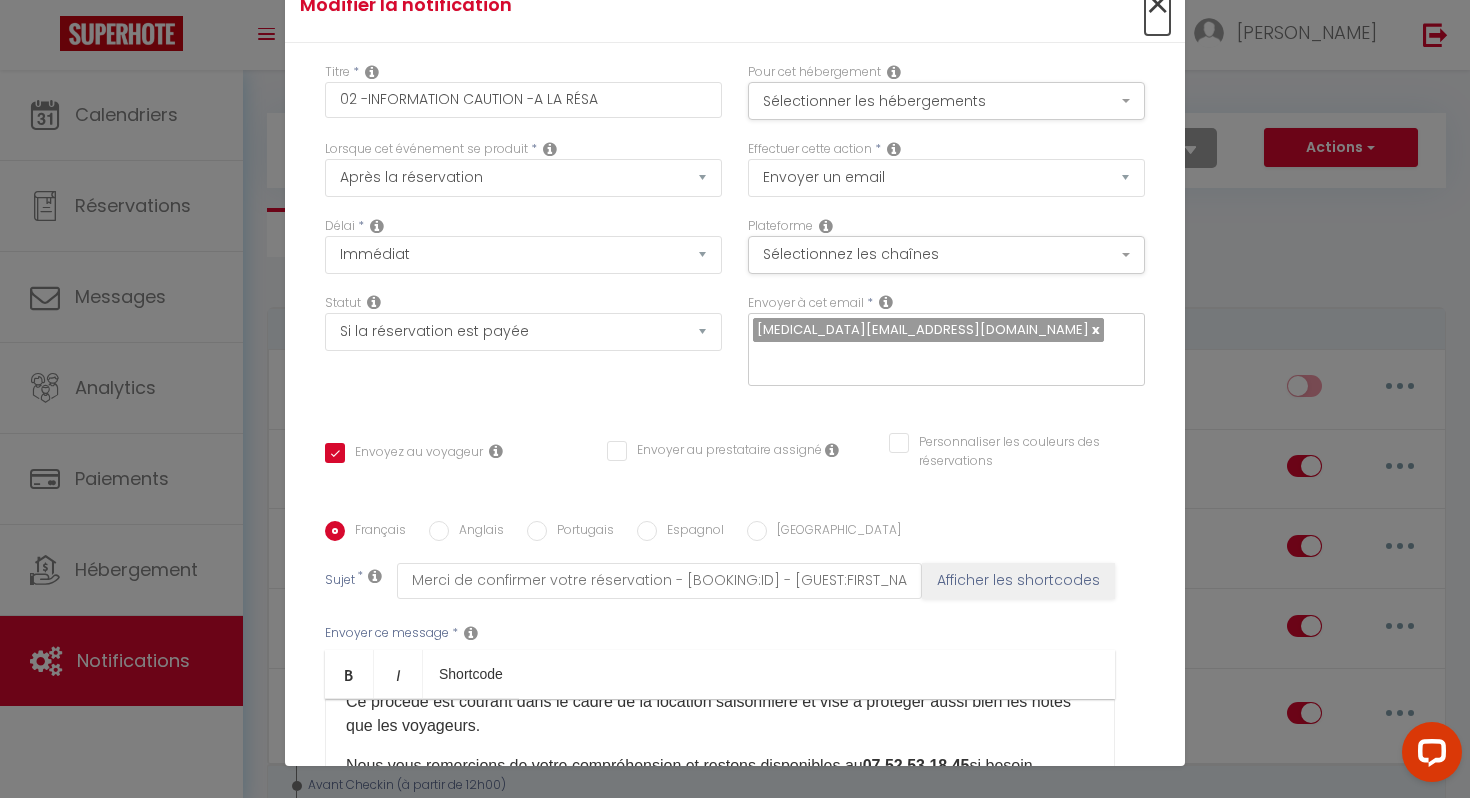 click on "×" at bounding box center (1157, 5) 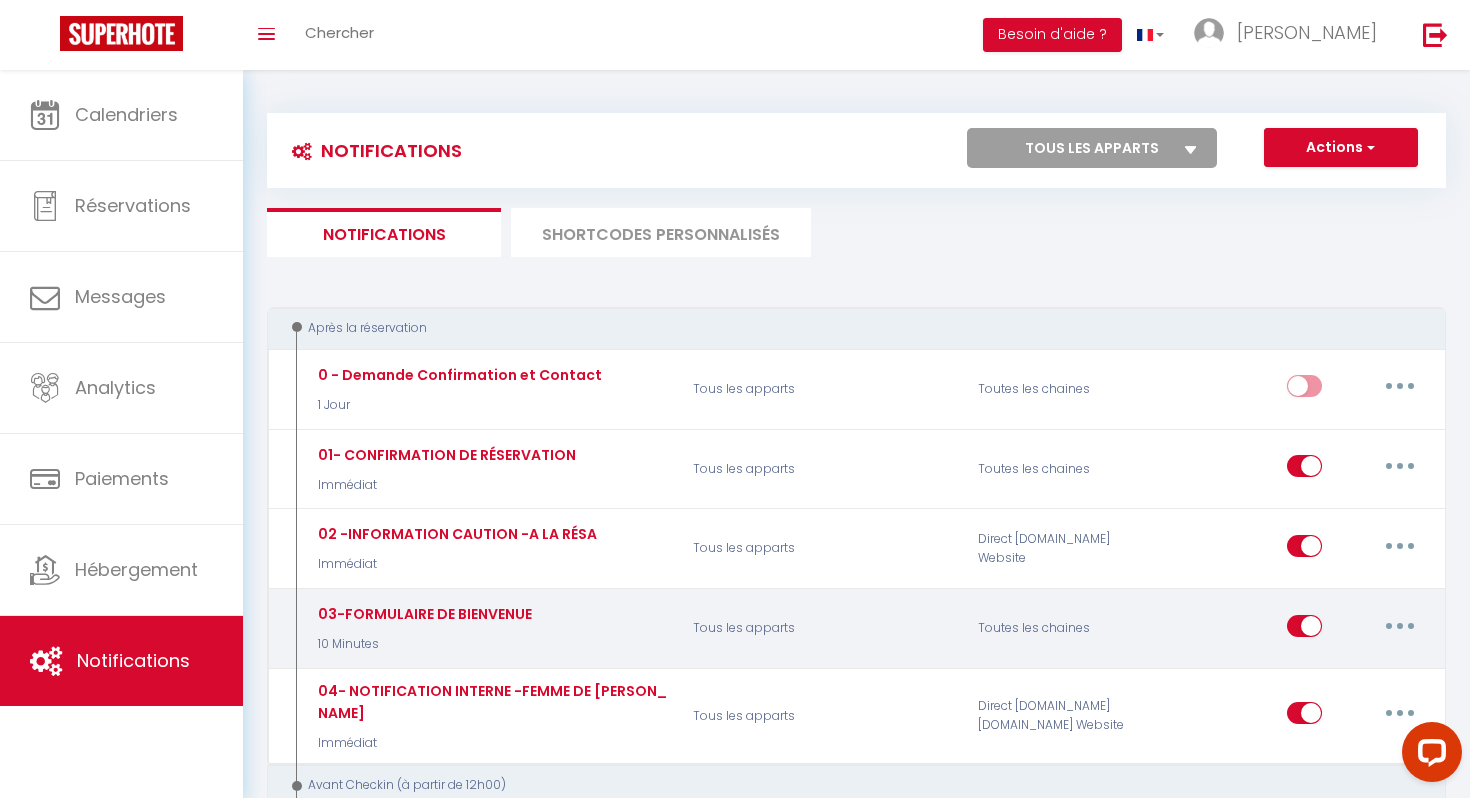 click on "03-FORMULAIRE DE BIENVENUE" at bounding box center [457, 375] 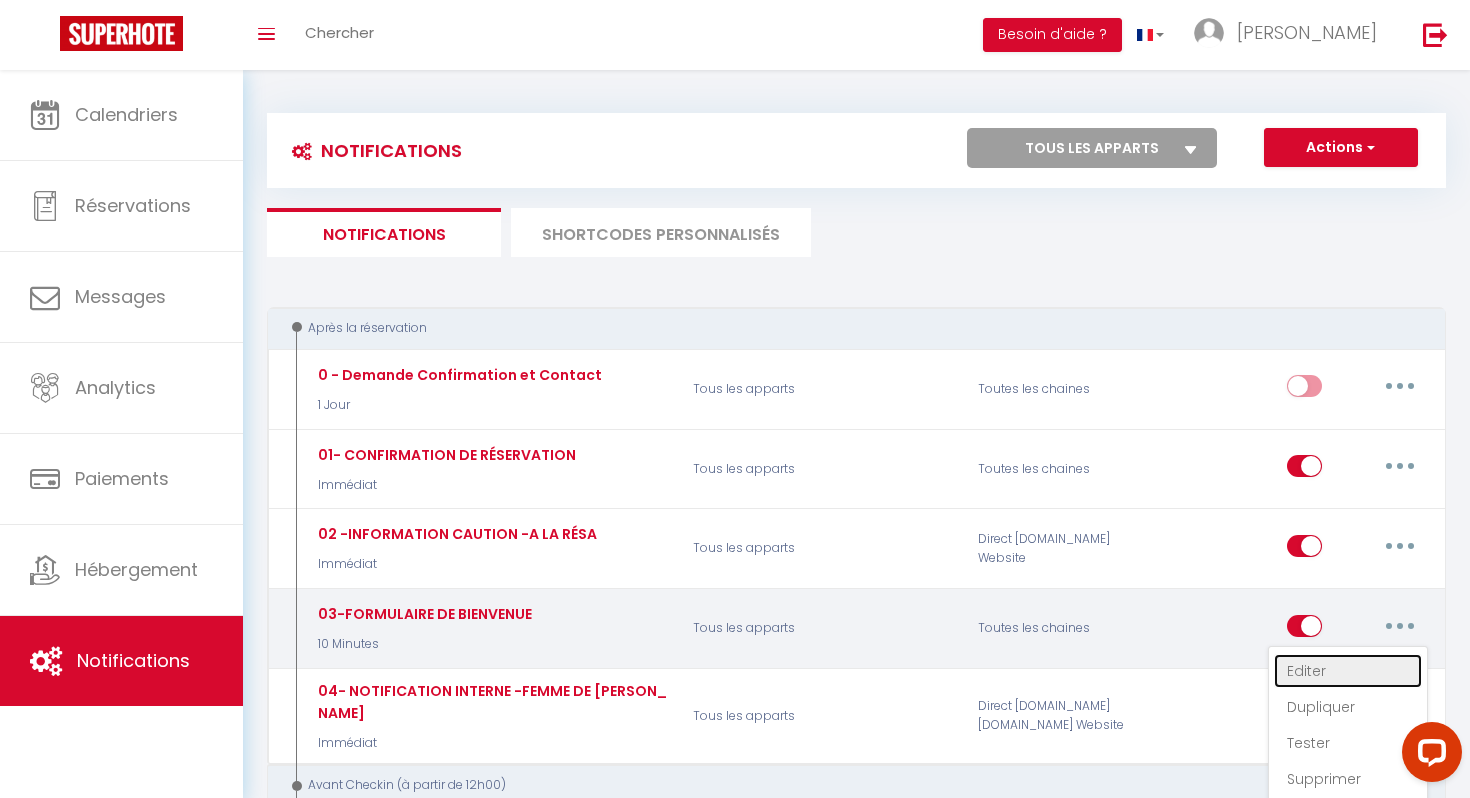 click on "Editer" at bounding box center [1348, 671] 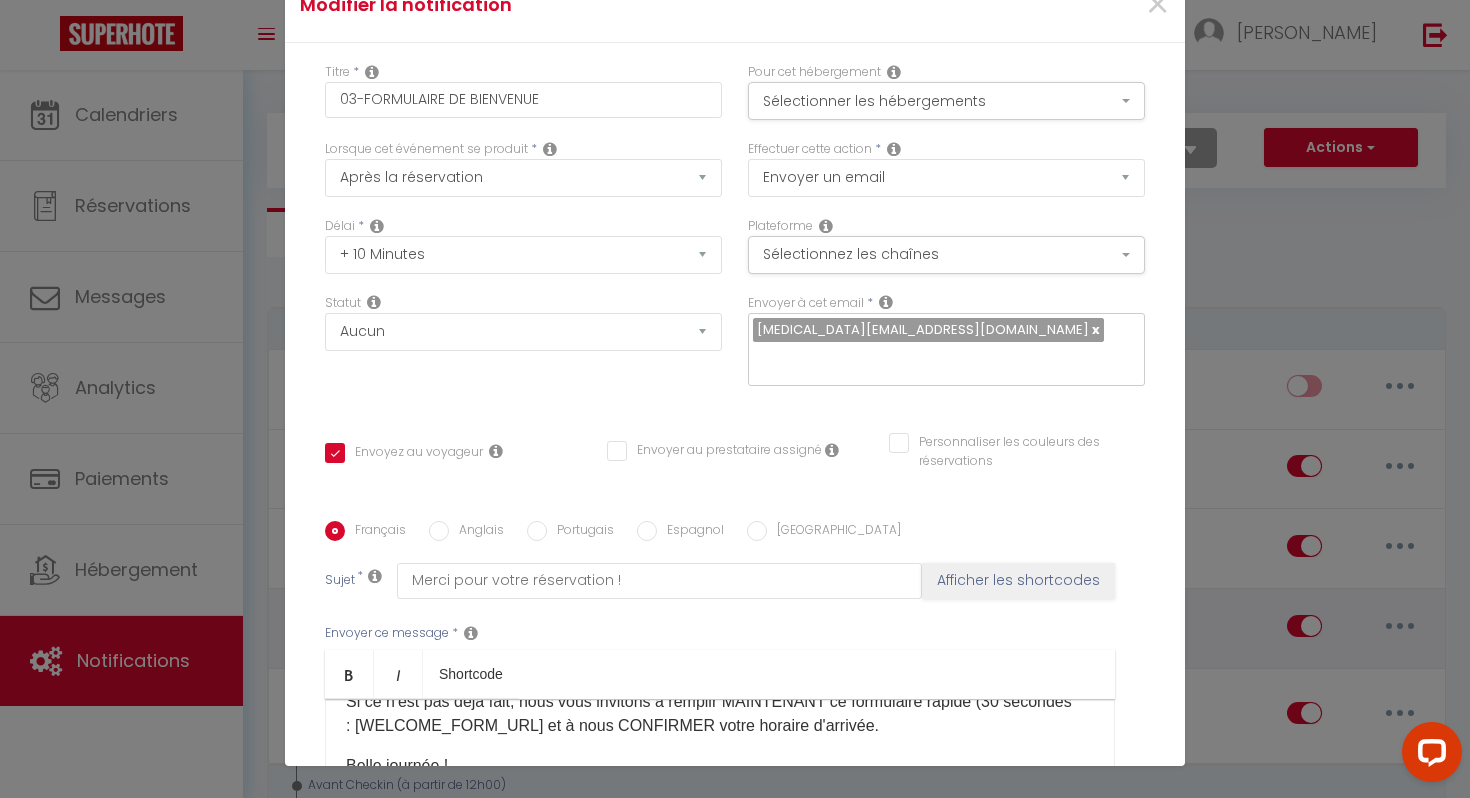 scroll, scrollTop: 110, scrollLeft: 0, axis: vertical 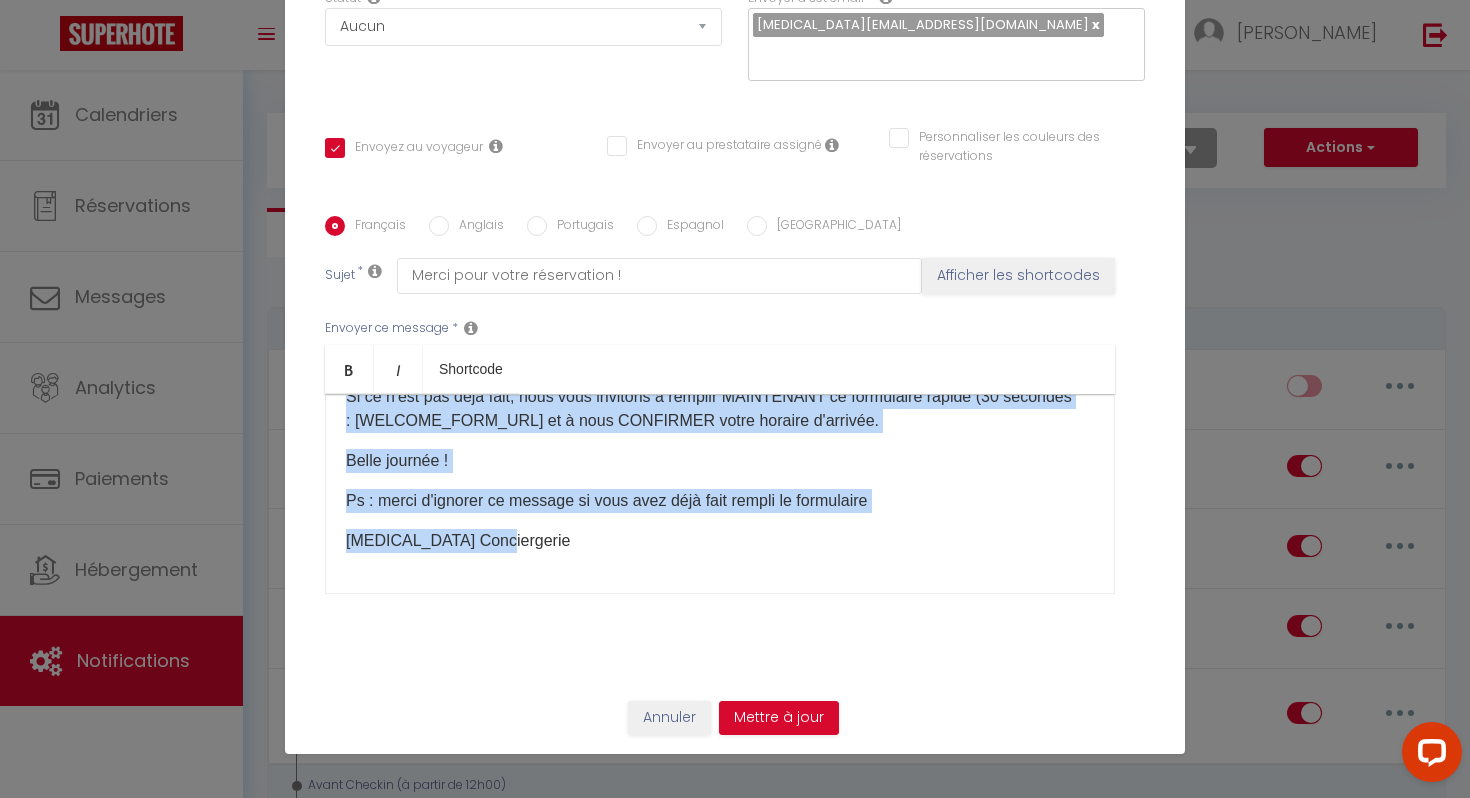drag, startPoint x: 343, startPoint y: 423, endPoint x: 380, endPoint y: 624, distance: 204.3771 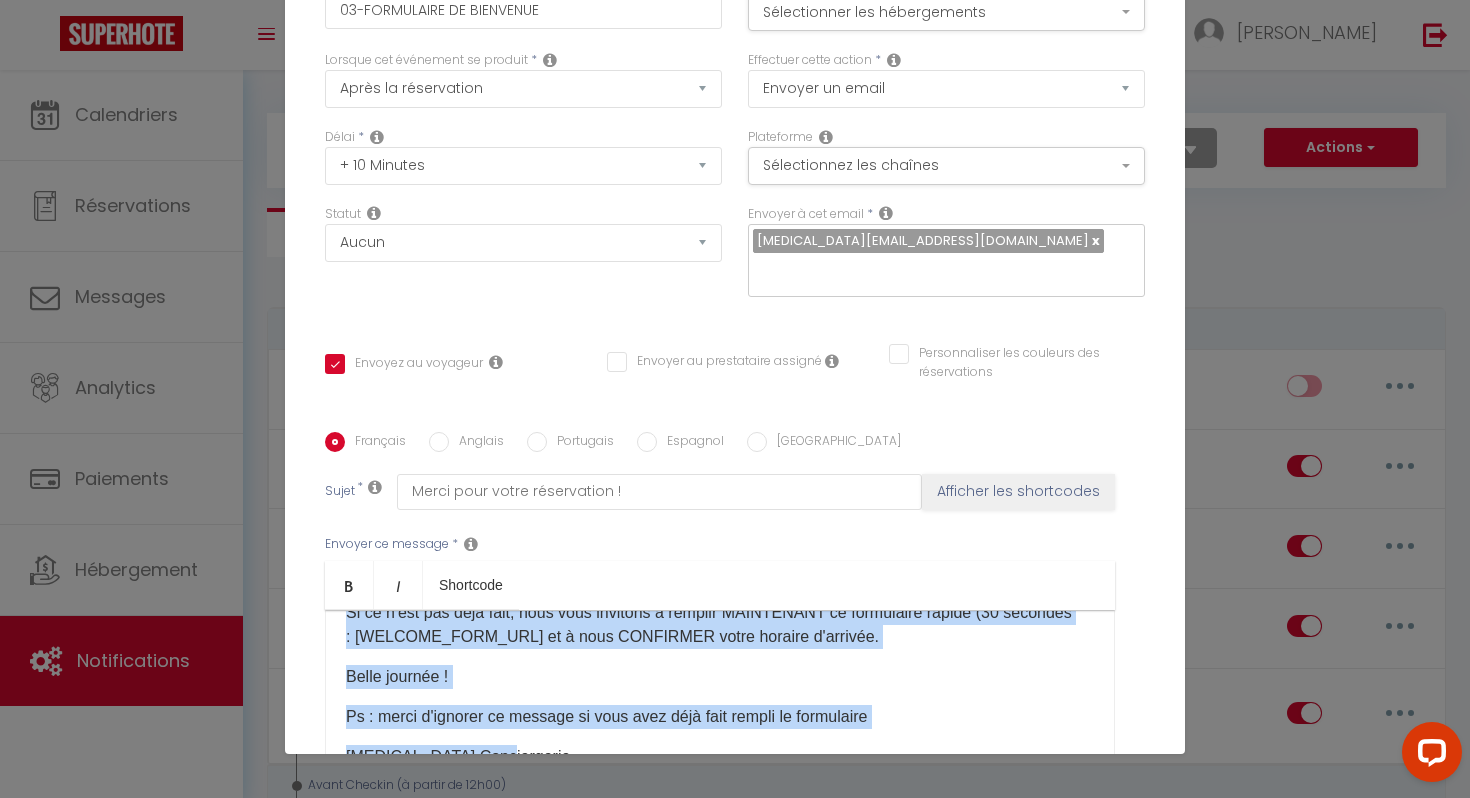 scroll, scrollTop: 0, scrollLeft: 0, axis: both 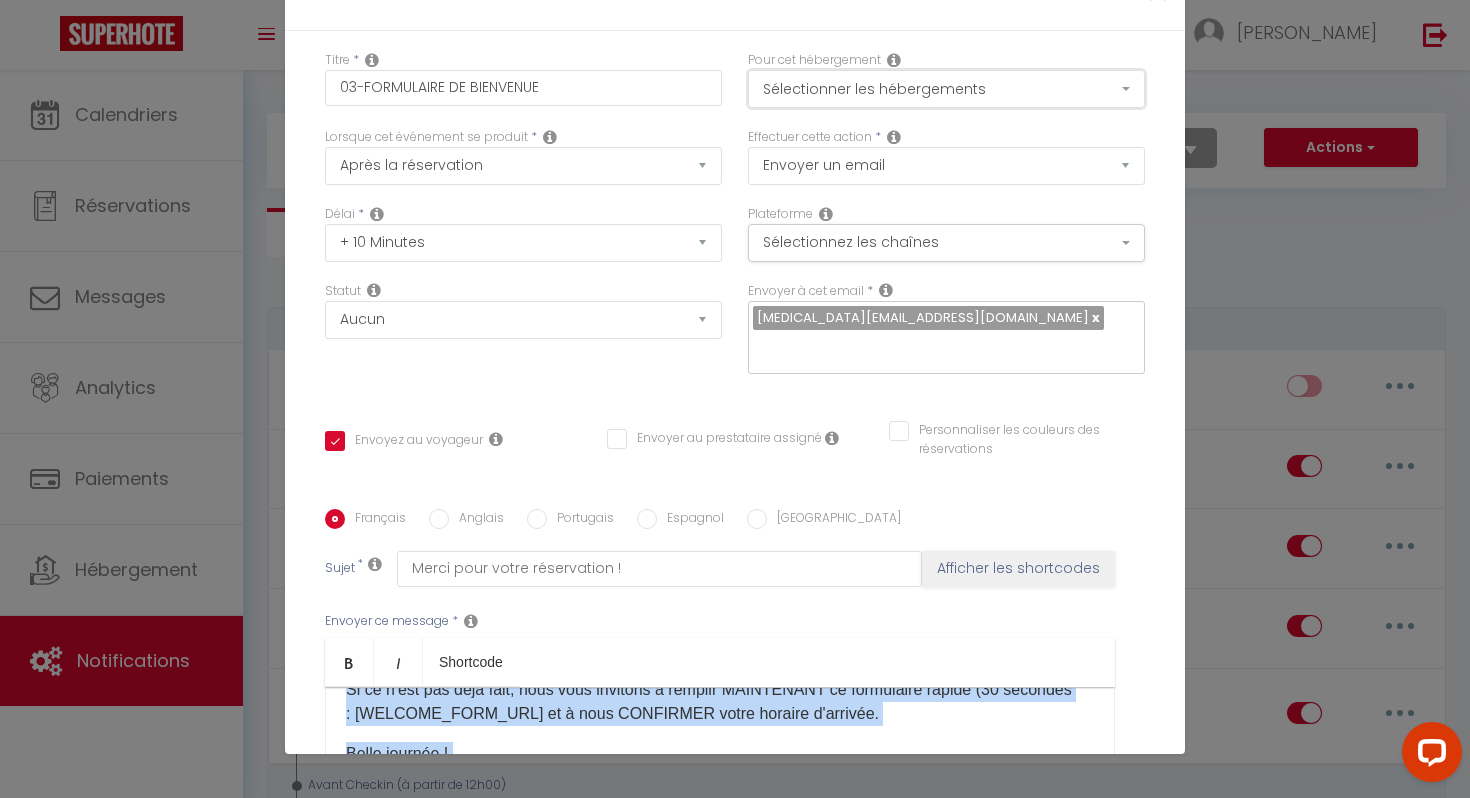 click on "Sélectionner les hébergements" at bounding box center [946, 89] 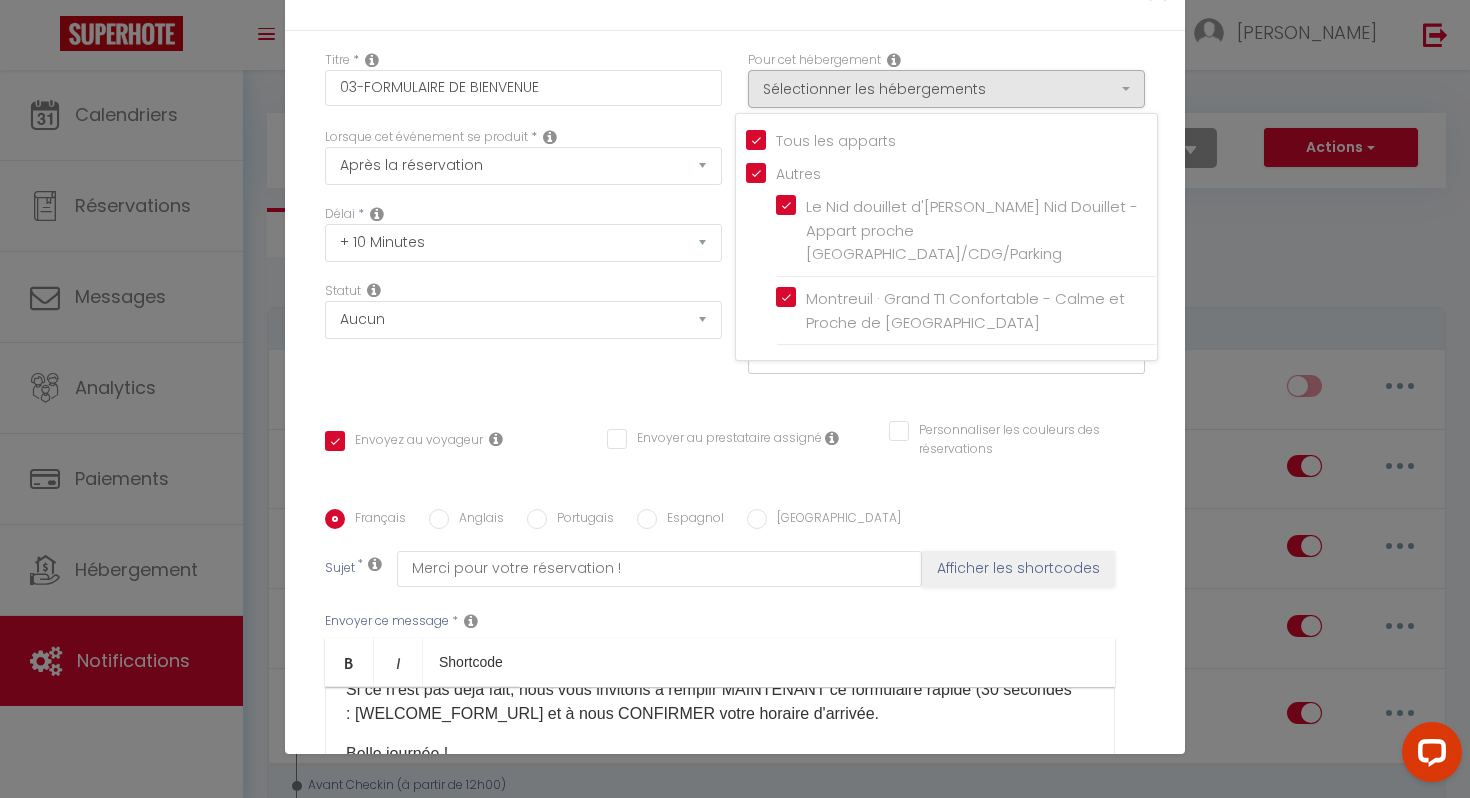 click on "Titre   *     03-FORMULAIRE DE BIENVENUE   Pour cet hébergement
Sélectionner les hébergements
Tous les apparts
Autres
Le Nid douillet d'Aulnay  · Le Nid Douillet - Appart  proche [GEOGRAPHIC_DATA]/CDG/Parking
Montreuil · Grand T1  Confortable - Calme et Proche de [GEOGRAPHIC_DATA]
Lorsque cet événement se produit   *      Après la réservation   Avant Checkin (à partir de 12h00)   Après Checkin (à partir de 12h00)   Avant Checkout (à partir de 12h00)   Après Checkout (à partir de 12h00)   Température   Co2   [MEDICAL_DATA] sonore   Après visualisation lien paiement   Après Paiement Lien KO   Après Caution Lien KO   Après Paiement Automatique KO   Après Caution Automatique KO   Après Signature du Contrat" at bounding box center [735, 509] 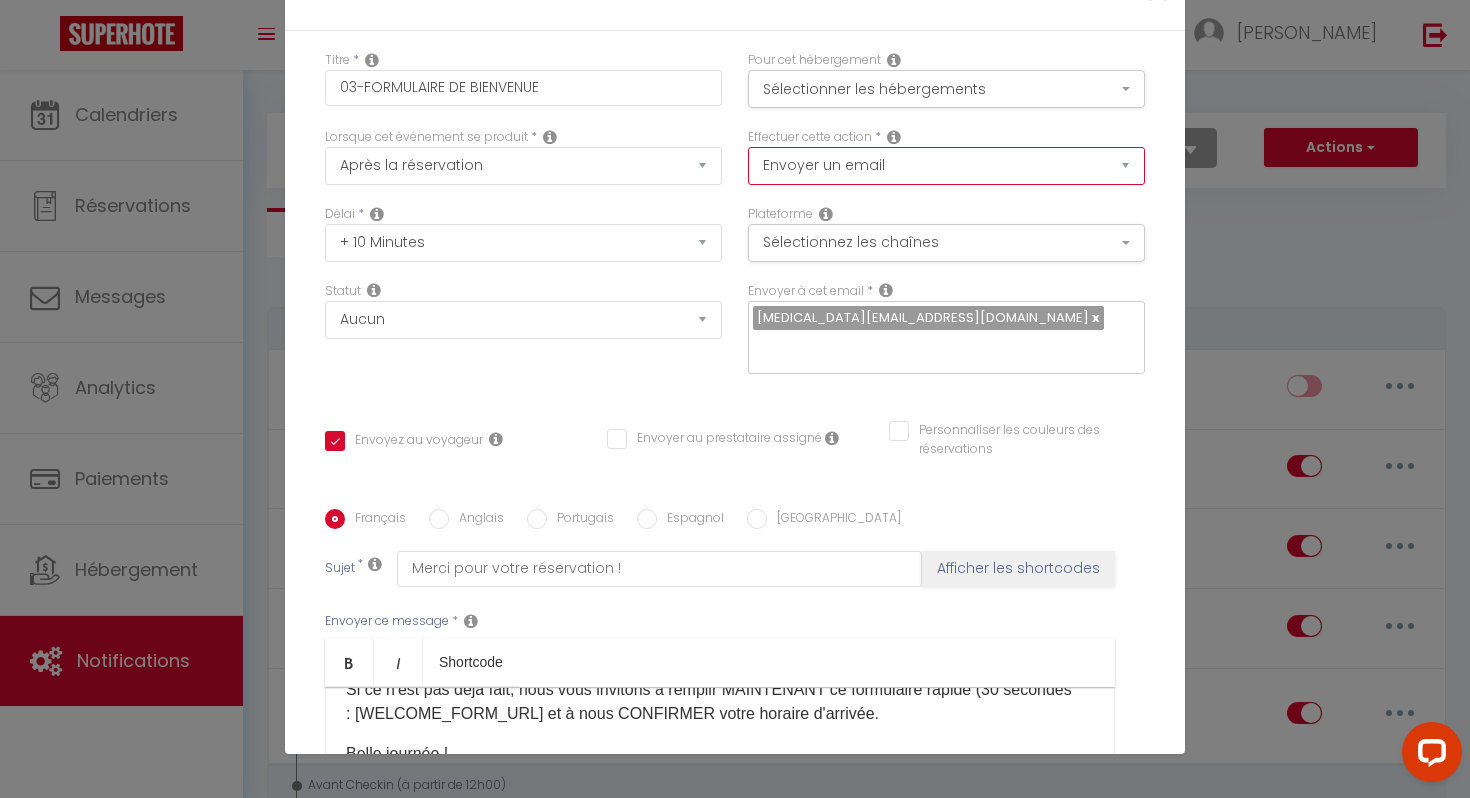 click on "Envoyer un email   Envoyer un SMS   Envoyer une notification push" at bounding box center [946, 166] 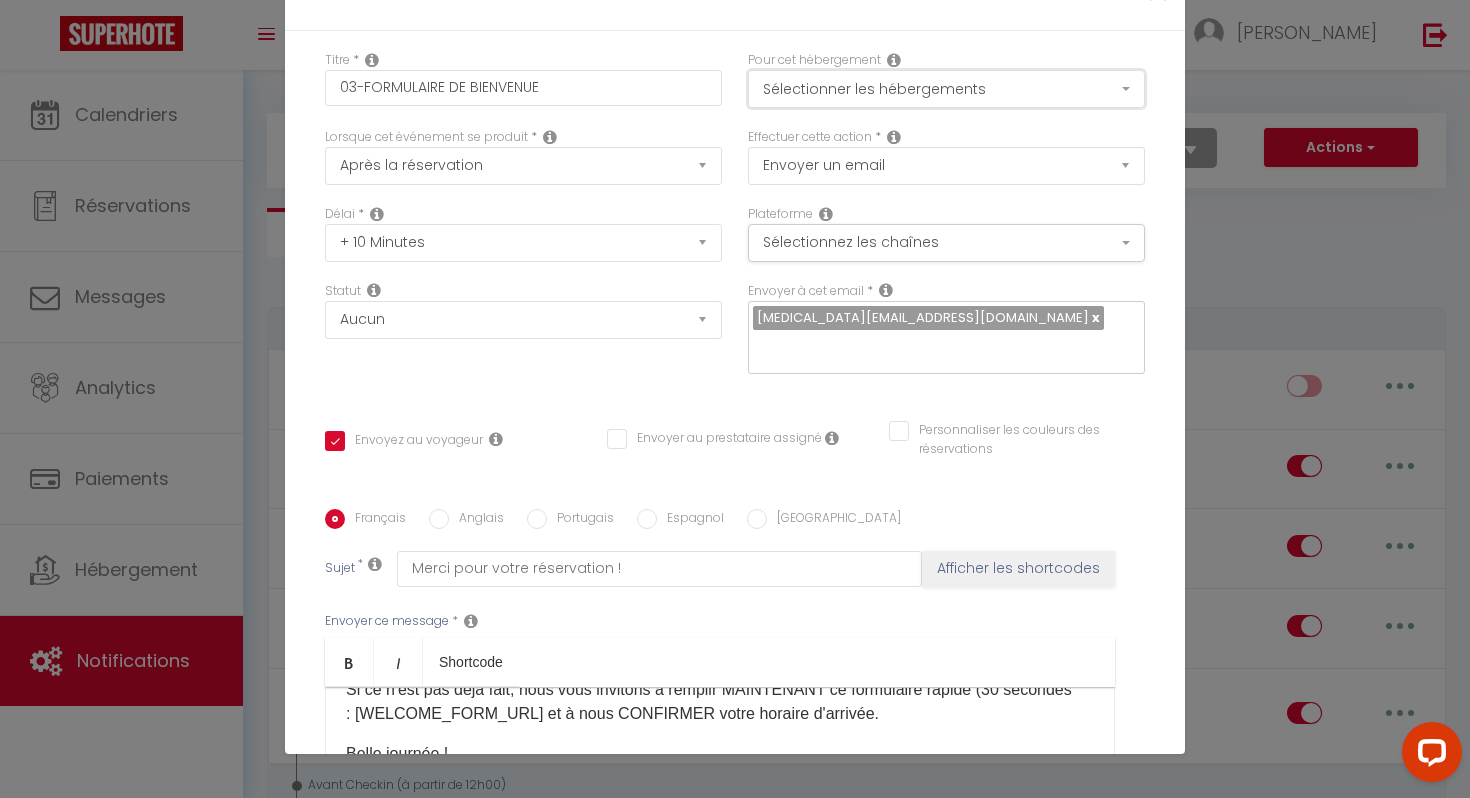 click on "Sélectionner les hébergements" at bounding box center [946, 89] 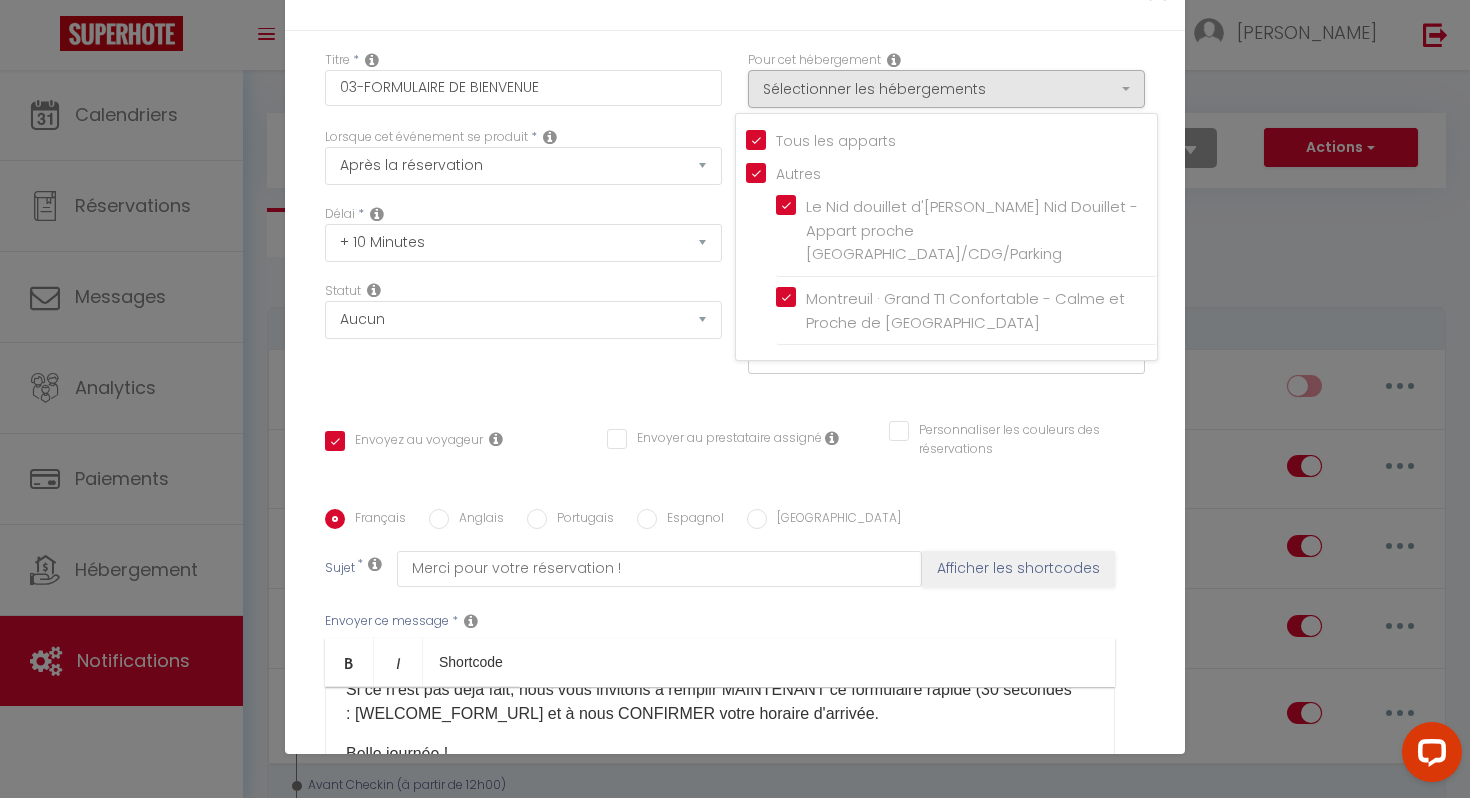 click on "Titre   *     03-FORMULAIRE DE BIENVENUE" at bounding box center (523, 89) 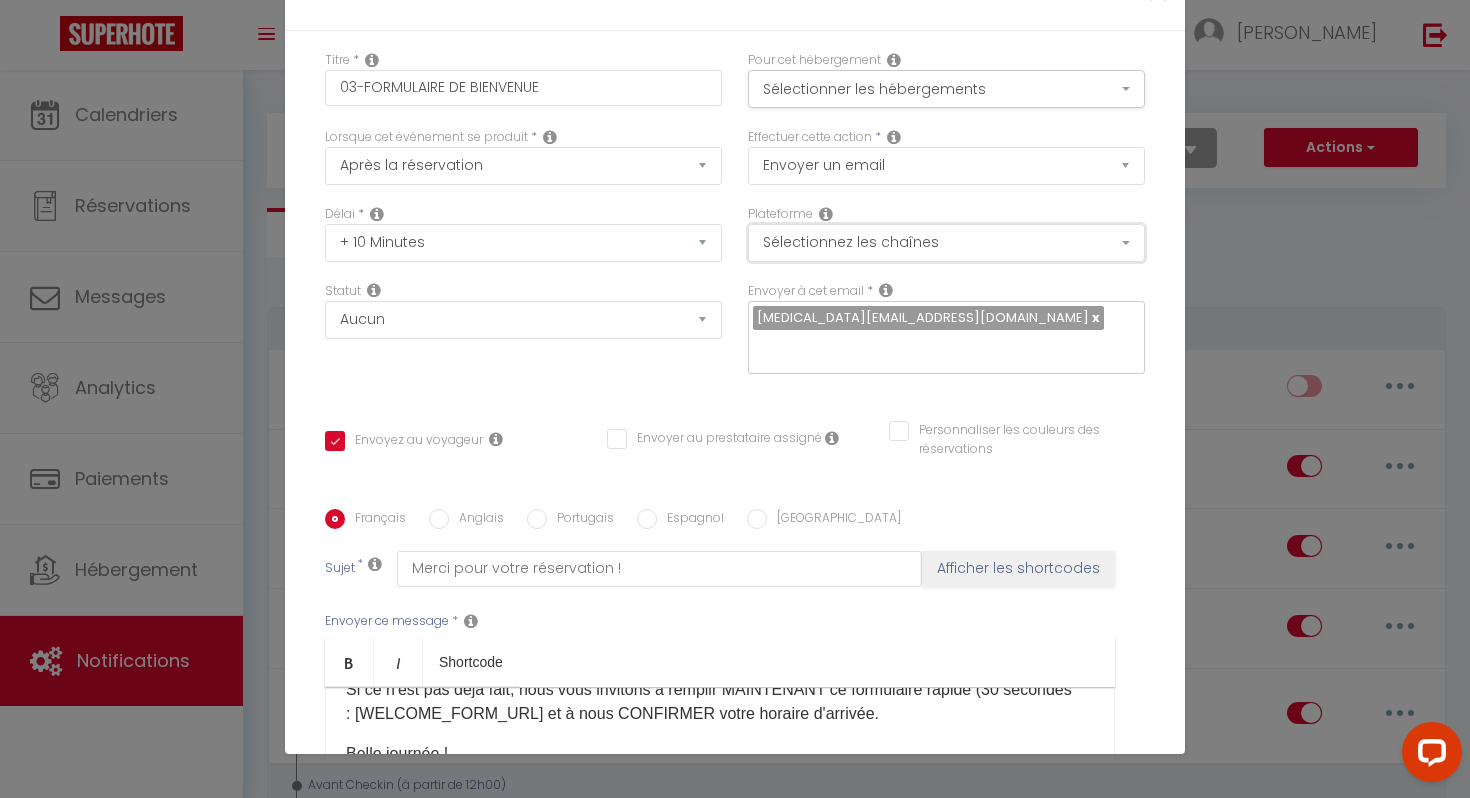click on "Sélectionnez les chaînes" at bounding box center [946, 243] 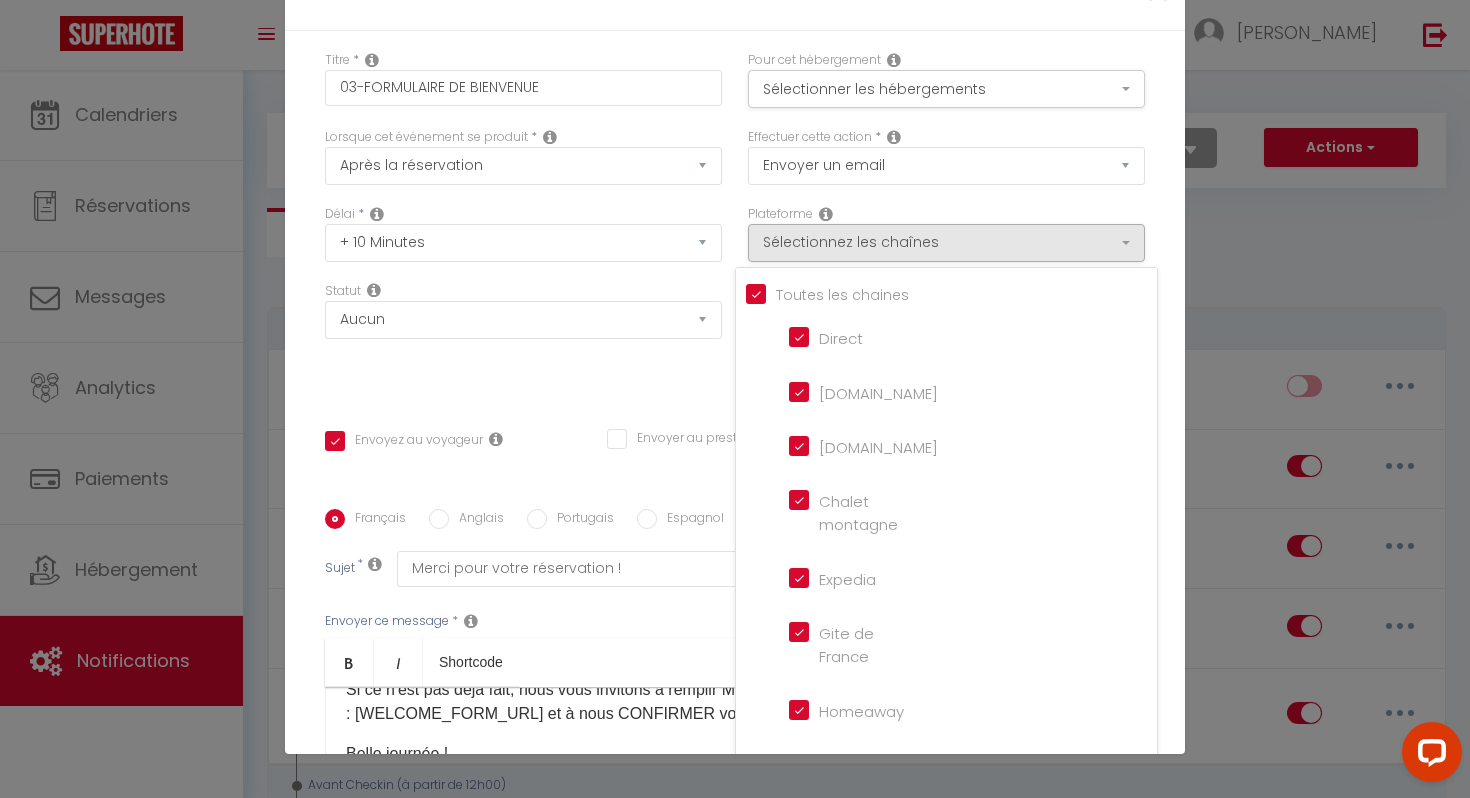 click on "Modifier la notification   ×   Titre   *     03-FORMULAIRE DE BIENVENUE   Pour cet hébergement
Sélectionner les hébergements
Tous les apparts
Autres
Le Nid douillet d'Aulnay  · Le Nid Douillet - Appart  proche [GEOGRAPHIC_DATA]/CDG/Parking
Montreuil · Grand T1  Confortable - Calme et Proche de [GEOGRAPHIC_DATA]
Lorsque cet événement se produit   *      Après la réservation   Avant Checkin (à partir de 12h00)   Après Checkin (à partir de 12h00)   Avant Checkout (à partir de 12h00)   Après Checkout (à partir de 12h00)   Température   Co2   [MEDICAL_DATA] sonore   Après visualisation lien paiement   Après Paiement Lien KO   Après Caution Lien KO   Après Paiement Automatique KO   Après Caution Automatique KO" at bounding box center [735, 399] 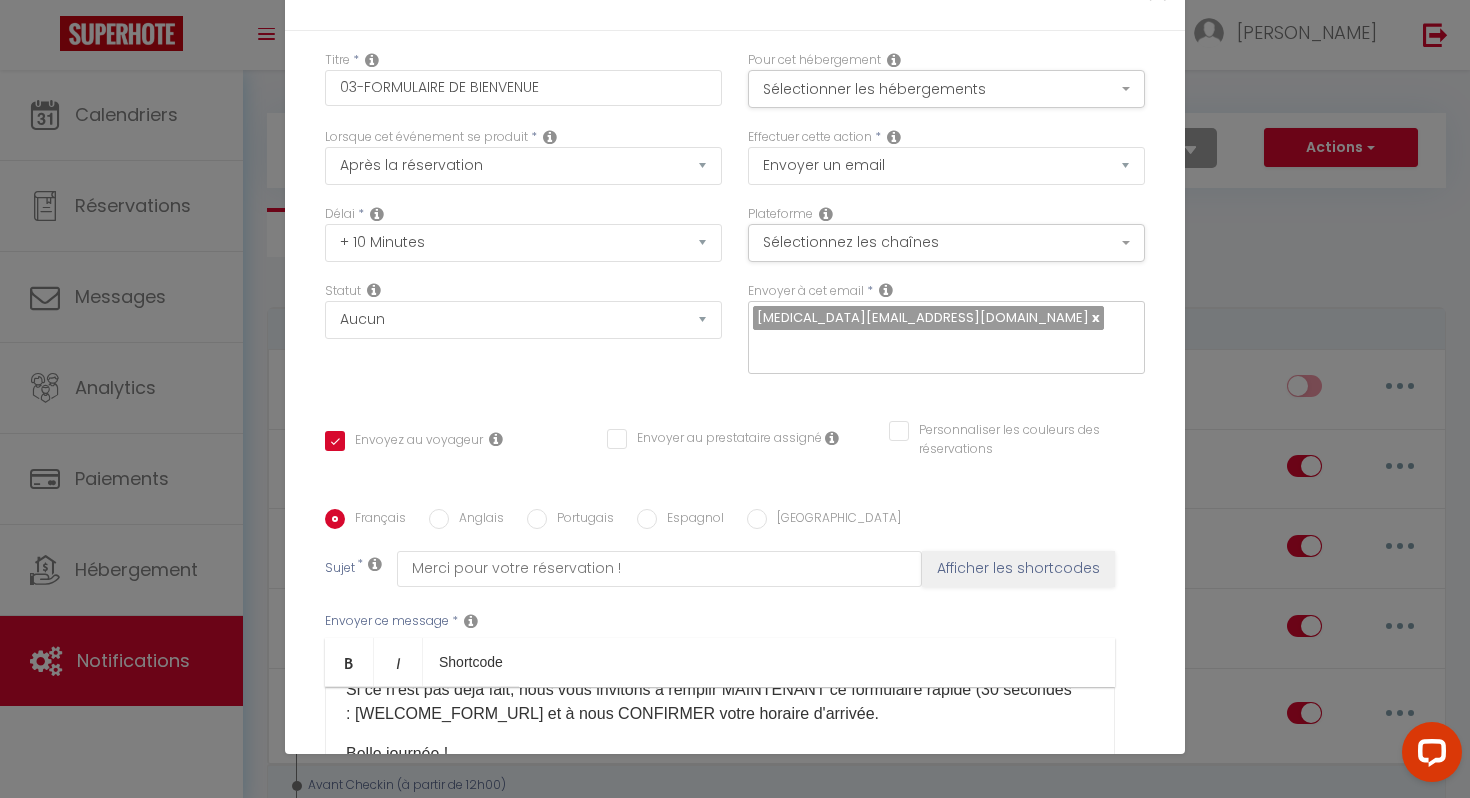click on "Modifier la notification   ×   Titre   *     03-FORMULAIRE DE BIENVENUE   Pour cet hébergement
Sélectionner les hébergements
Tous les apparts
Autres
Le Nid douillet d'Aulnay  · Le Nid Douillet - Appart  proche [GEOGRAPHIC_DATA]/CDG/Parking
Montreuil · Grand T1  Confortable - Calme et Proche de [GEOGRAPHIC_DATA]
Lorsque cet événement se produit   *      Après la réservation   Avant Checkin (à partir de 12h00)   Après Checkin (à partir de 12h00)   Avant Checkout (à partir de 12h00)   Après Checkout (à partir de 12h00)   Température   Co2   [MEDICAL_DATA] sonore   Après visualisation lien paiement   Après Paiement Lien KO   Après Caution Lien KO   Après Paiement Automatique KO   Après Caution Automatique KO" at bounding box center (735, 399) 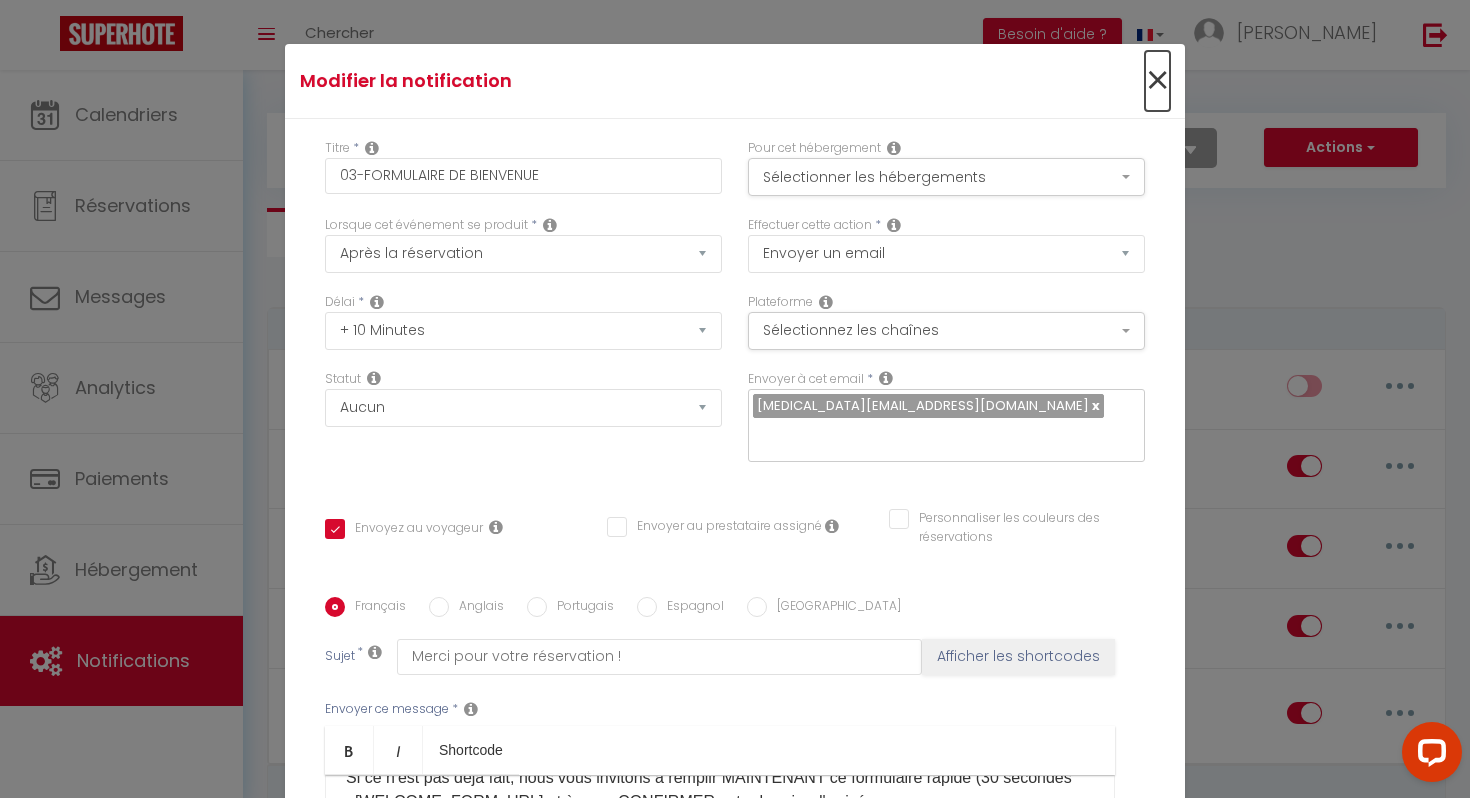 click on "×" at bounding box center [1157, 81] 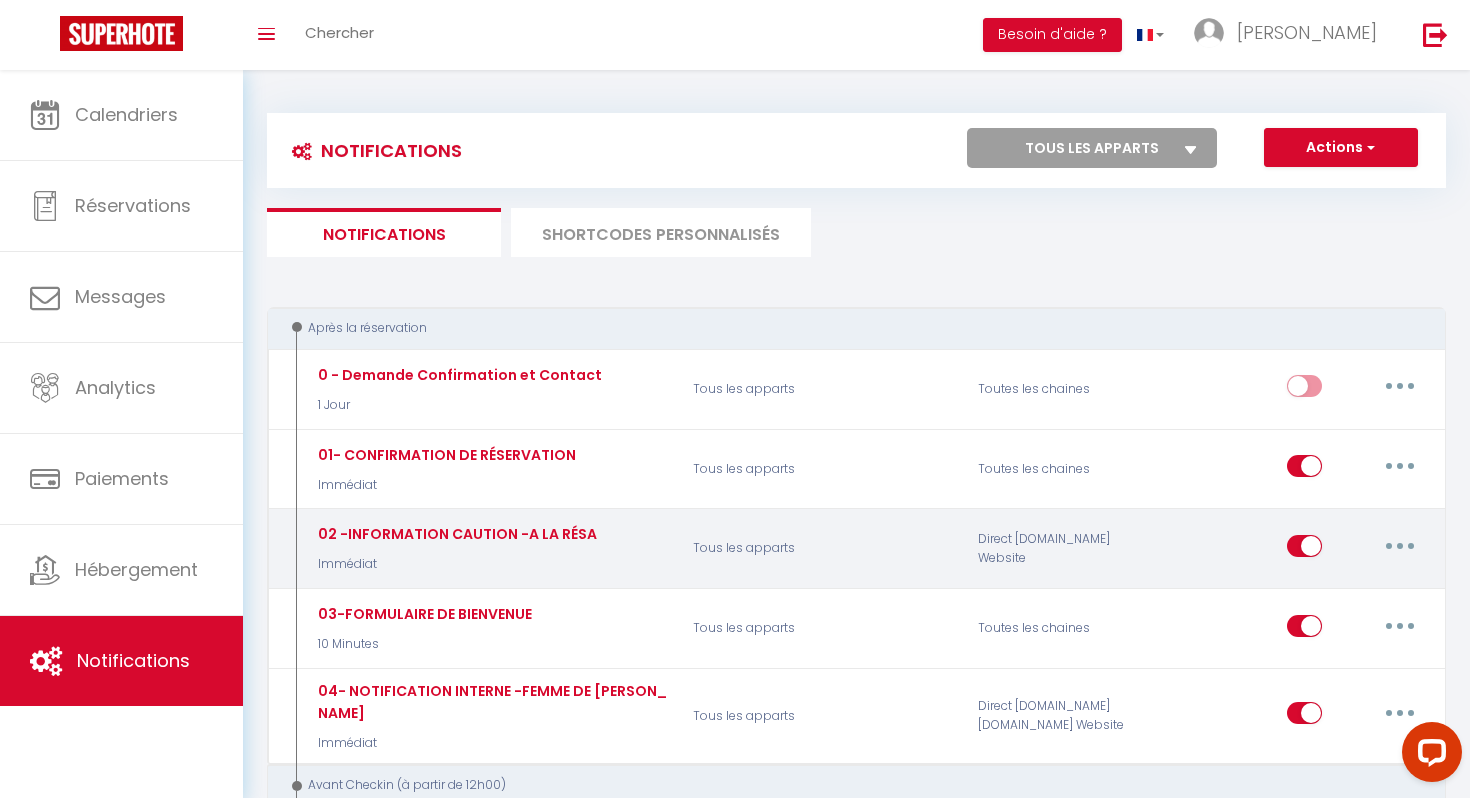 click at bounding box center [1400, 546] 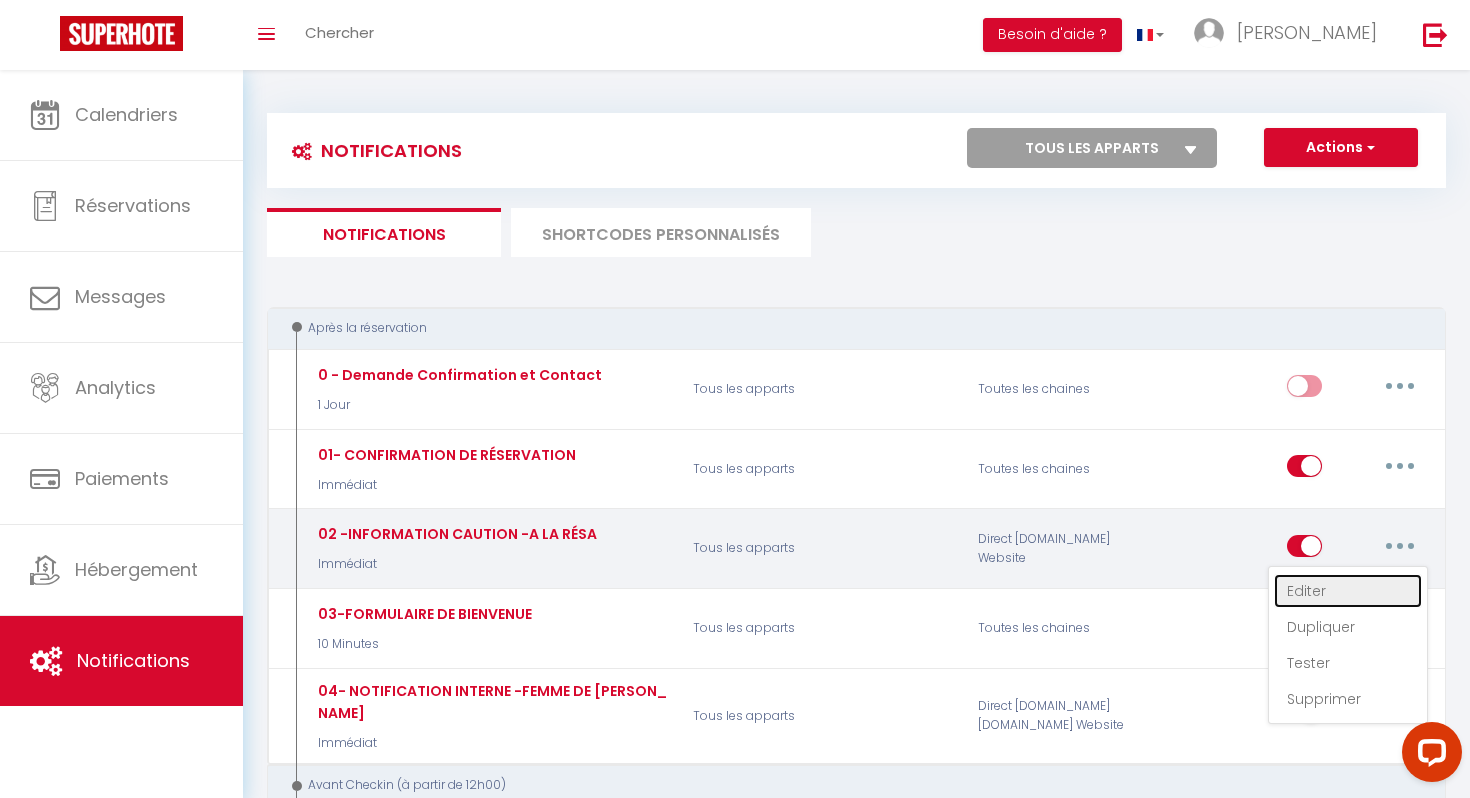 click on "Editer" at bounding box center [1348, 591] 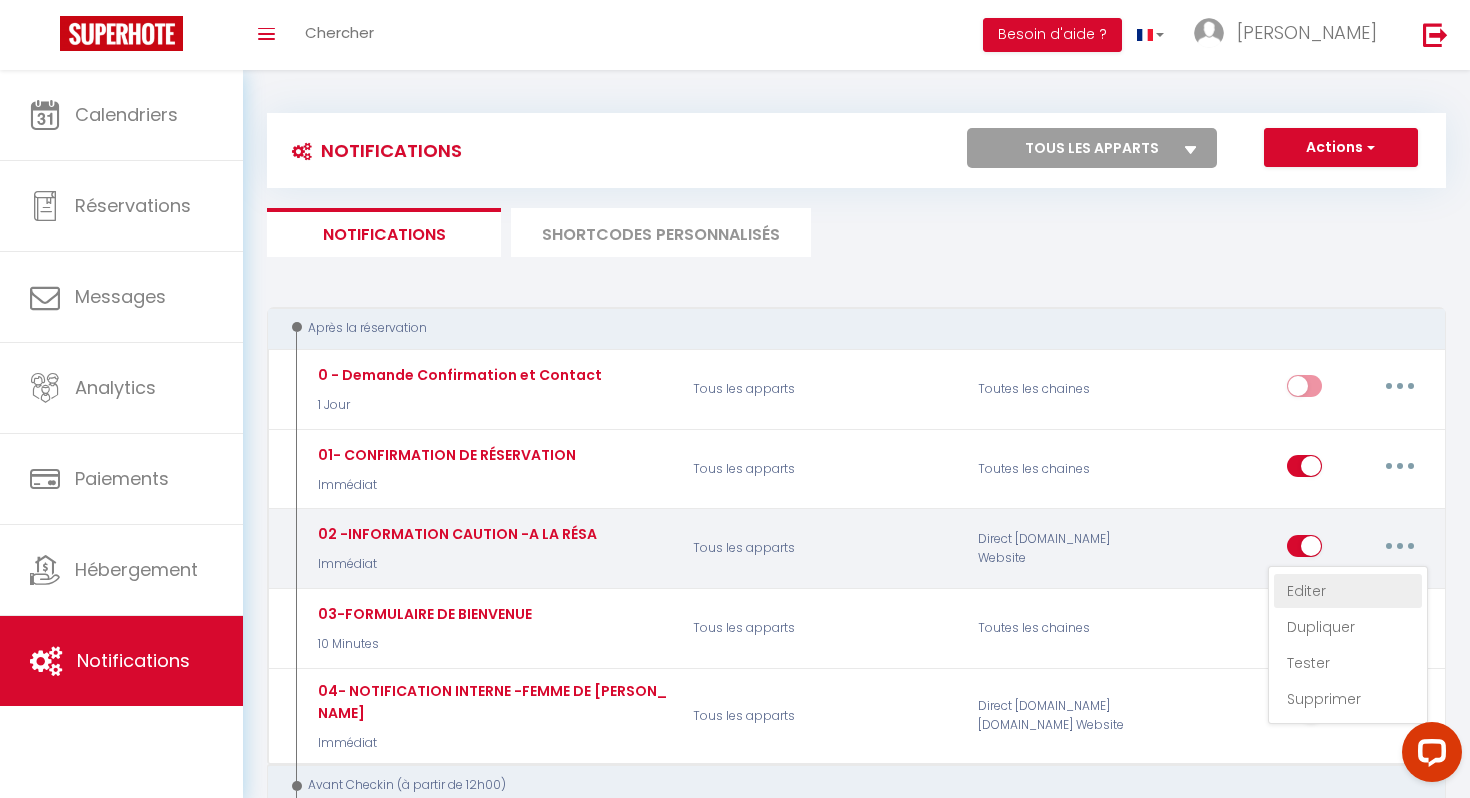 type on "02 -INFORMATION CAUTION -A LA RÉSA" 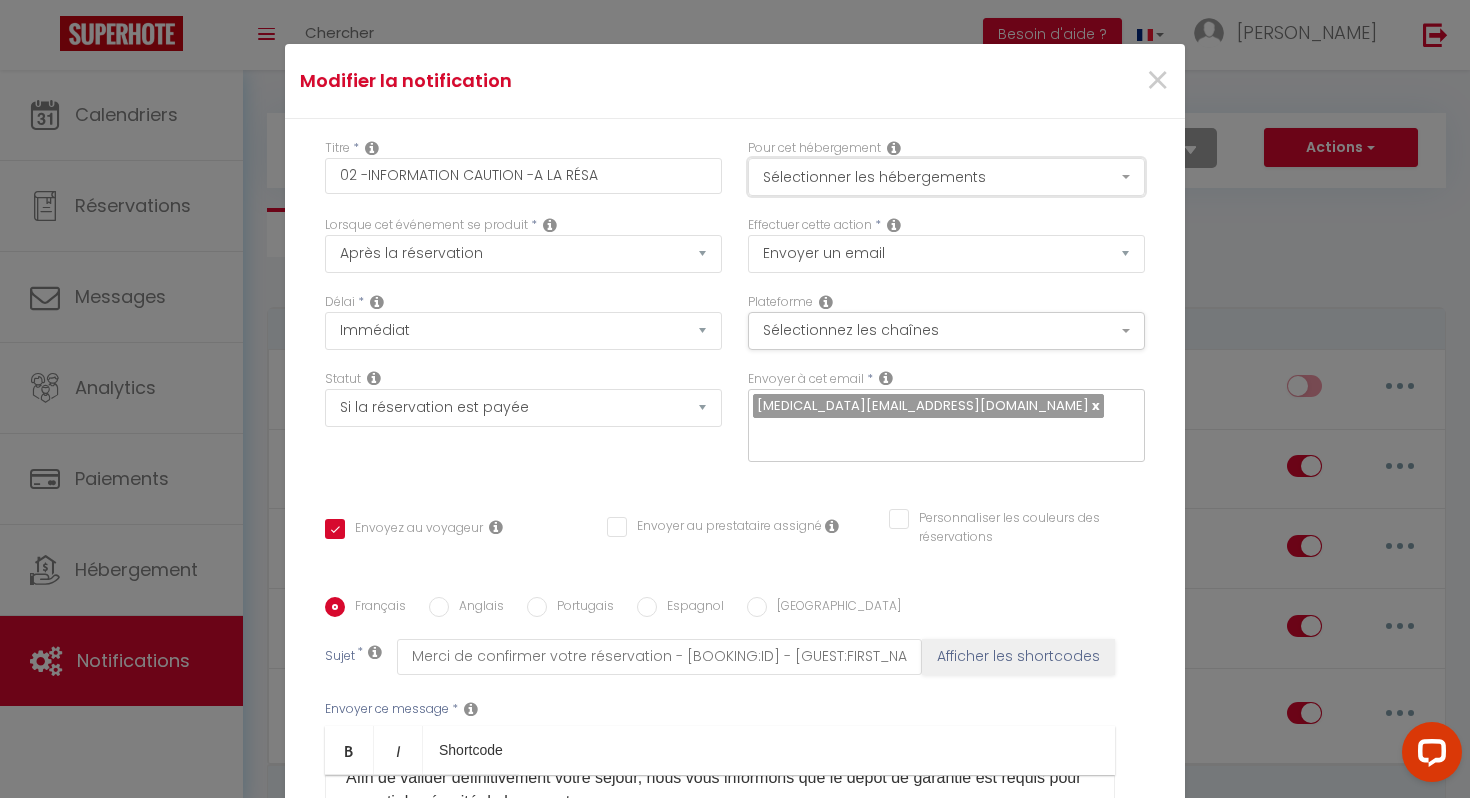 click on "Sélectionner les hébergements" at bounding box center [946, 177] 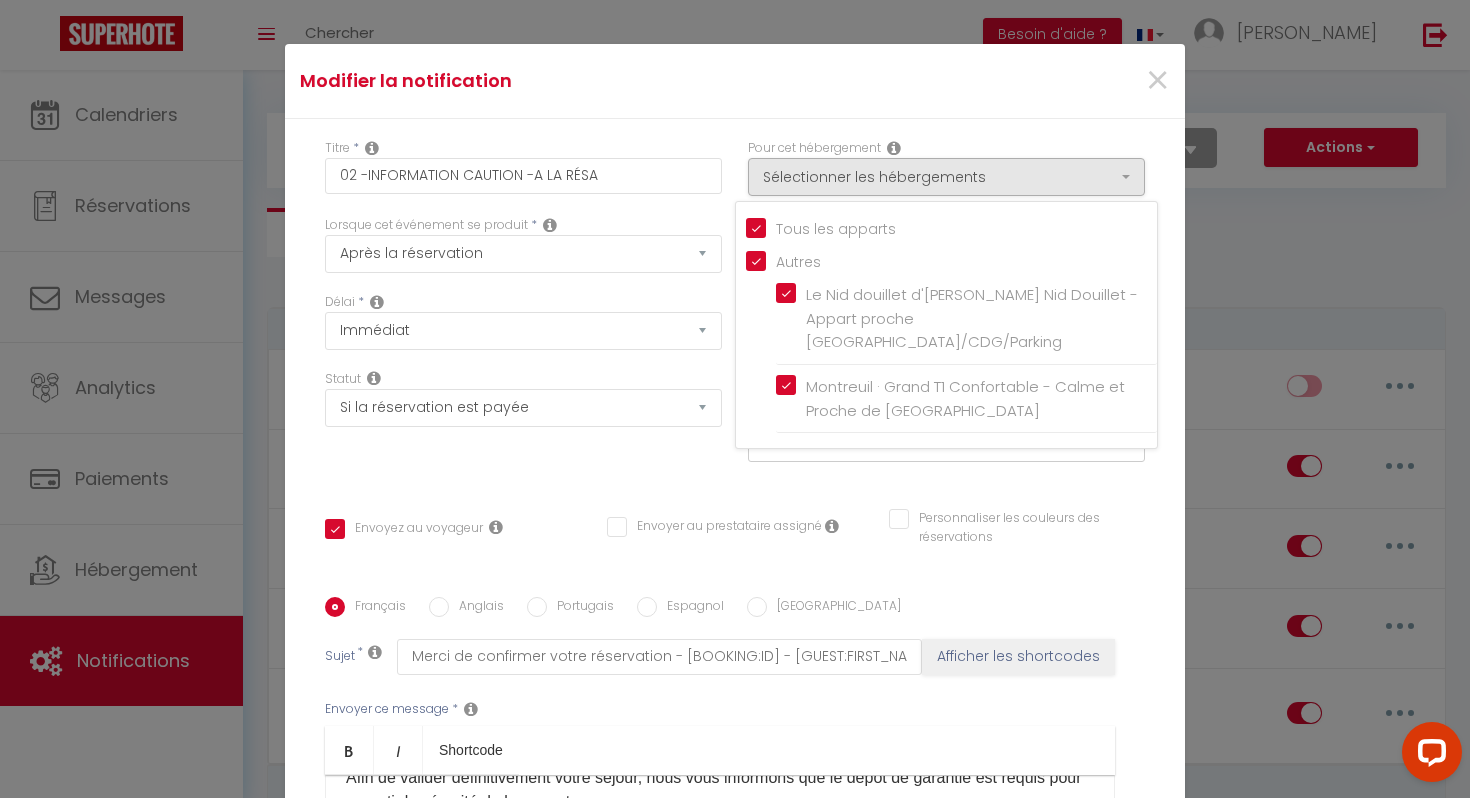 click on "Modifier la notification   ×" at bounding box center (735, 81) 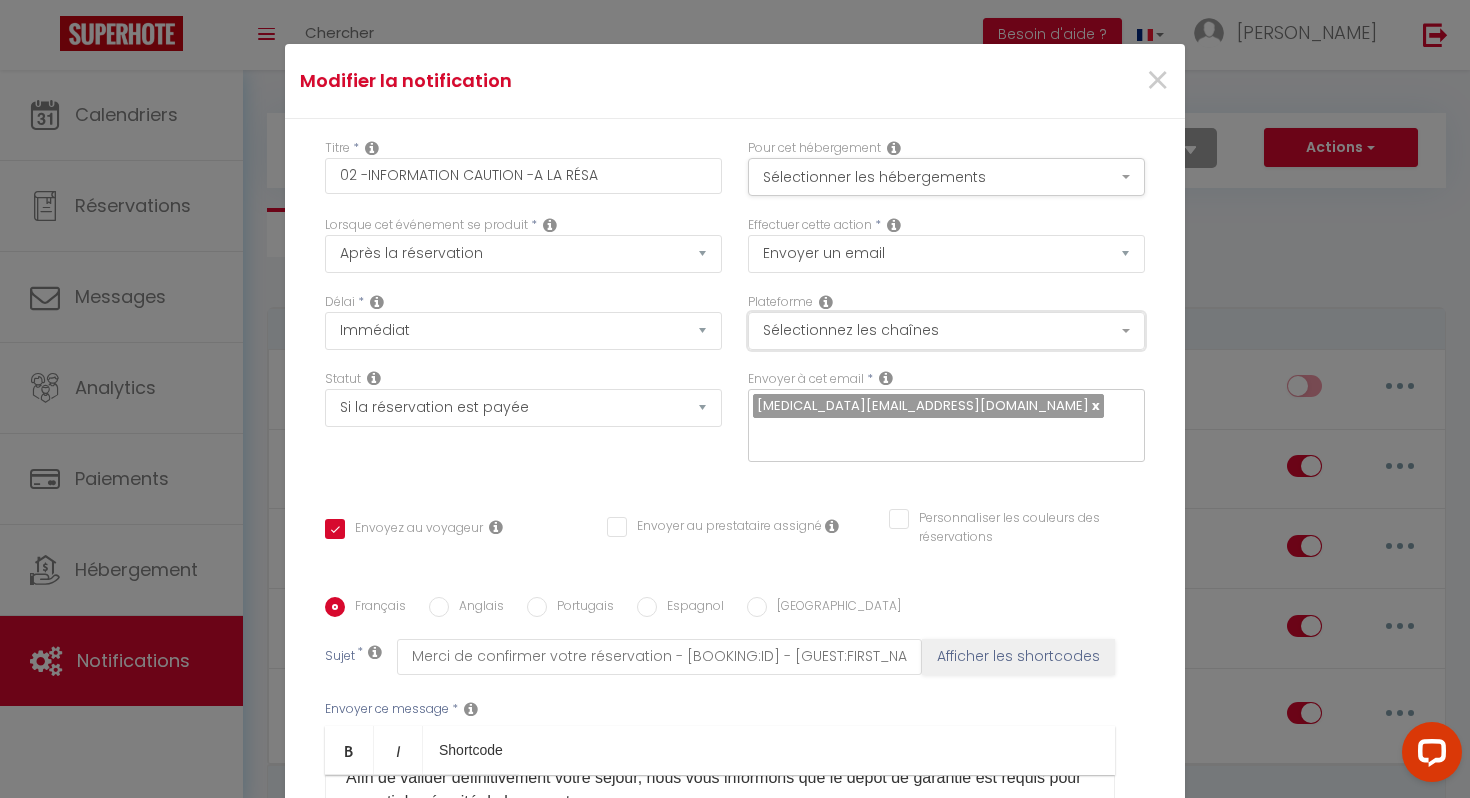 click on "Sélectionnez les chaînes" at bounding box center (946, 331) 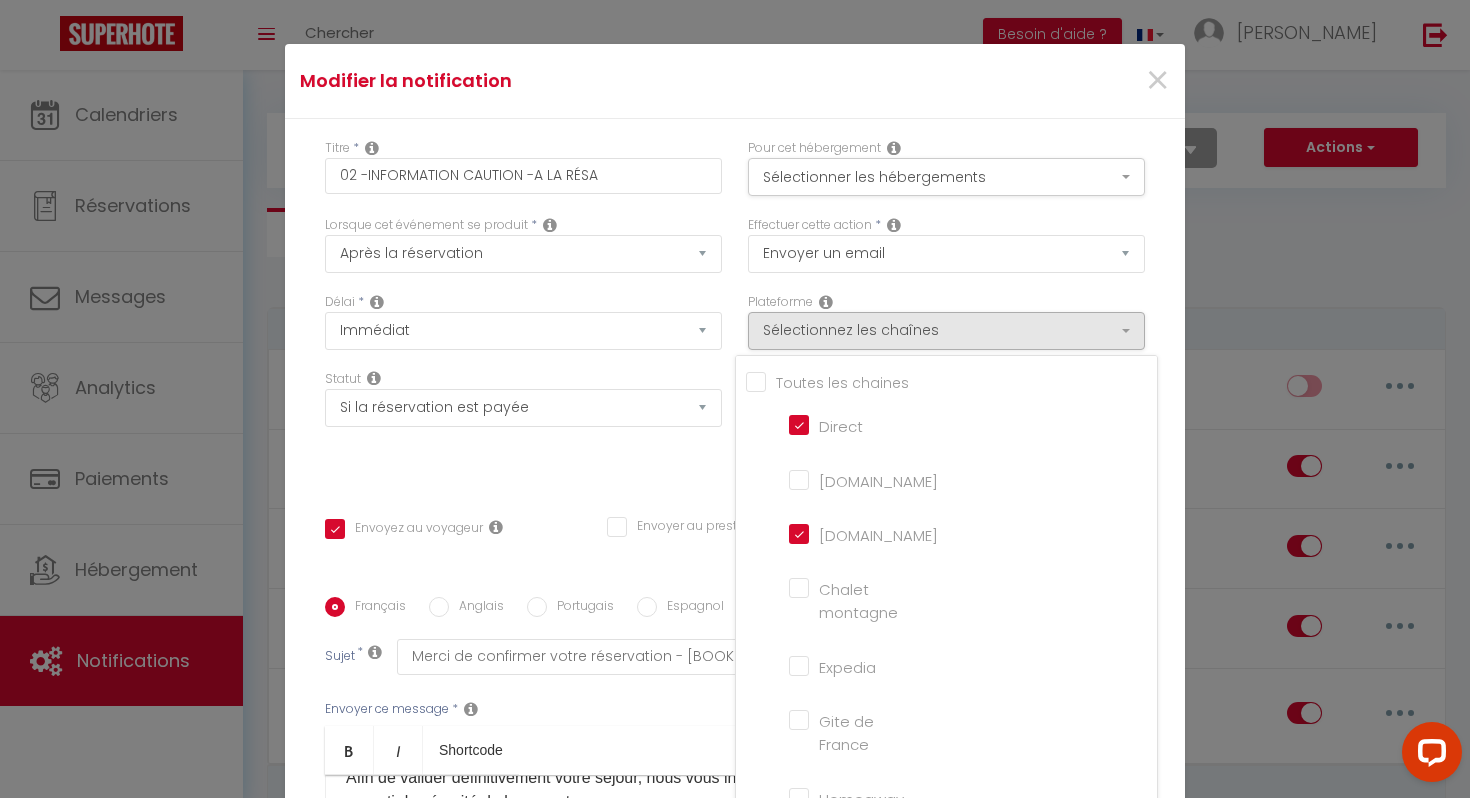 click on "Modifier la notification   ×   Titre   *     02 -INFORMATION CAUTION -A LA RÉSA   Pour cet hébergement
Sélectionner les hébergements
Tous les apparts
Autres
Le Nid douillet d'Aulnay  · Le Nid Douillet - Appart  proche [GEOGRAPHIC_DATA]/CDG/Parking
Montreuil · Grand T1  Confortable - Calme et Proche de [GEOGRAPHIC_DATA]
Lorsque cet événement se produit   *      Après la réservation   Avant Checkin (à partir de 12h00)   Après Checkin (à partir de 12h00)   Avant Checkout (à partir de 12h00)   Après Checkout (à partir de 12h00)   Température   Co2   [MEDICAL_DATA] sonore   Après visualisation lien paiement   Après Paiement Lien KO   Après Caution Lien KO   Après Paiement Automatique KO   Paiement OK      *" at bounding box center [735, 399] 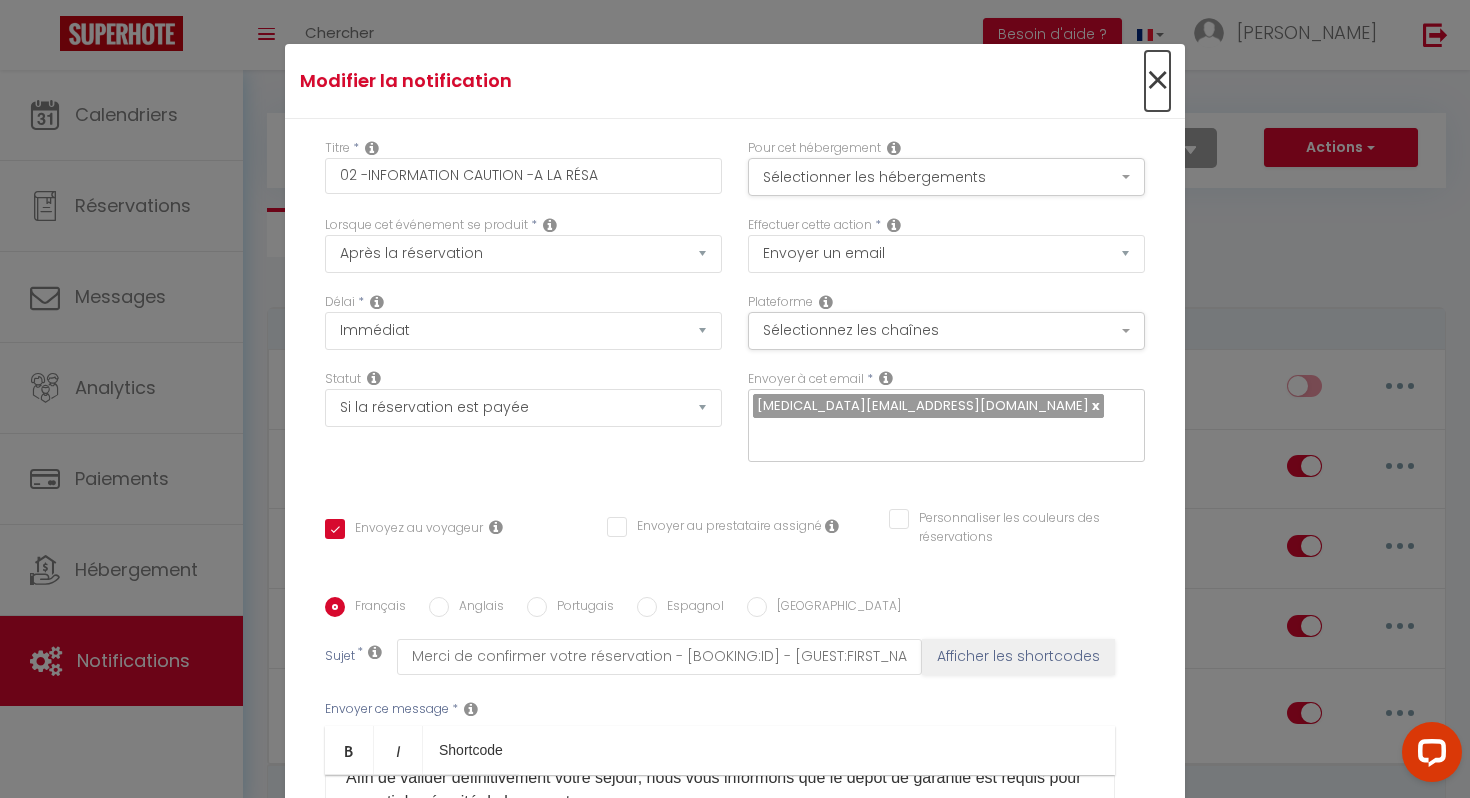 click on "×" at bounding box center [1157, 81] 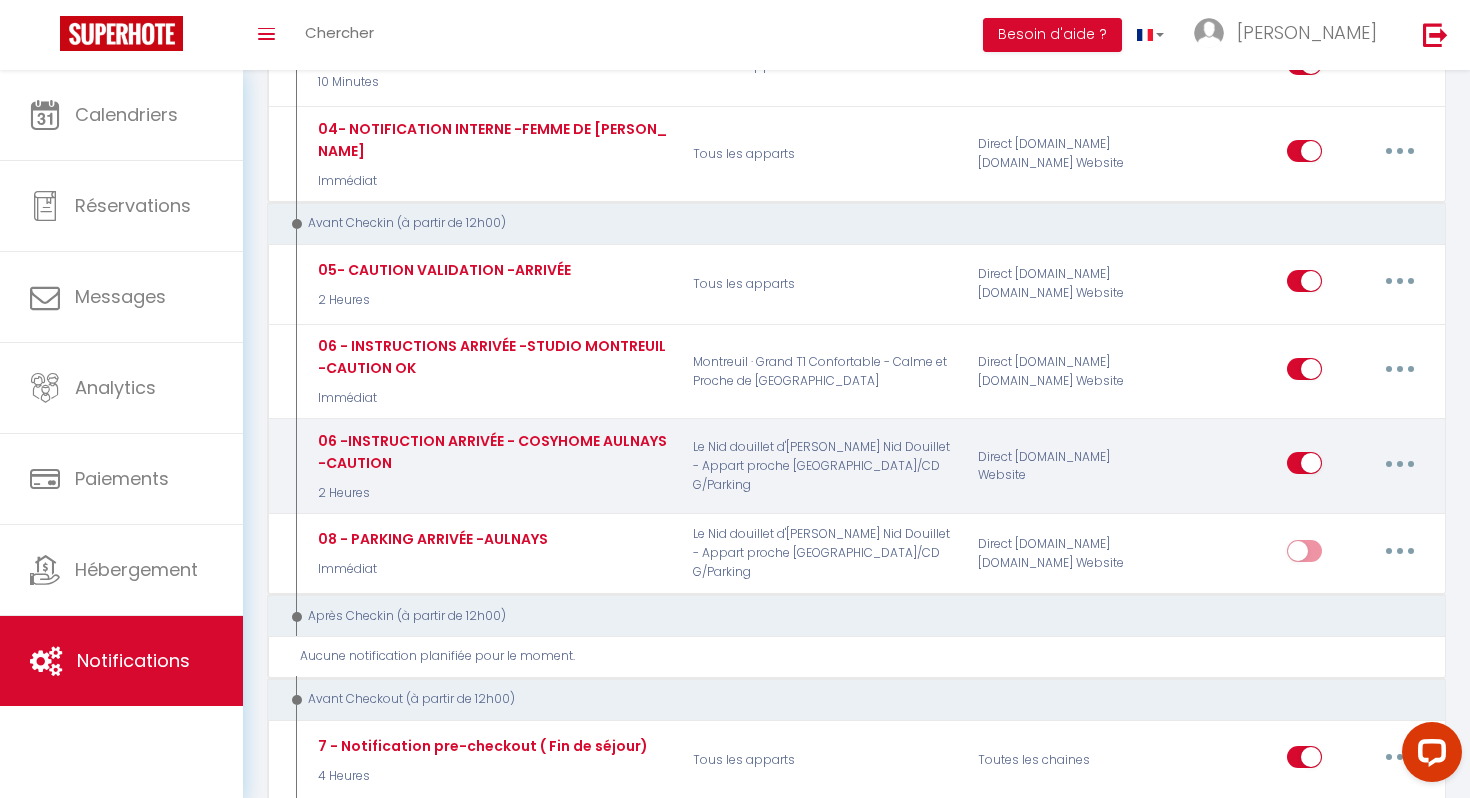 scroll, scrollTop: 578, scrollLeft: 0, axis: vertical 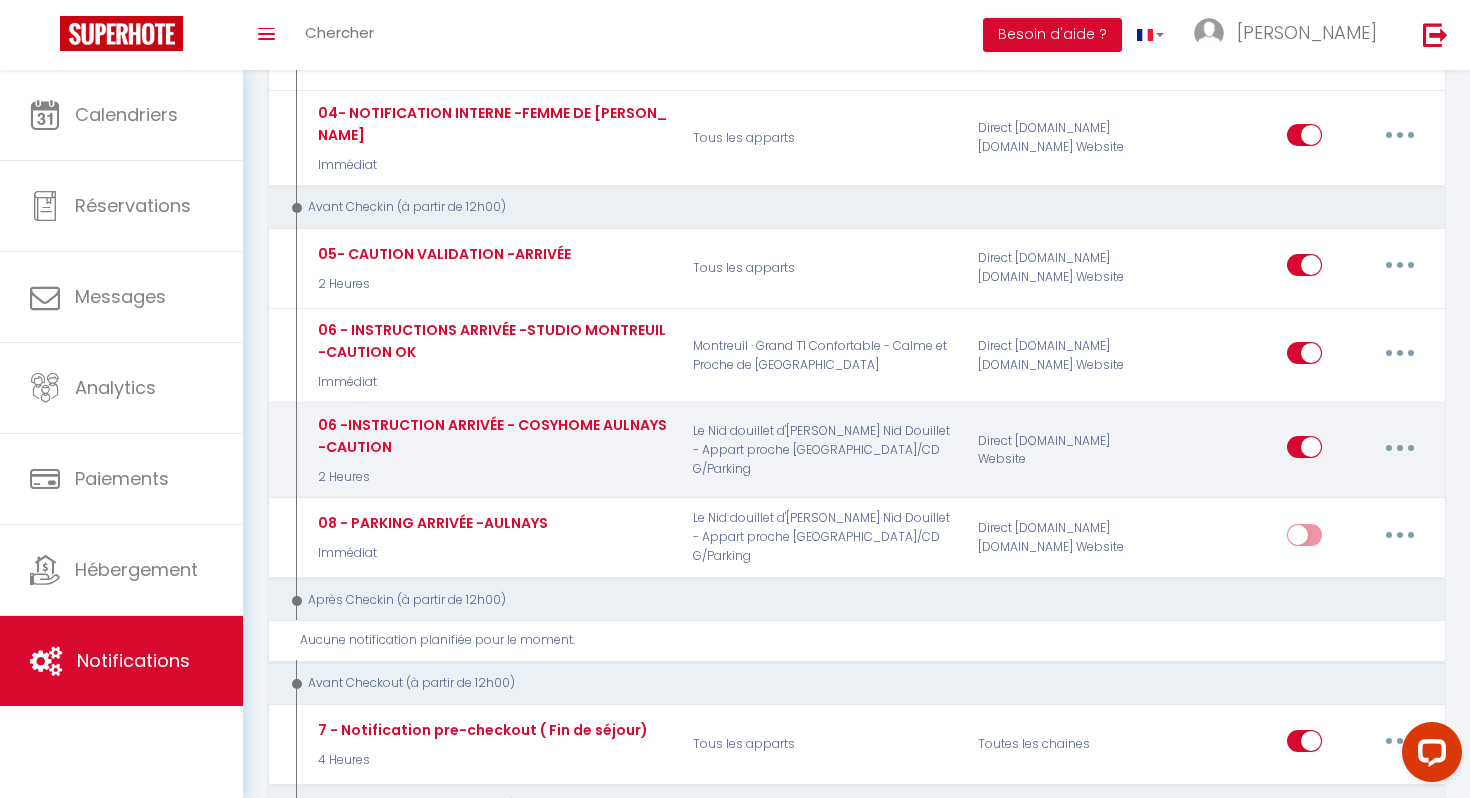 click at bounding box center [1400, 448] 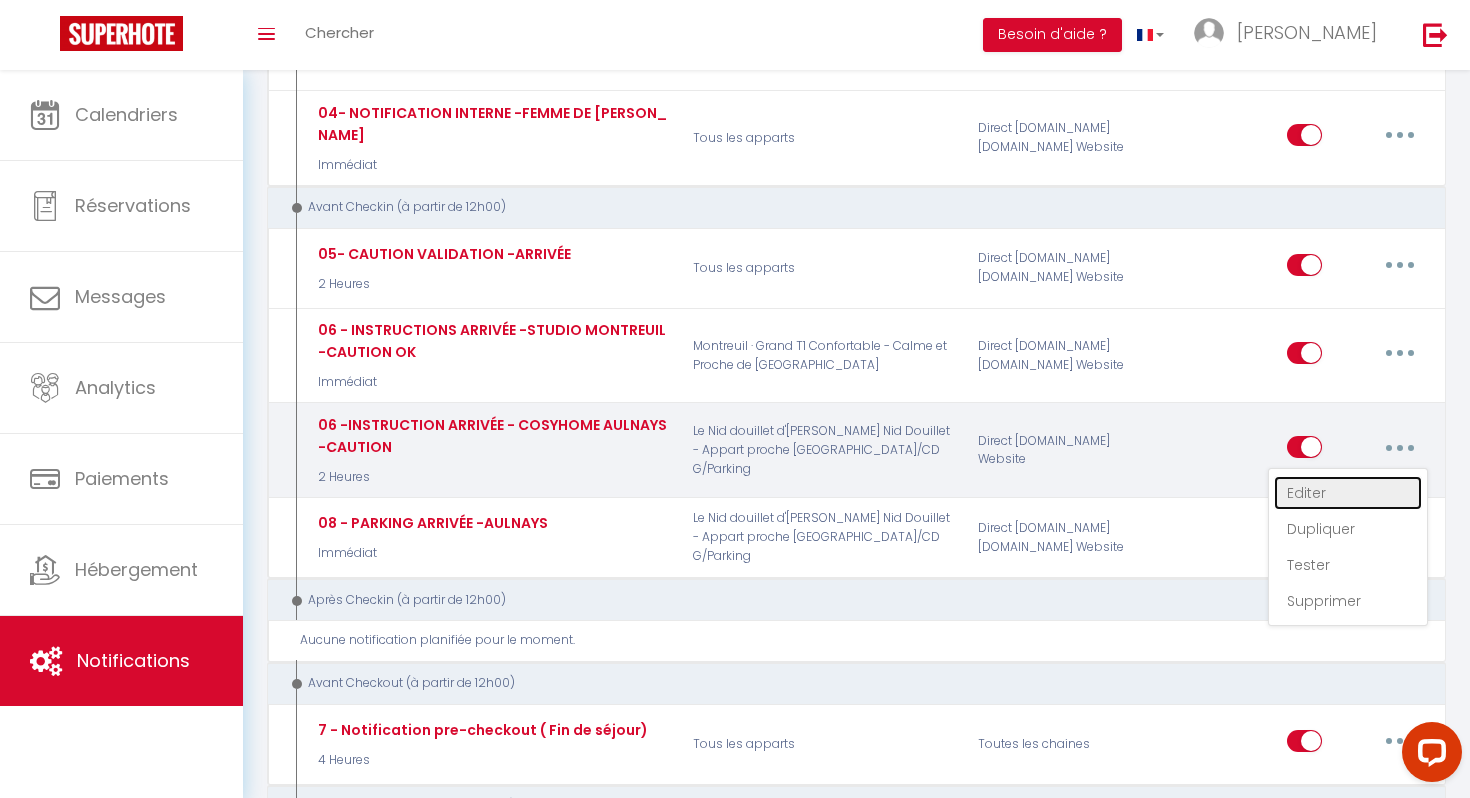 click on "Editer" at bounding box center (1348, 493) 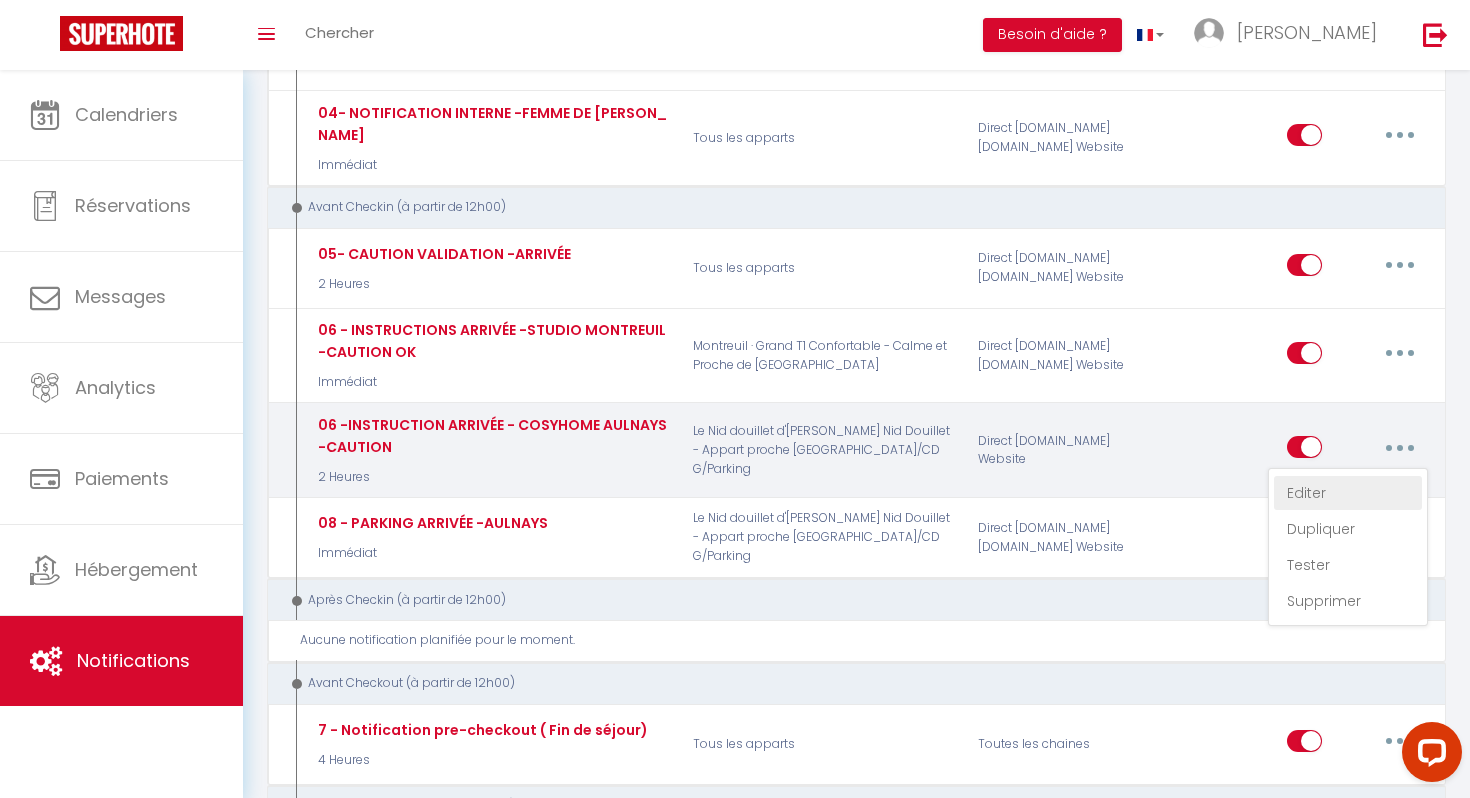 type on "06 -INSTRUCTION ARRIVÉE - COSYHOME AULNAYS -CAUTION" 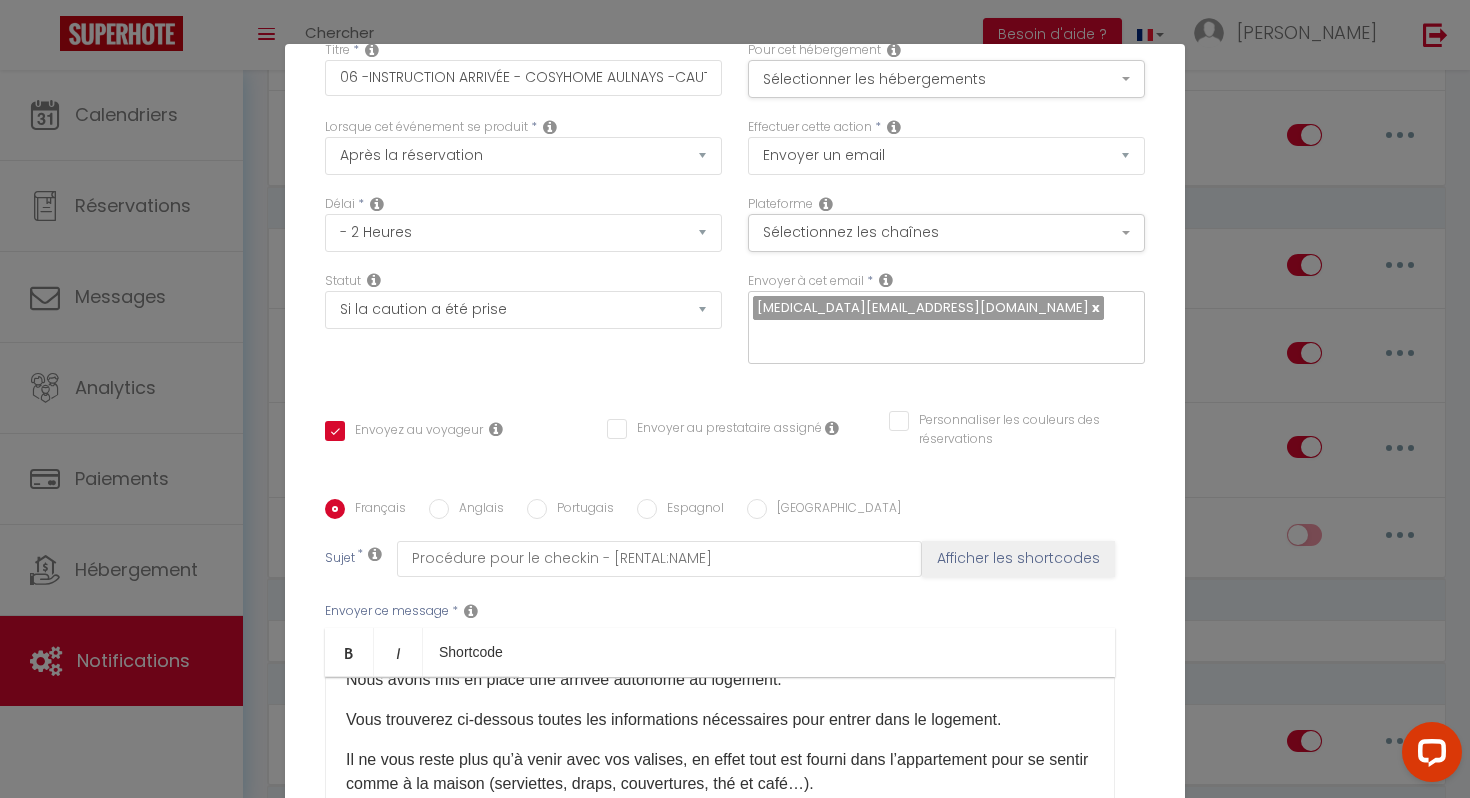 scroll, scrollTop: 295, scrollLeft: 0, axis: vertical 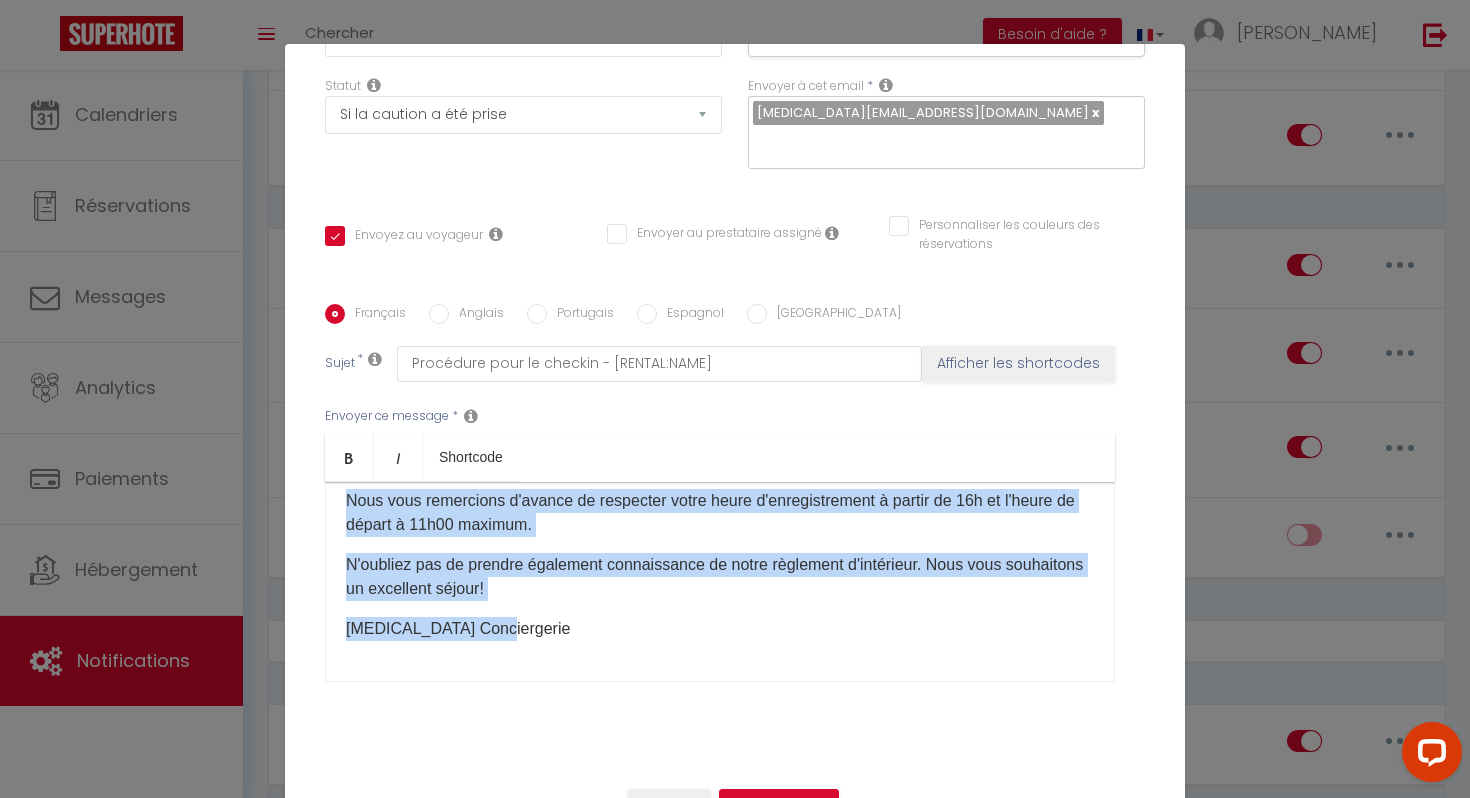 drag, startPoint x: 347, startPoint y: 514, endPoint x: 373, endPoint y: 742, distance: 229.47766 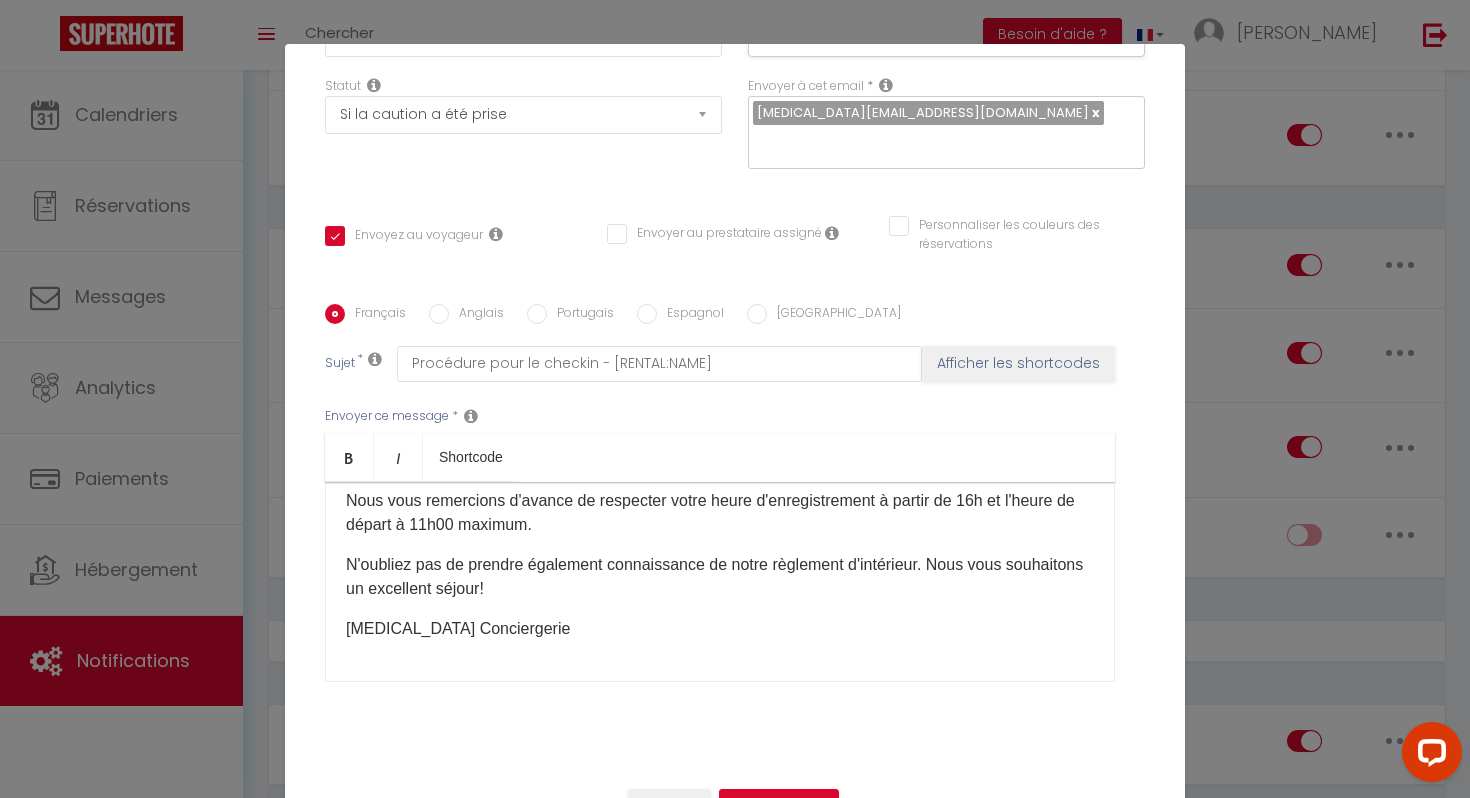 click on "Titre   *     06 -INSTRUCTION ARRIVÉE - COSYHOME AULNAYS -CAUTION   Pour cet hébergement
Sélectionner les hébergements
Tous les apparts
Autres
Le Nid douillet d'Aulnay  · Le Nid Douillet - Appart  proche [GEOGRAPHIC_DATA]/CDG/Parking
Montreuil · Grand T1  Confortable - Calme et Proche de [GEOGRAPHIC_DATA]
Lorsque cet événement se produit   *      Après la réservation   Avant Checkin (à partir de 12h00)   Après Checkin (à partir de 12h00)   Avant Checkout (à partir de 12h00)   Après Checkout (à partir de 12h00)   Température   Co2   [MEDICAL_DATA] sonore   Après visualisation lien paiement   Après Paiement Lien KO   Après Caution Lien KO   Après Paiement Automatique KO   Après Caution Automatique KO      *" at bounding box center (735, 304) 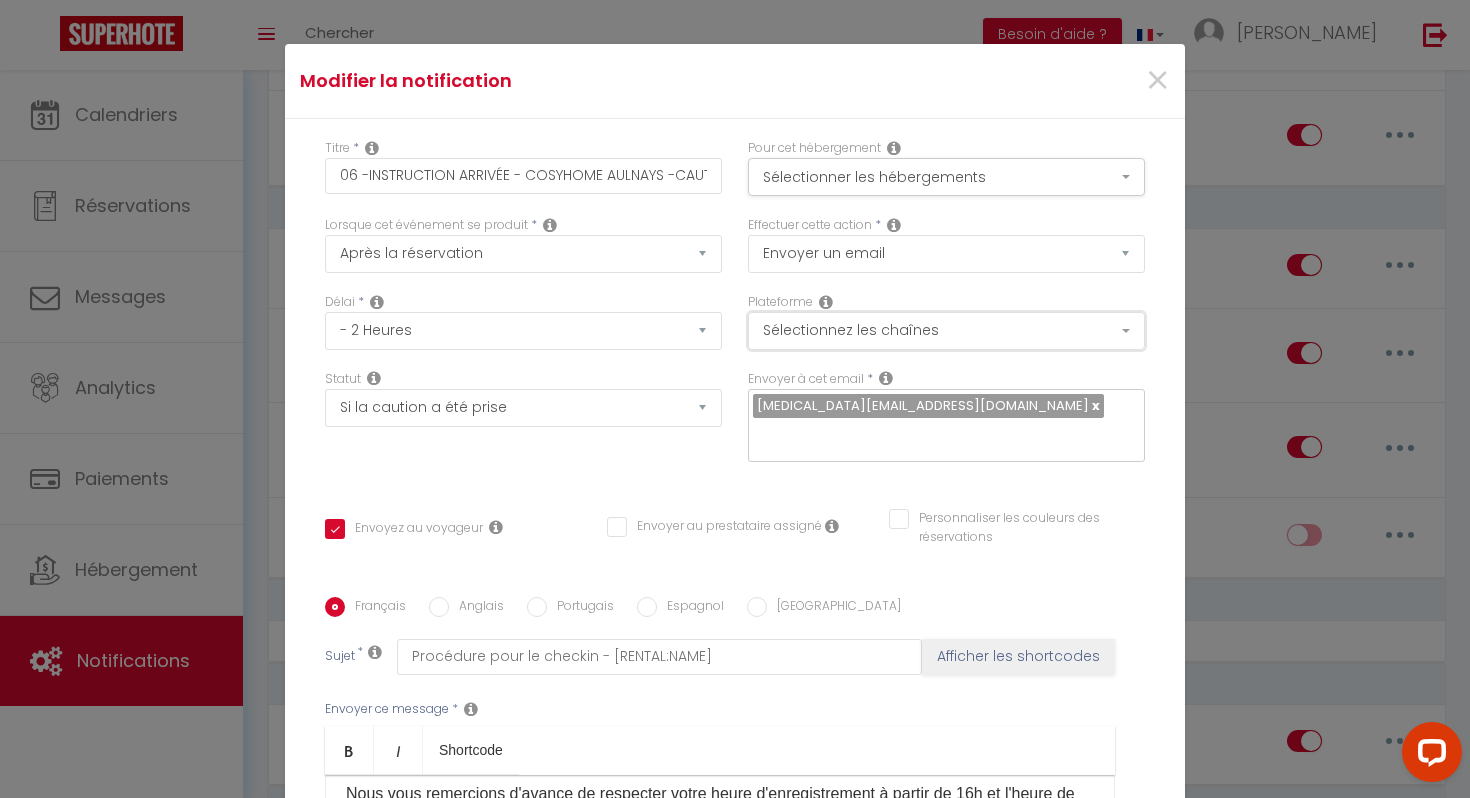 click on "Sélectionnez les chaînes" at bounding box center [946, 331] 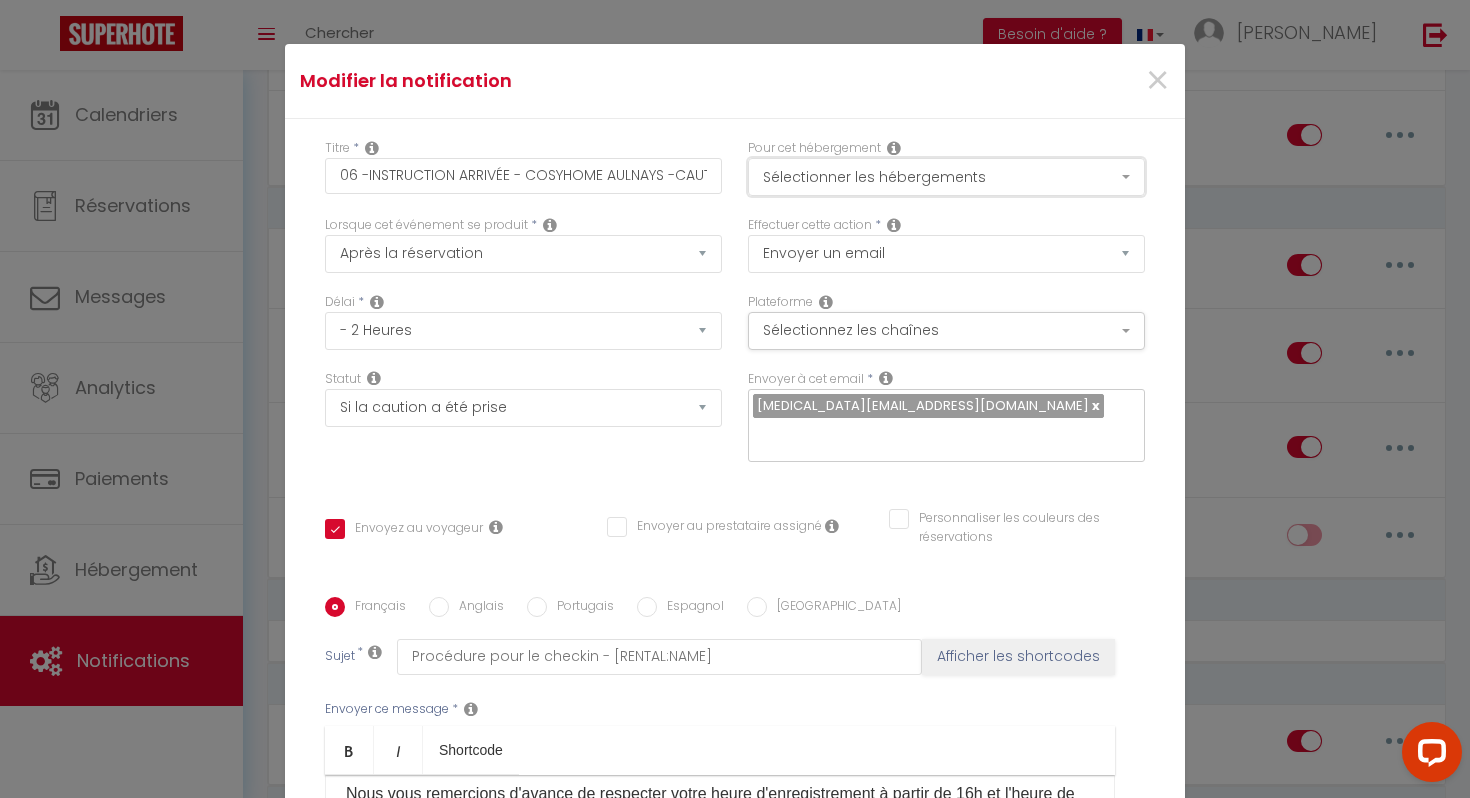click on "Sélectionner les hébergements" at bounding box center (946, 177) 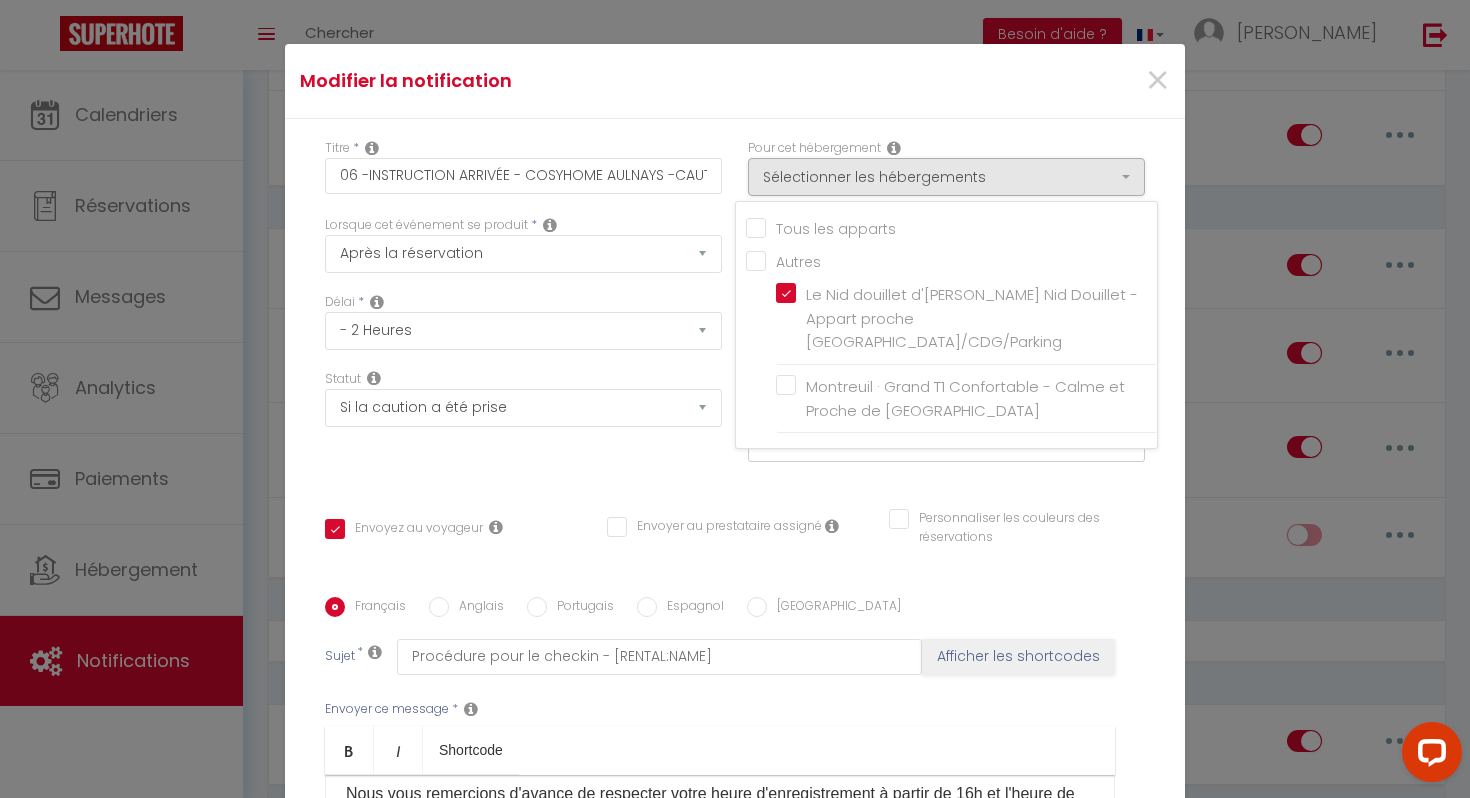 click on "Modifier la notification   ×" at bounding box center [735, 81] 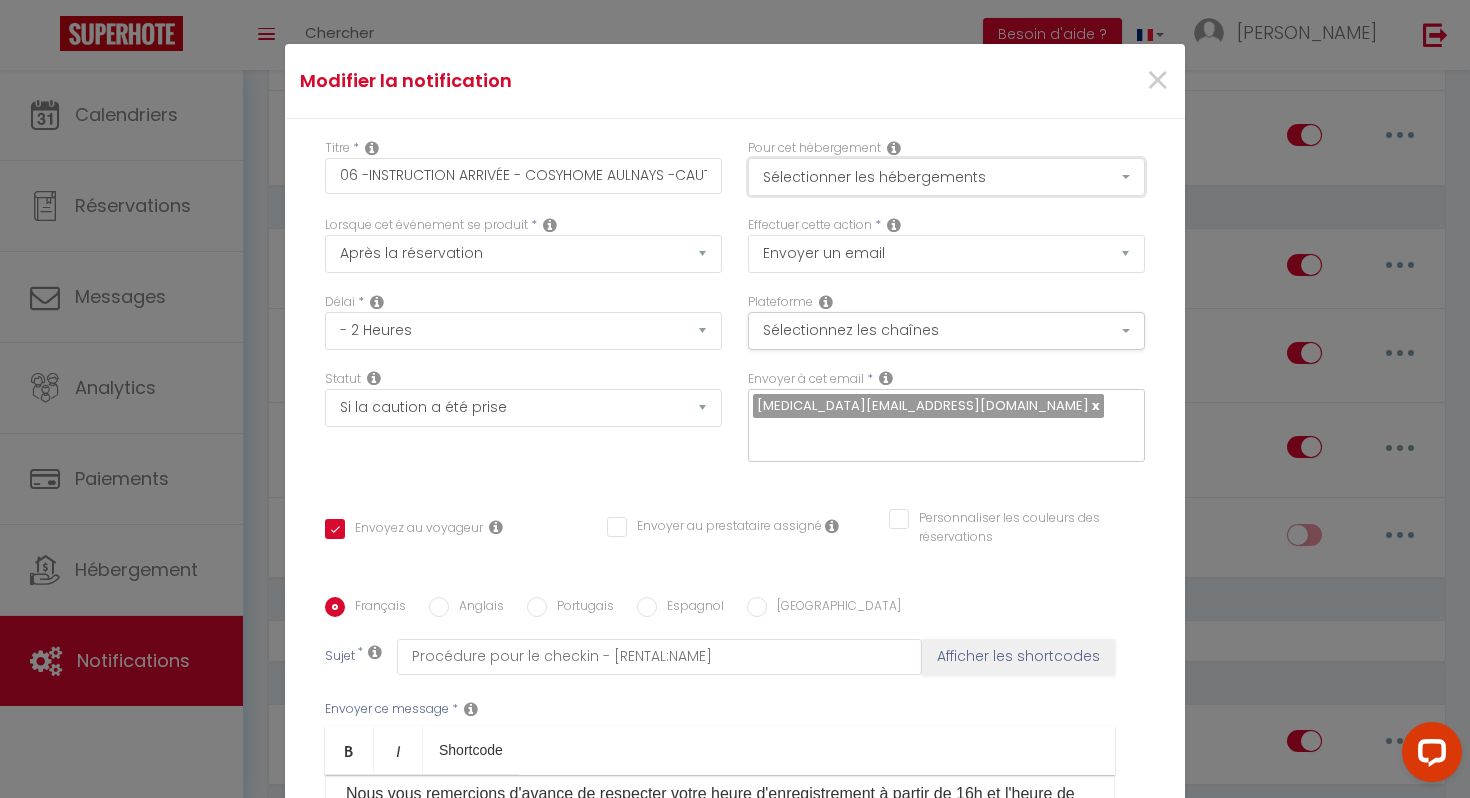 click on "Sélectionner les hébergements" at bounding box center [946, 177] 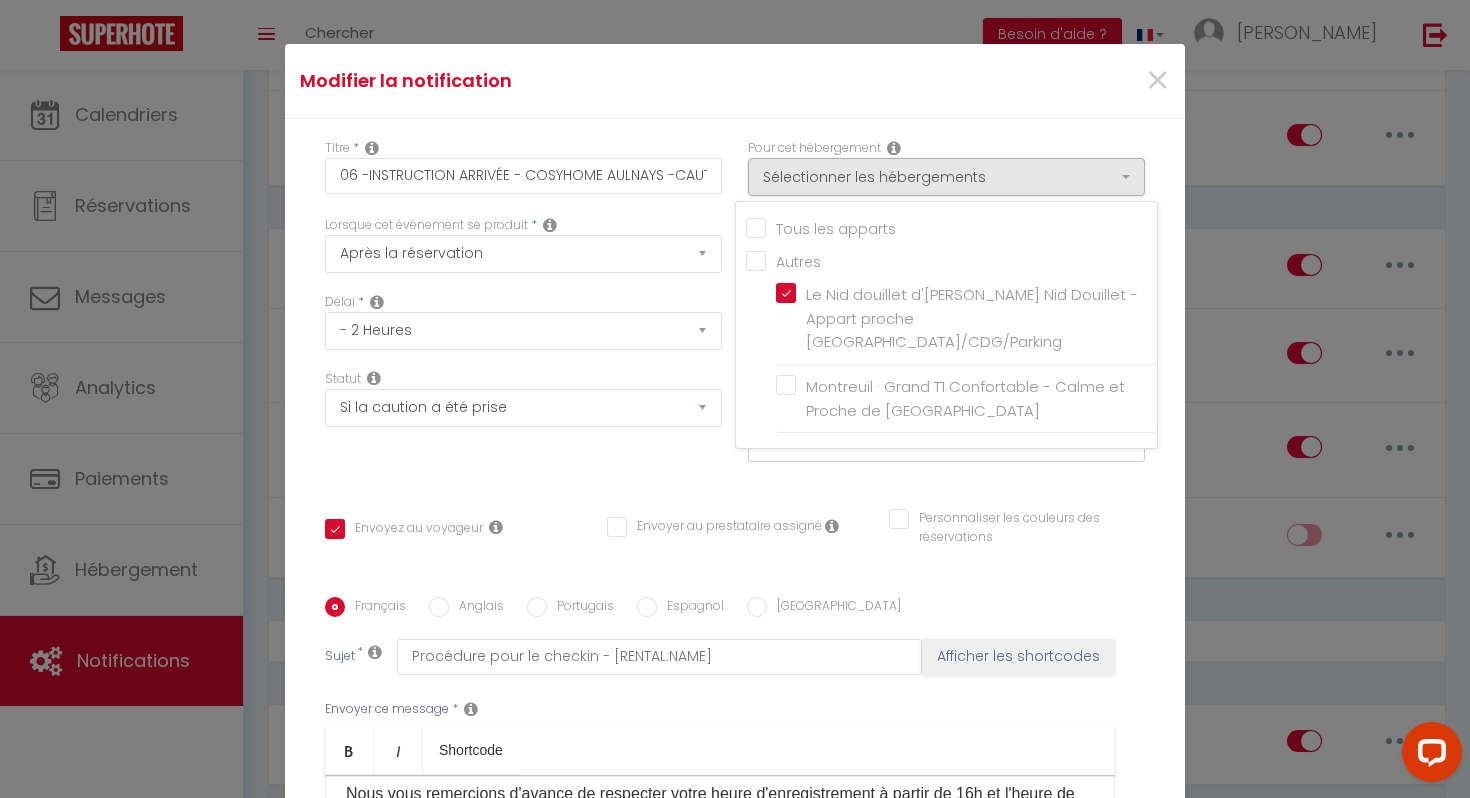 click on "Modifier la notification   ×" at bounding box center [735, 81] 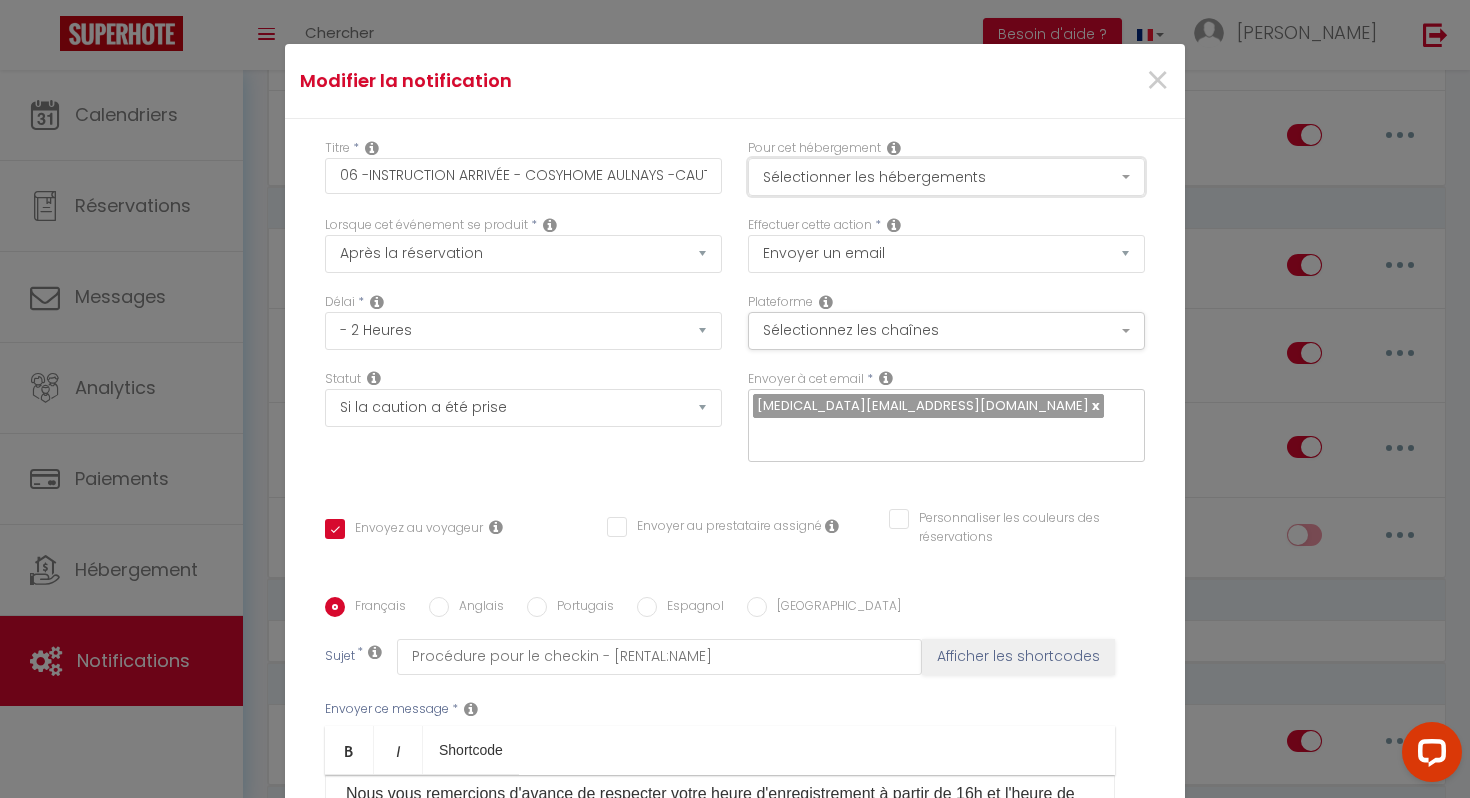 click on "Sélectionner les hébergements" at bounding box center [946, 177] 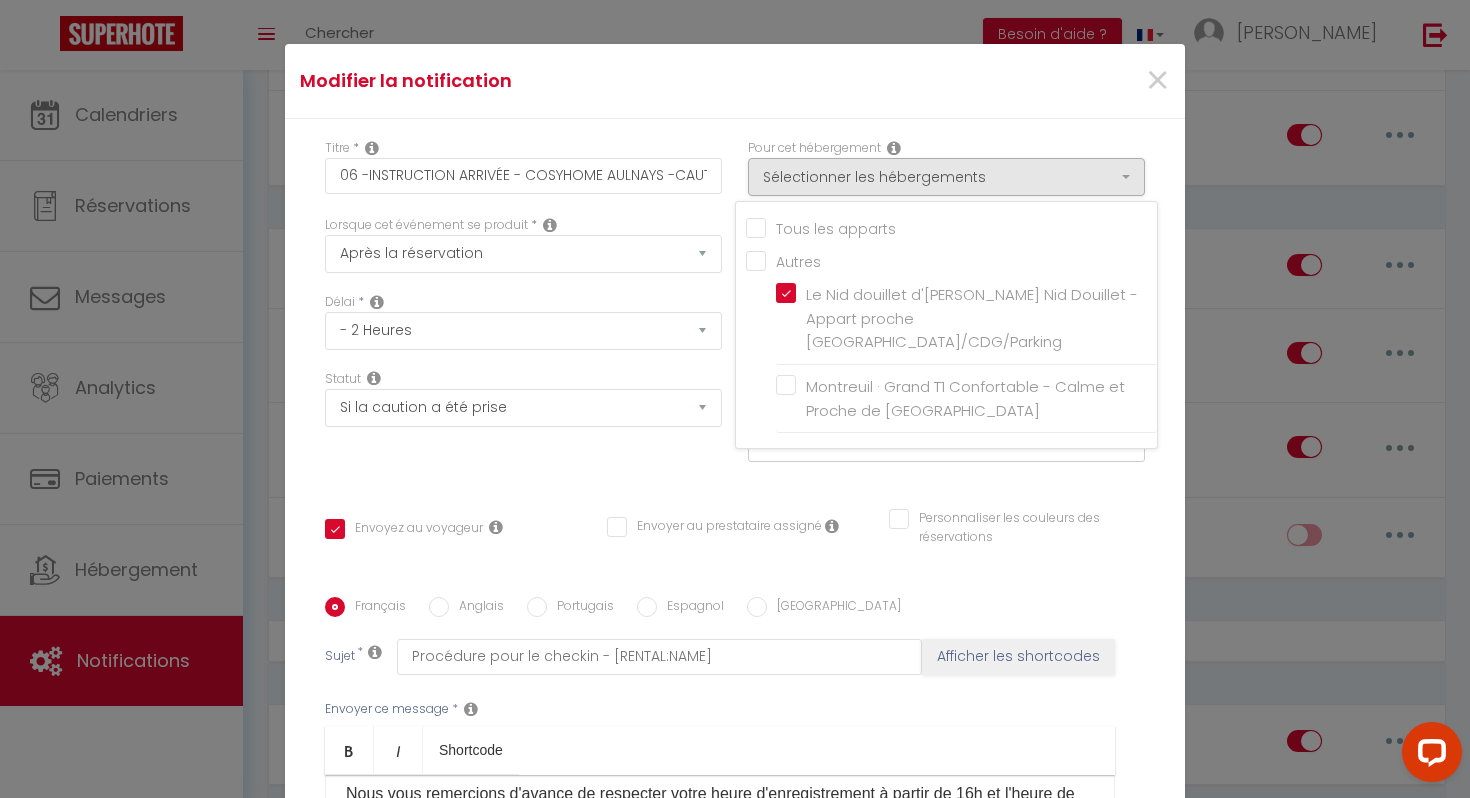 click on "Titre   *     06 -INSTRUCTION ARRIVÉE - COSYHOME AULNAYS -CAUTION   Pour cet hébergement
Sélectionner les hébergements
Tous les apparts
Autres
Le Nid douillet d'Aulnay  · Le Nid Douillet - Appart  proche [GEOGRAPHIC_DATA]/CDG/Parking
Montreuil · Grand T1  Confortable - Calme et Proche de [GEOGRAPHIC_DATA]
Lorsque cet événement se produit   *      Après la réservation   Avant Checkin (à partir de 12h00)   Après Checkin (à partir de 12h00)   Avant Checkout (à partir de 12h00)   Après Checkout (à partir de 12h00)   Température   Co2   [MEDICAL_DATA] sonore   Après visualisation lien paiement   Après Paiement Lien KO   Après Caution Lien KO   Après Paiement Automatique KO   Après Caution Automatique KO      *" at bounding box center [735, 597] 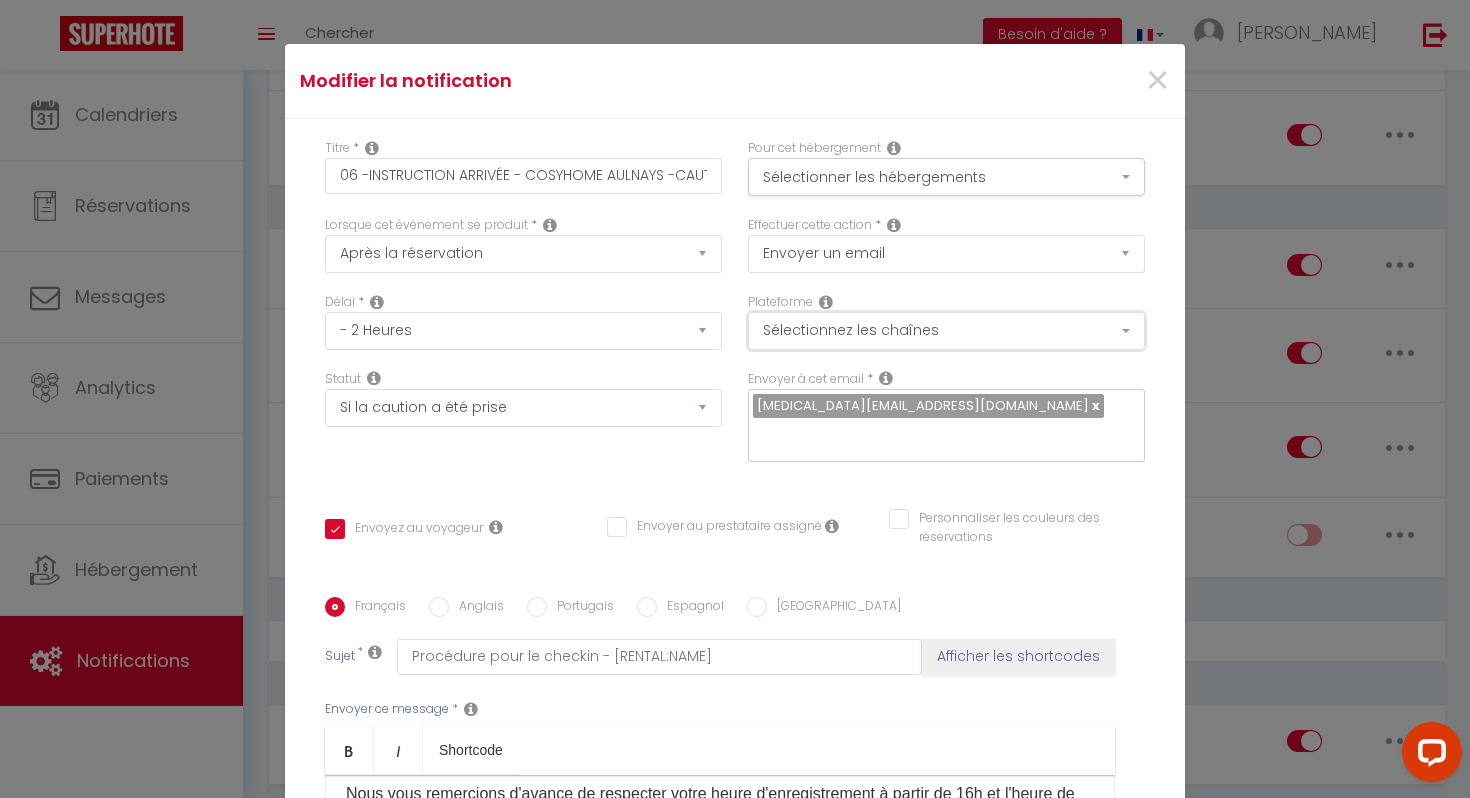 click on "Sélectionnez les chaînes" at bounding box center [946, 331] 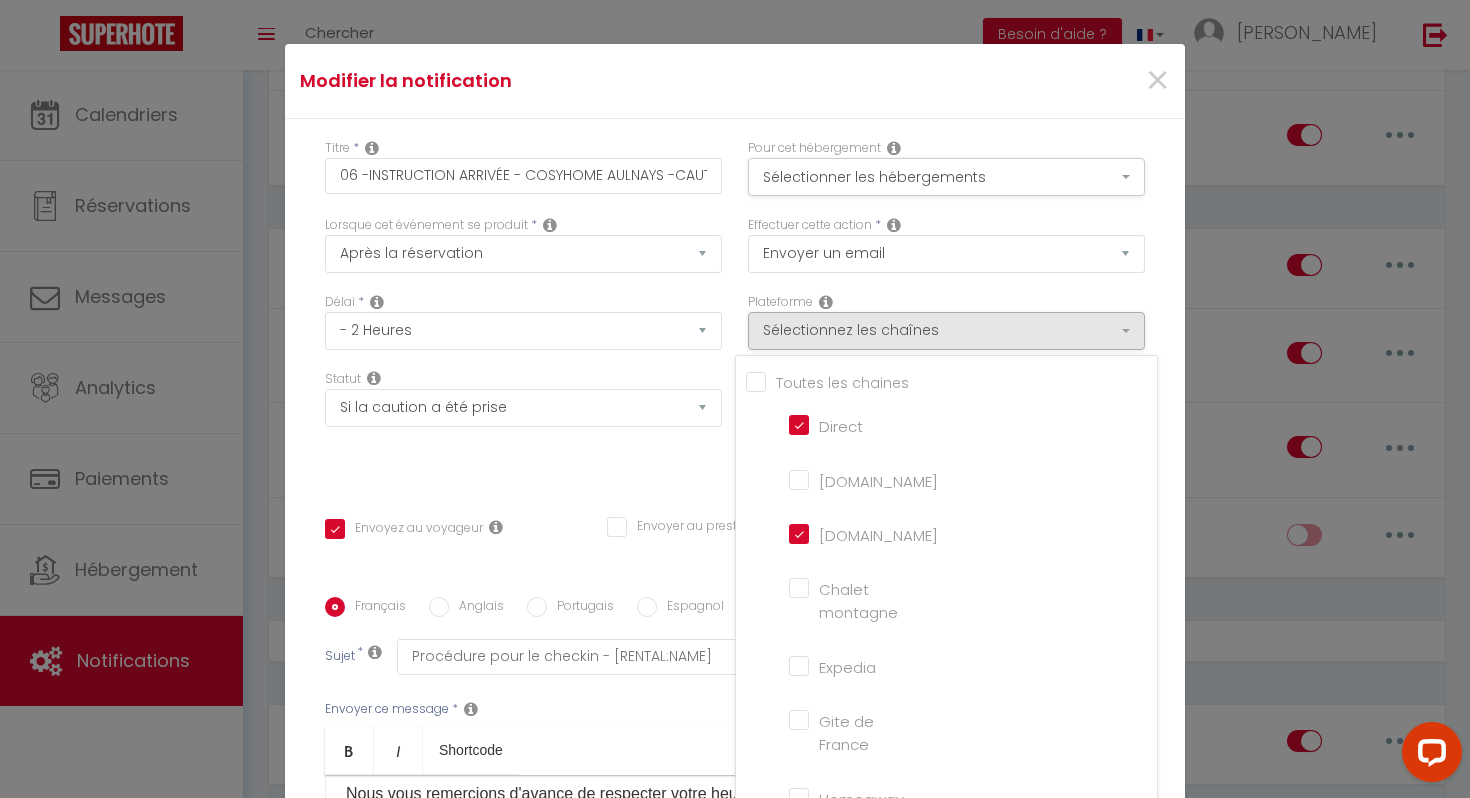 click on "Modifier la notification   ×   Titre   *     06 -INSTRUCTION ARRIVÉE - COSYHOME AULNAYS -CAUTION   Pour cet hébergement
Sélectionner les hébergements
Tous les apparts
Autres
Le Nid douillet d'Aulnay  · Le Nid Douillet - Appart  proche [GEOGRAPHIC_DATA]/CDG/Parking
Montreuil · Grand T1  Confortable - Calme et Proche de [GEOGRAPHIC_DATA]
Lorsque cet événement se produit   *      Après la réservation   Avant Checkin (à partir de 12h00)   Après Checkin (à partir de 12h00)   Avant Checkout (à partir de 12h00)   Après Checkout (à partir de 12h00)   Température   Co2   [MEDICAL_DATA] sonore   Après visualisation lien paiement   Après Paiement Lien KO   Après Caution Lien KO   Après Paiement Automatique KO      *" at bounding box center (735, 399) 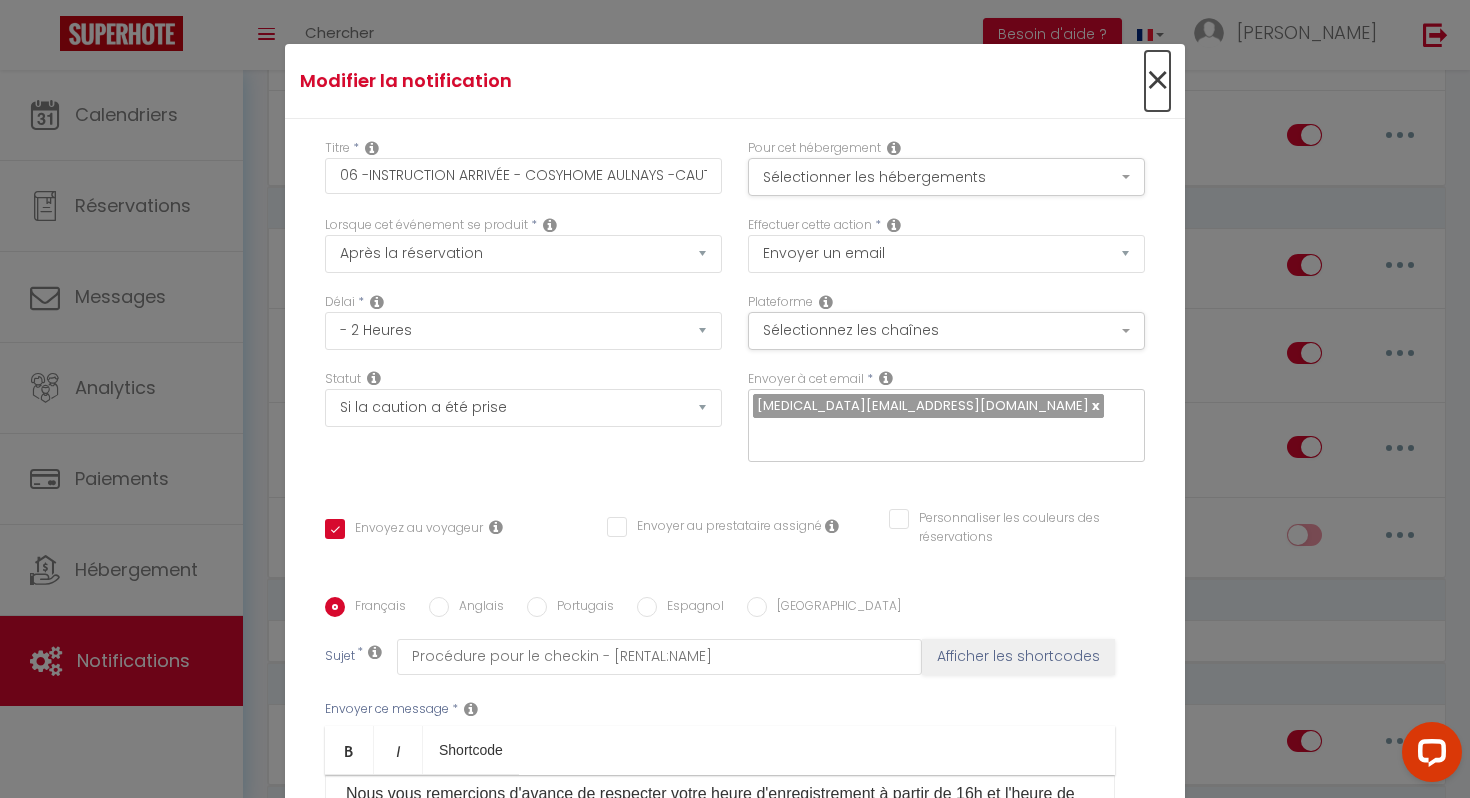click on "×" at bounding box center (1157, 81) 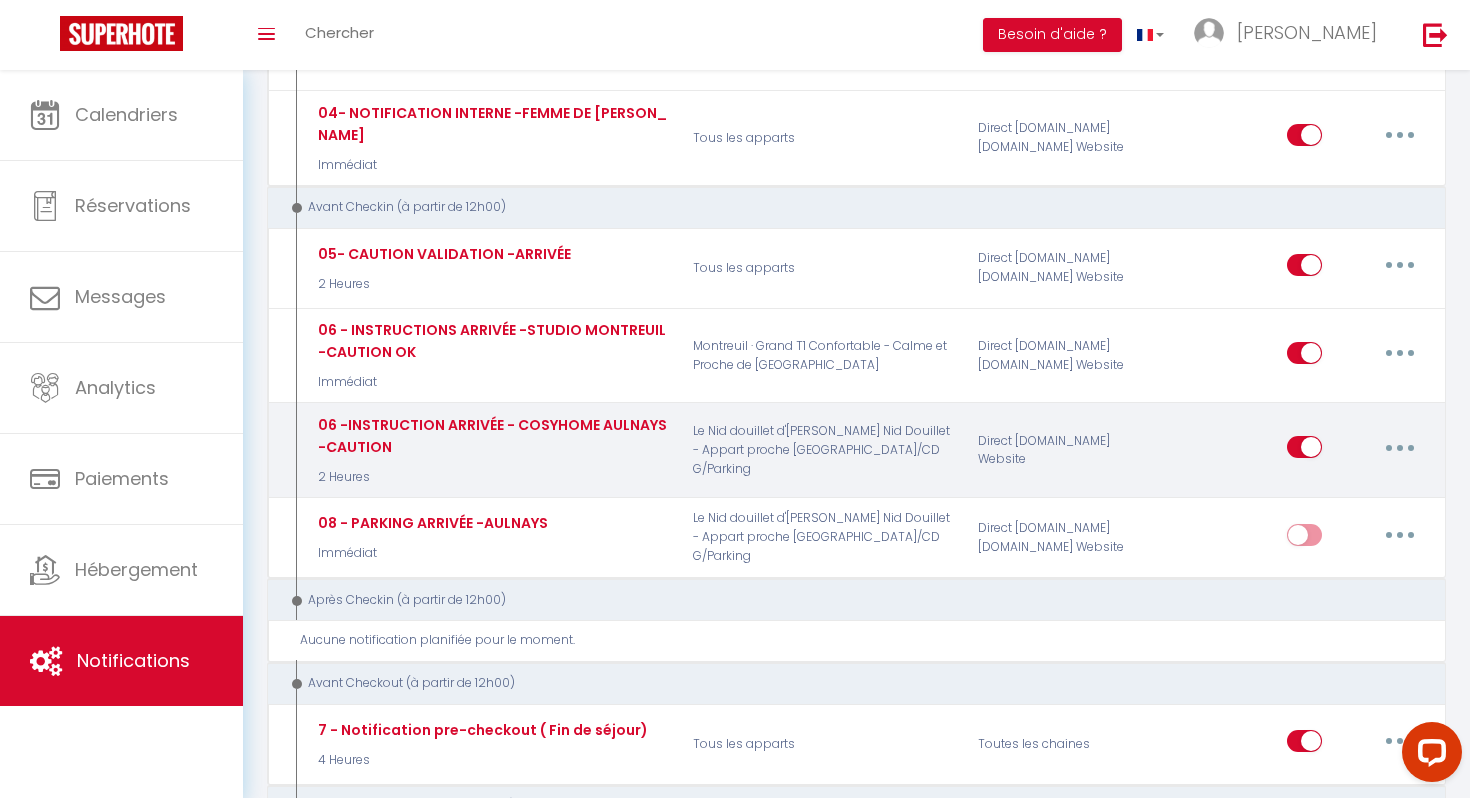 click at bounding box center [1400, 447] 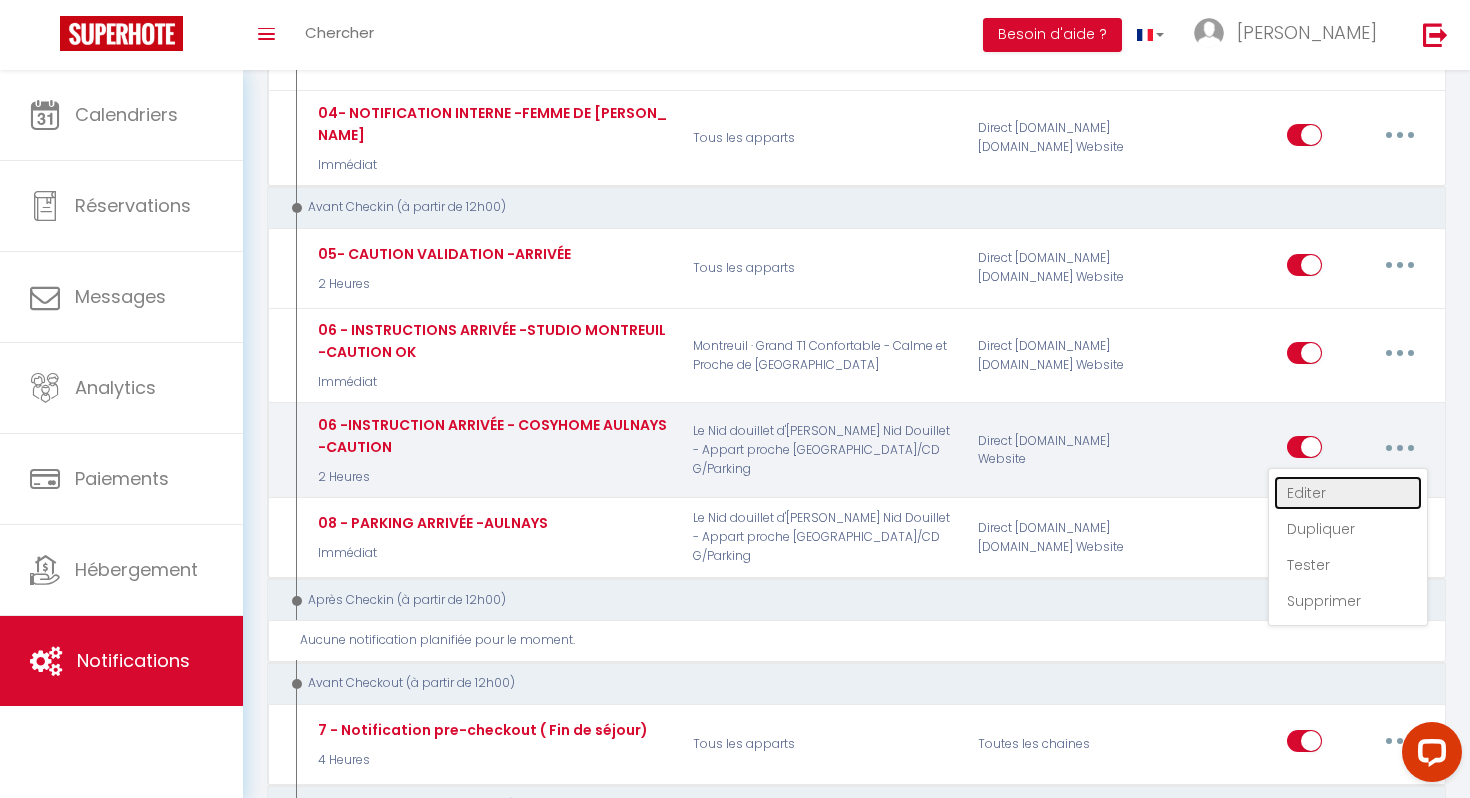 click on "Editer" at bounding box center [1348, 493] 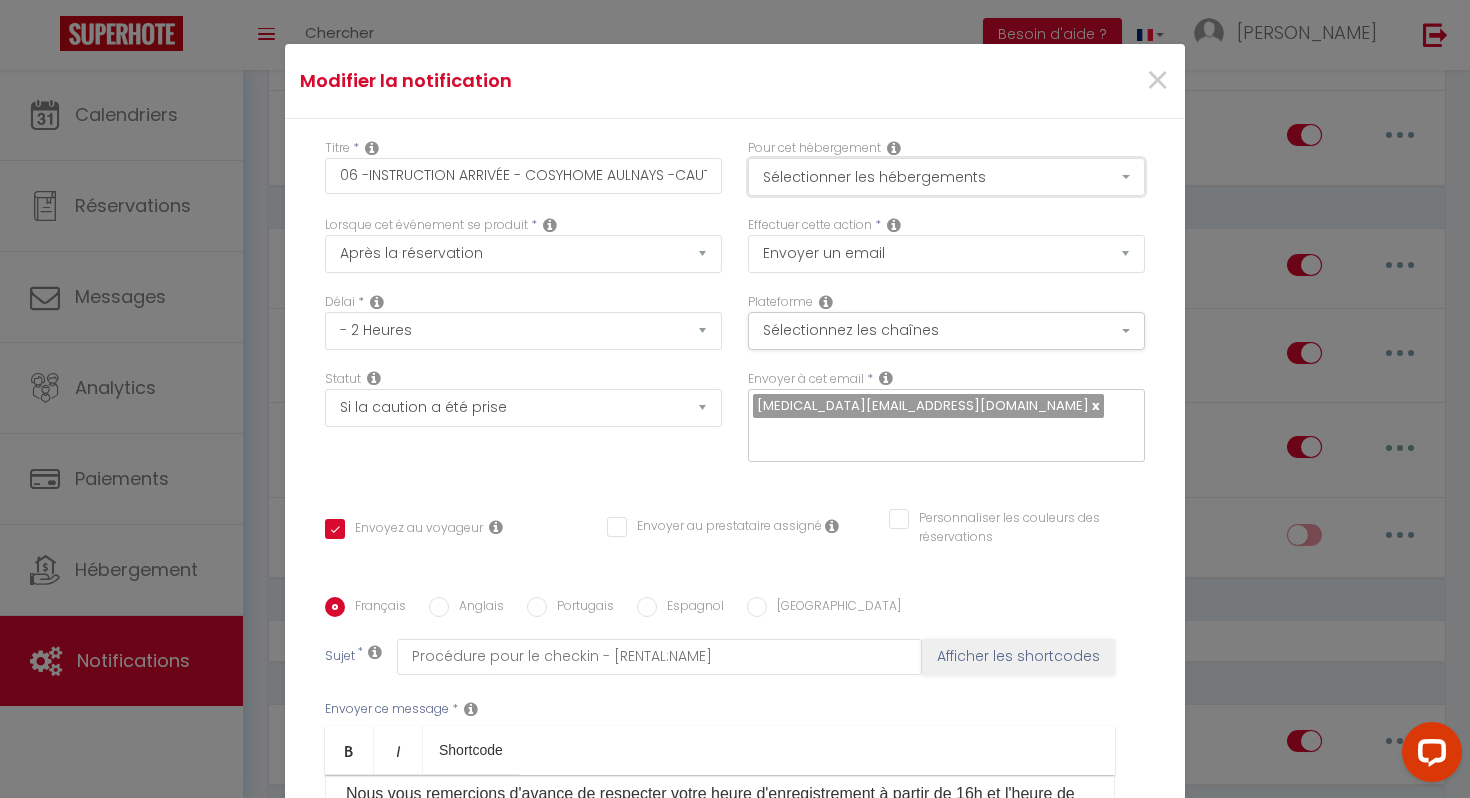click on "Sélectionner les hébergements" at bounding box center (946, 177) 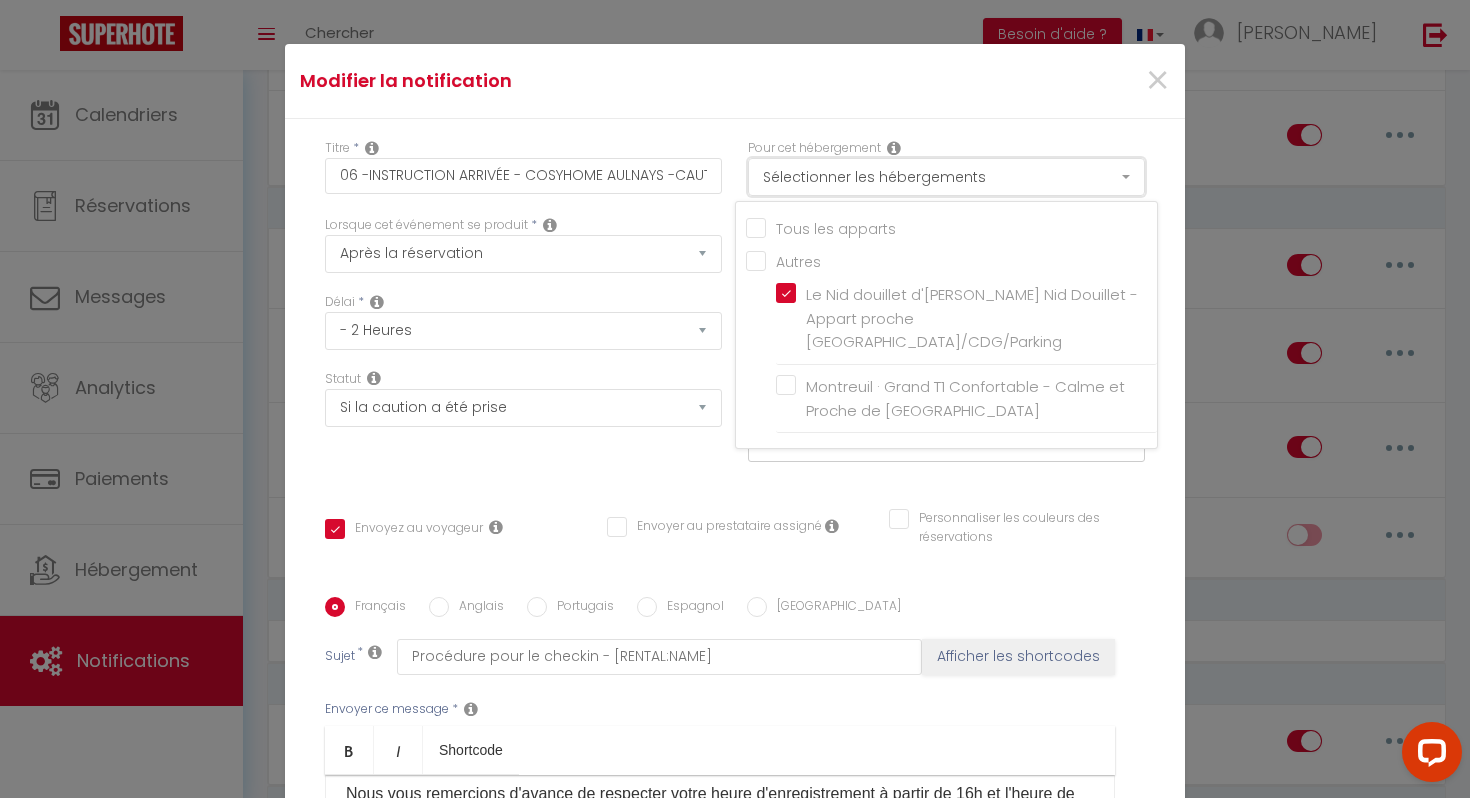 click on "Sélectionner les hébergements" at bounding box center (946, 177) 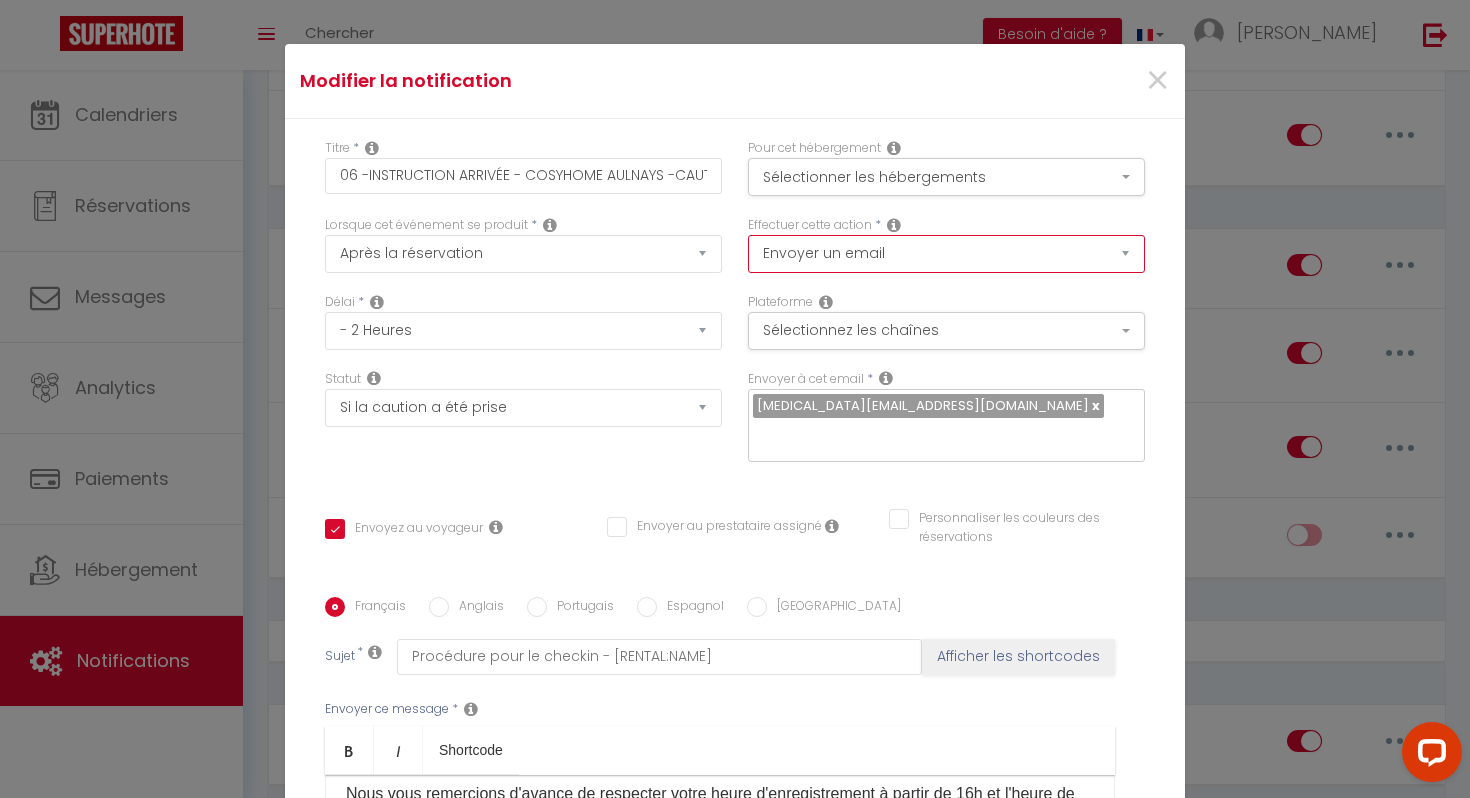 click on "Envoyer un email   Envoyer un SMS   Envoyer une notification push" at bounding box center (946, 254) 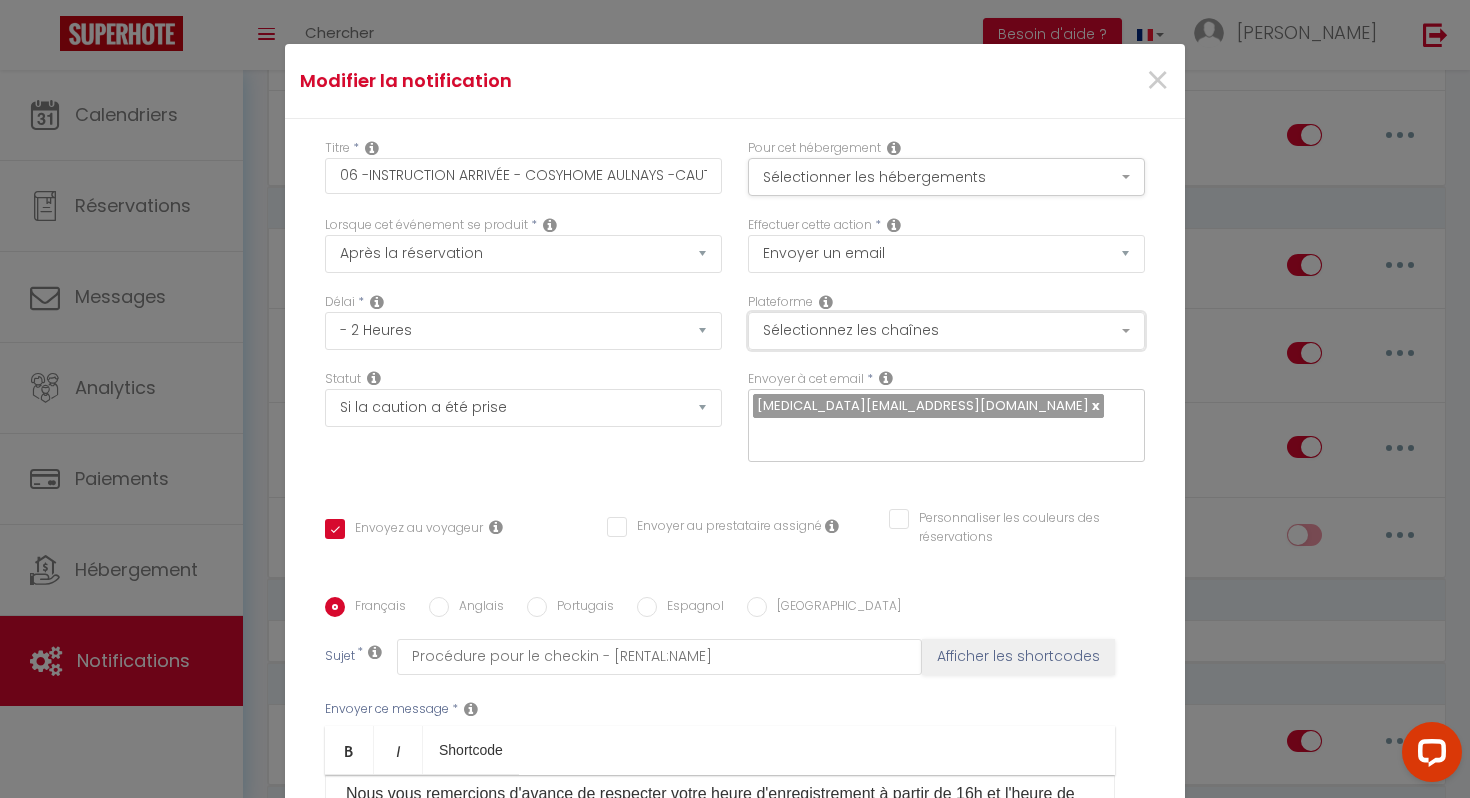 click on "Sélectionnez les chaînes" at bounding box center [946, 331] 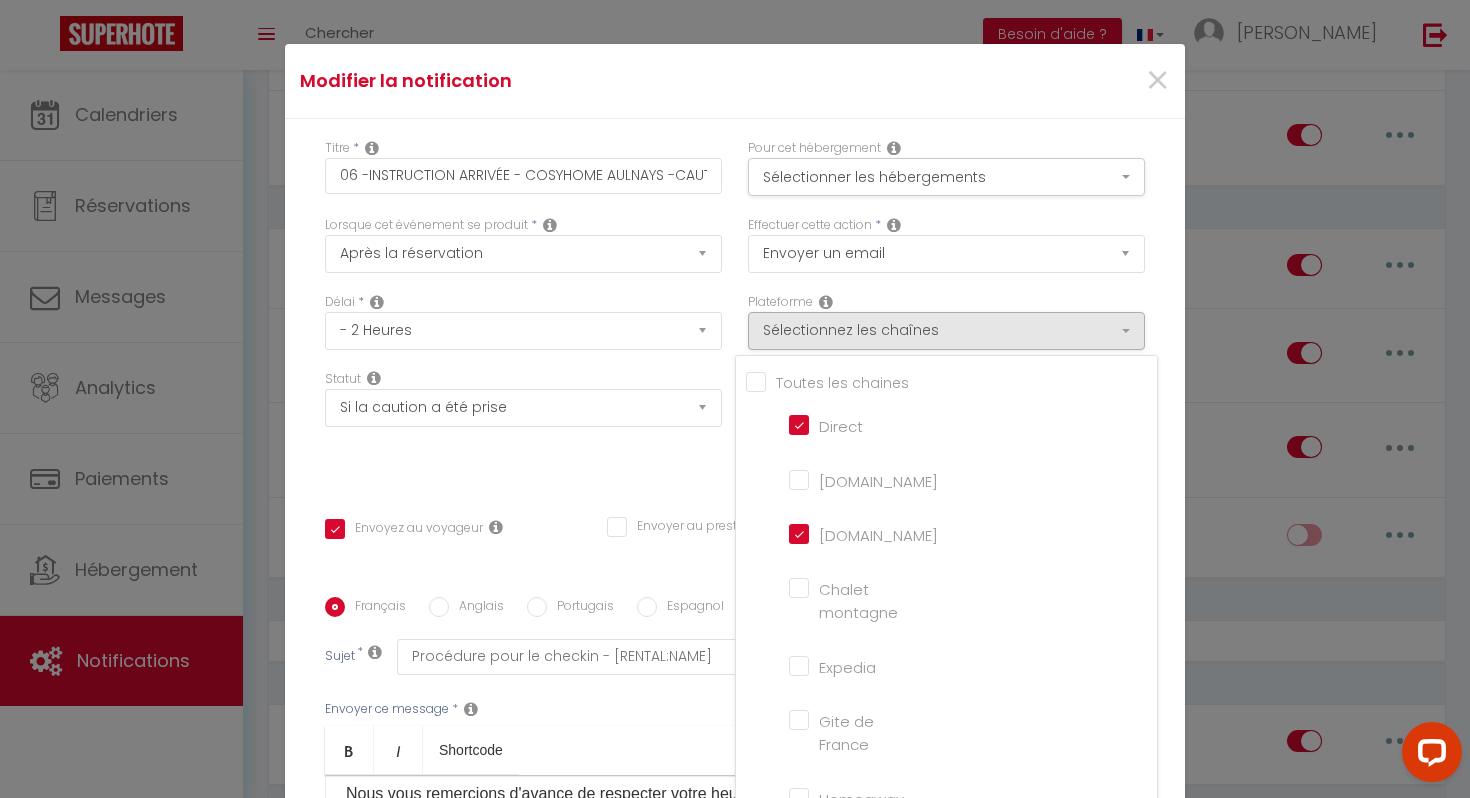 click on "Statut     Aucun   Si la réservation est payée   Si réservation non payée   Si la caution a été prise   Si caution non payée" at bounding box center (523, 426) 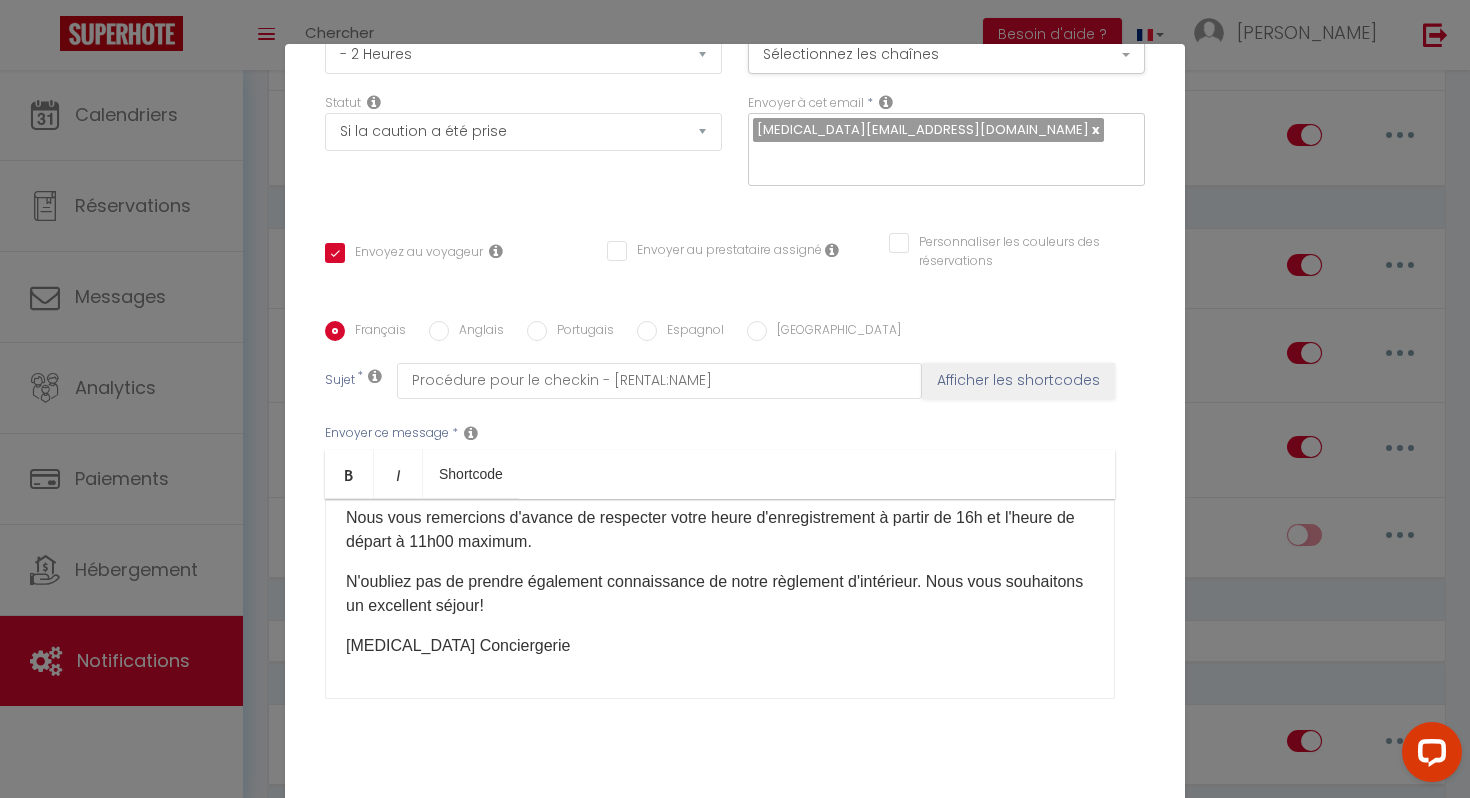scroll, scrollTop: 295, scrollLeft: 0, axis: vertical 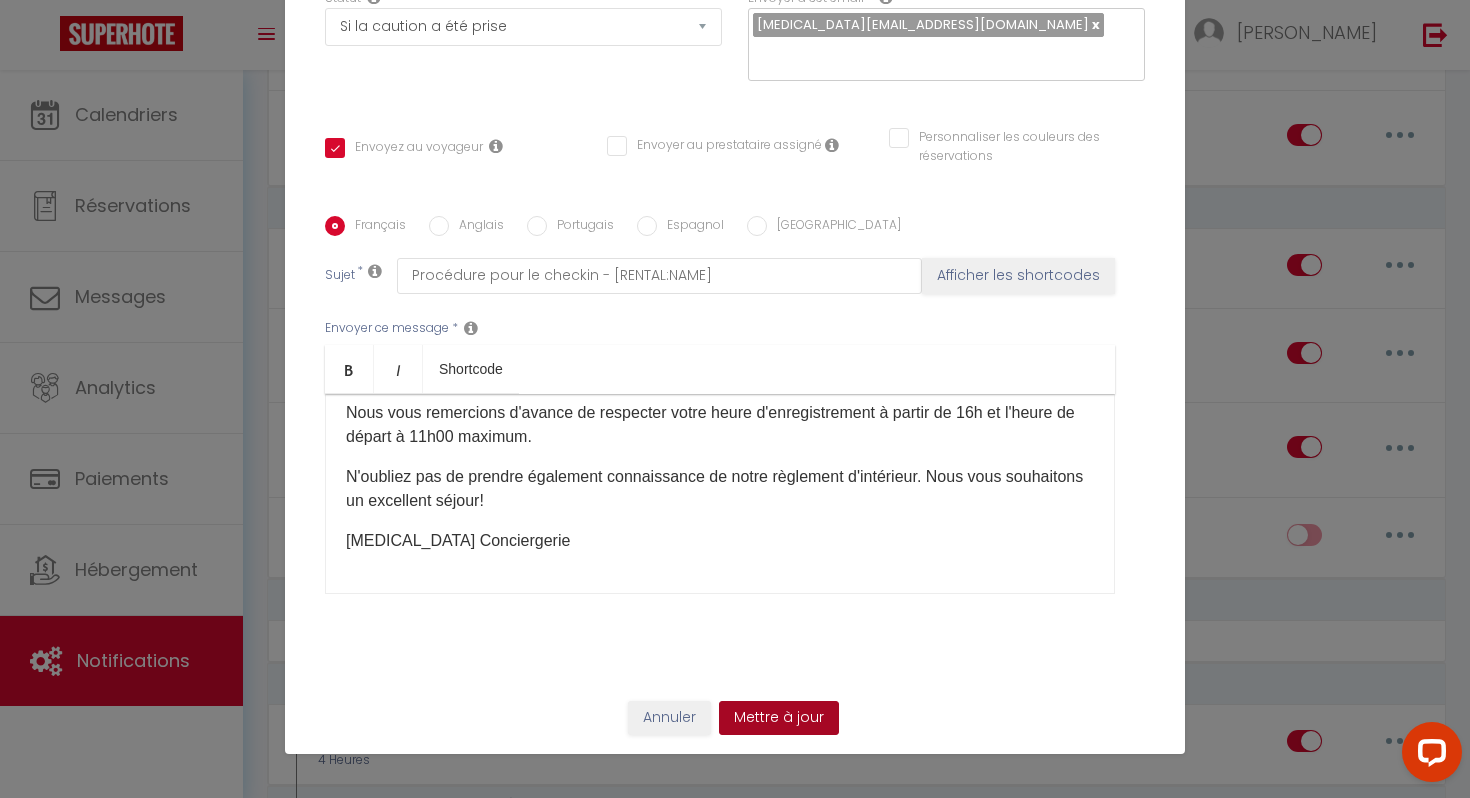 click on "Mettre à jour" at bounding box center [779, 718] 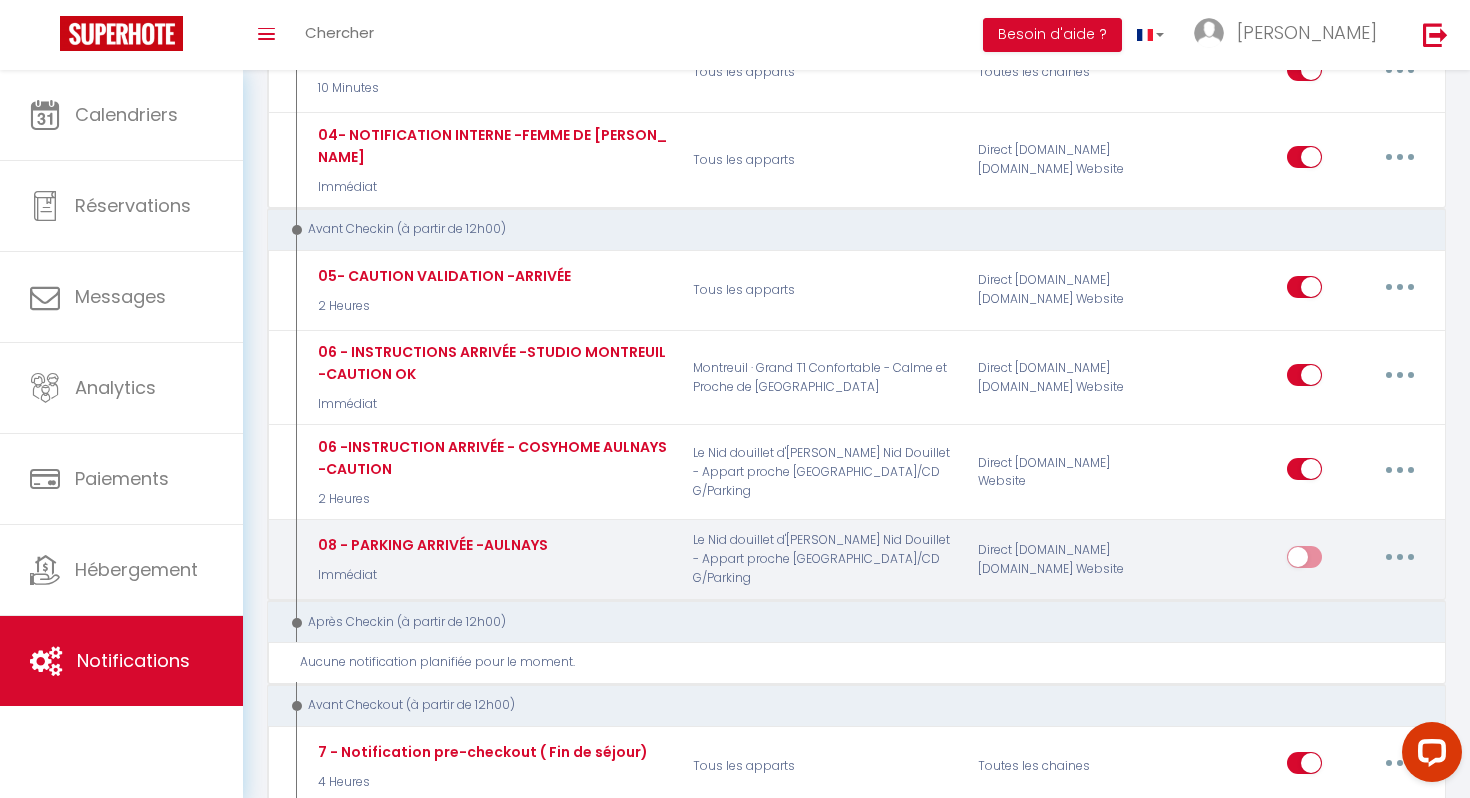 scroll, scrollTop: 557, scrollLeft: 0, axis: vertical 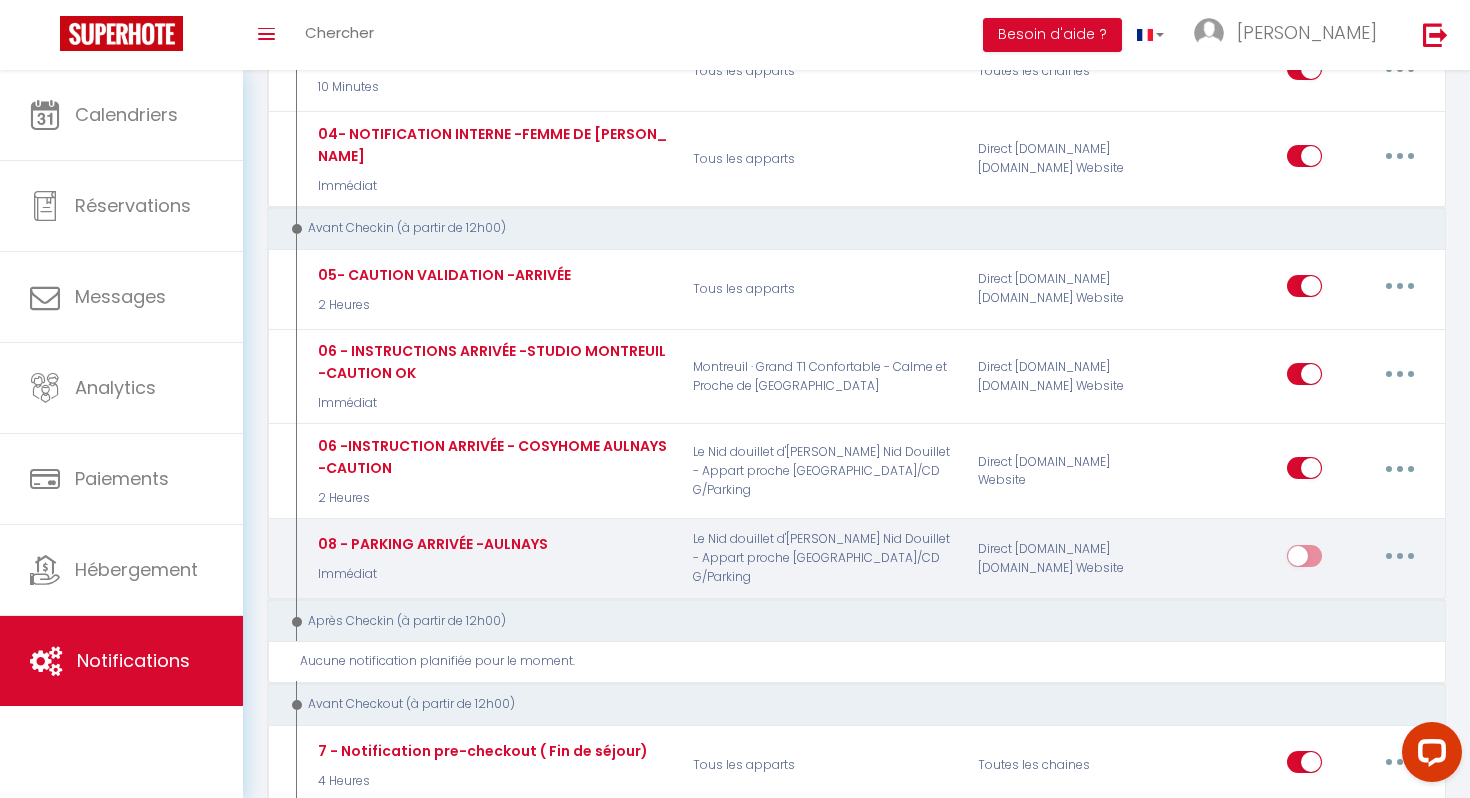 click at bounding box center [1400, 556] 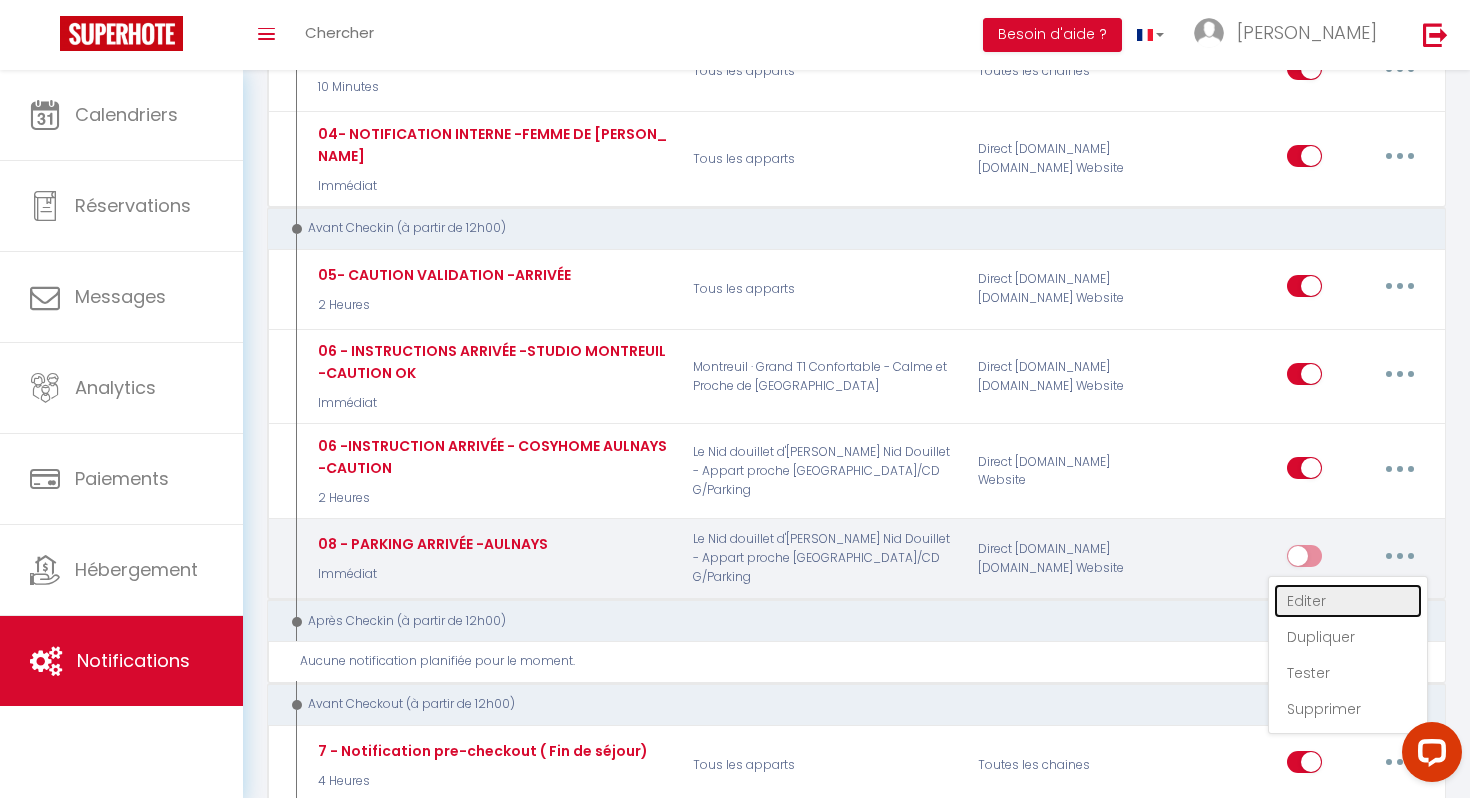 click on "Editer" at bounding box center [1348, 601] 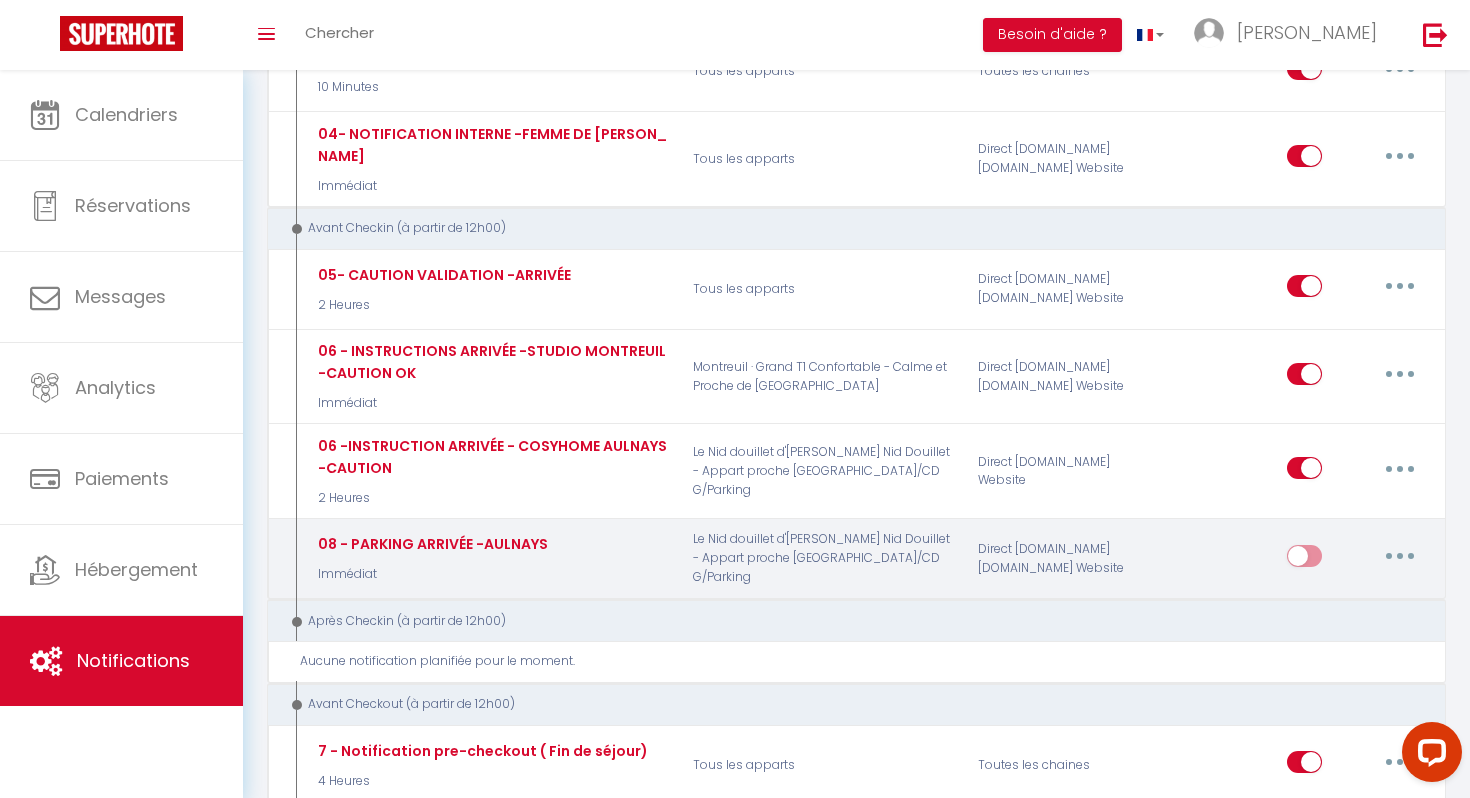 type on "08 - PARKING ARRIVÉE -AULNAYS" 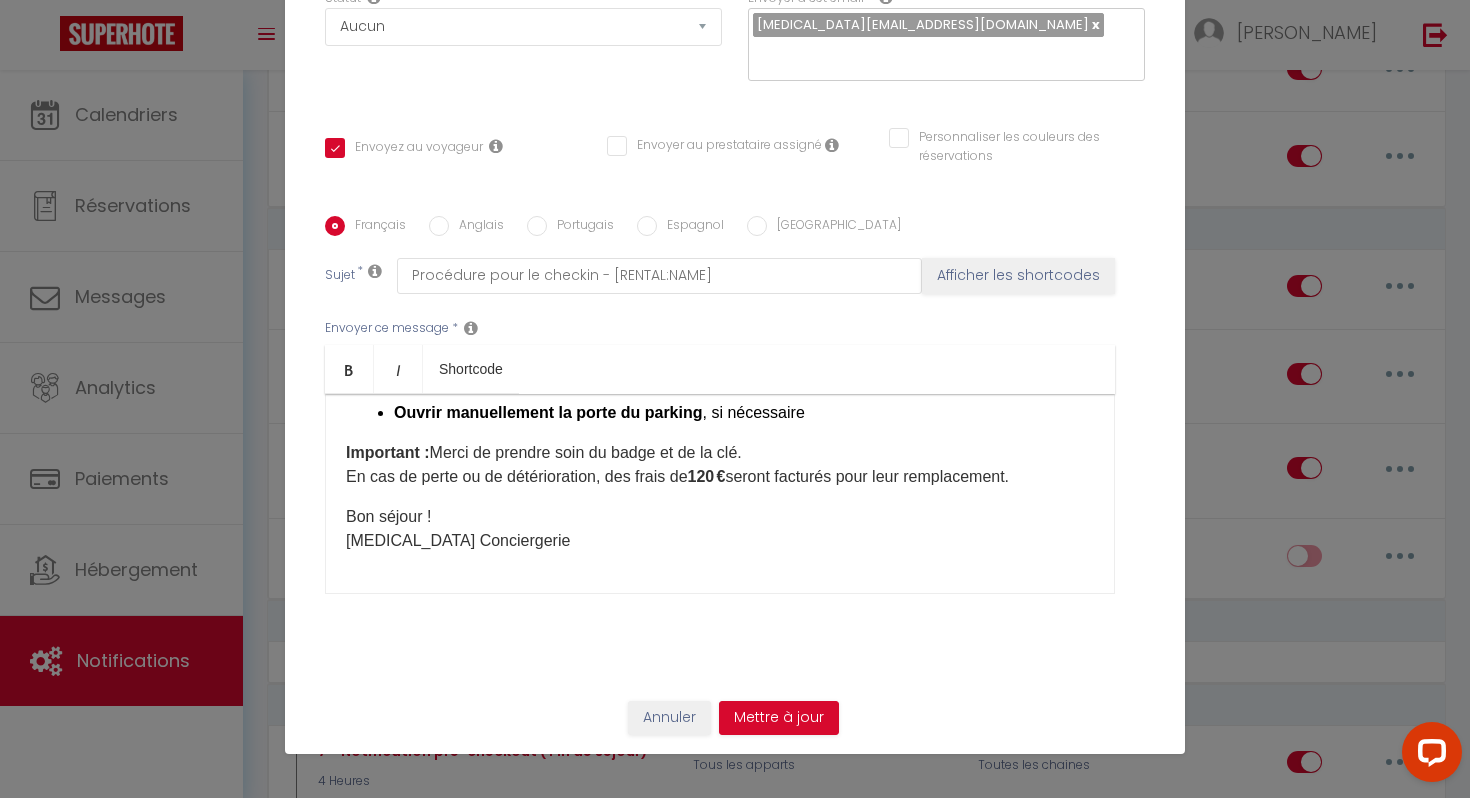 scroll, scrollTop: 0, scrollLeft: 0, axis: both 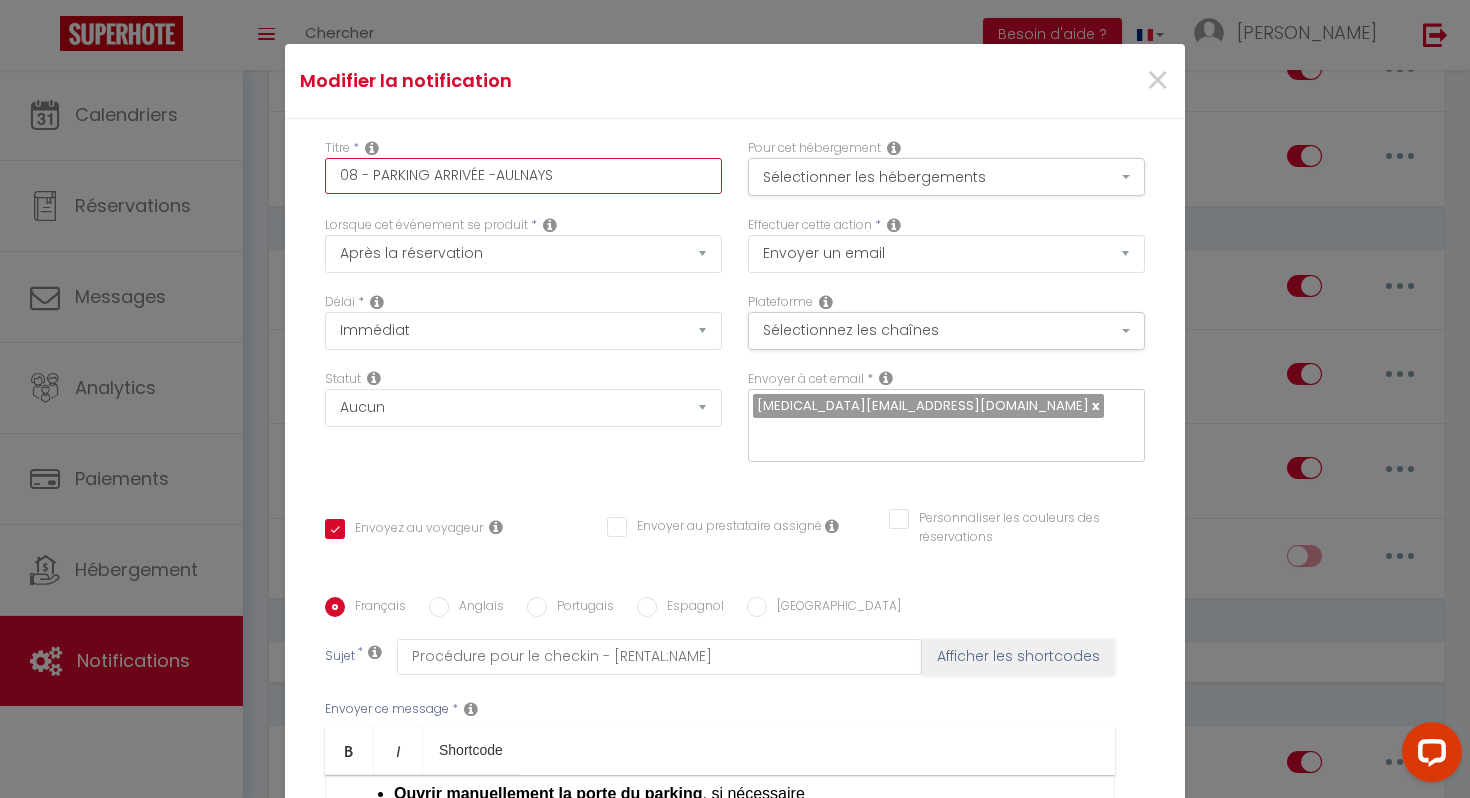 click on "08 - PARKING ARRIVÉE -AULNAYS" at bounding box center (523, 176) 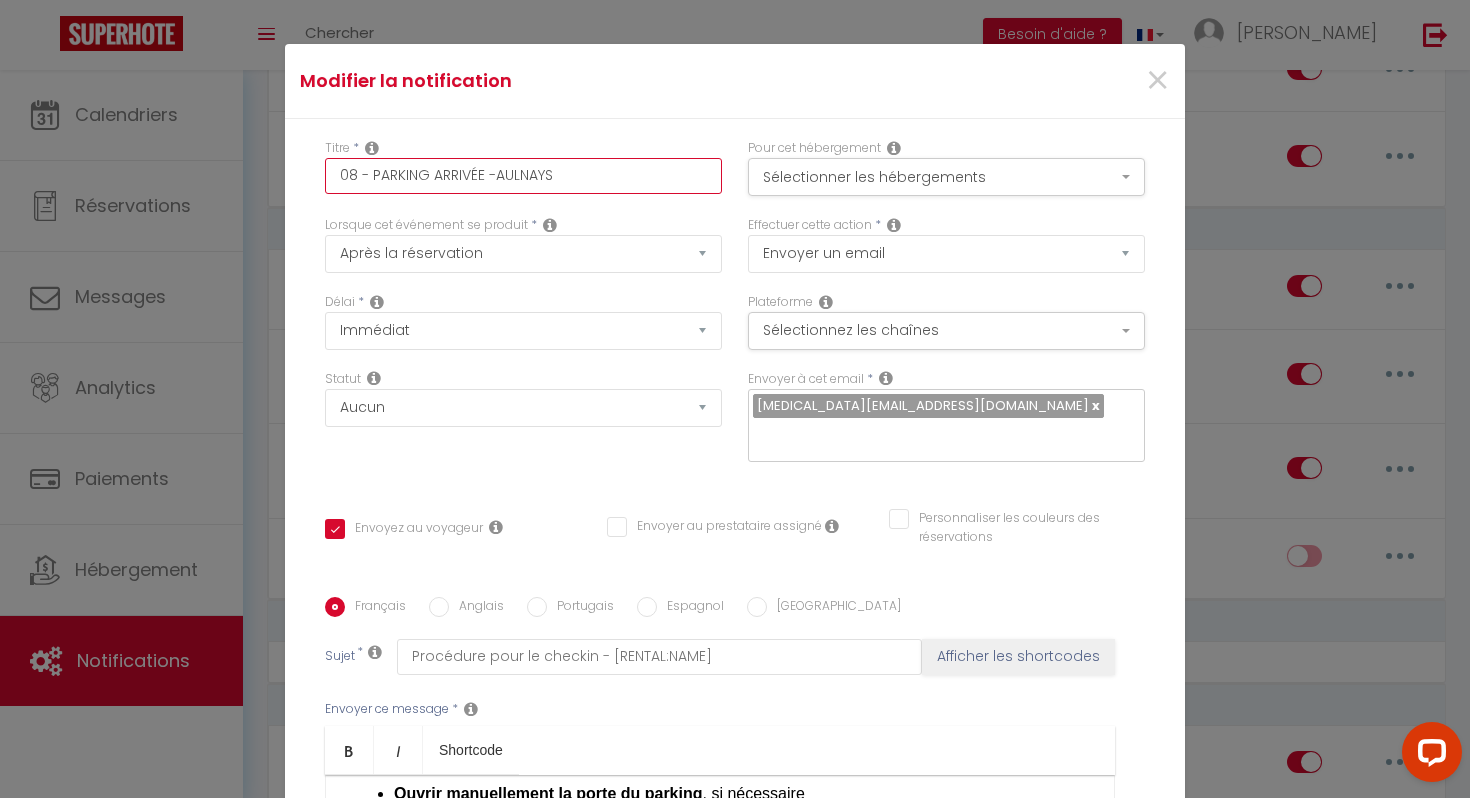 type on "0 - PARKING ARRIVÉE -AULNAYS" 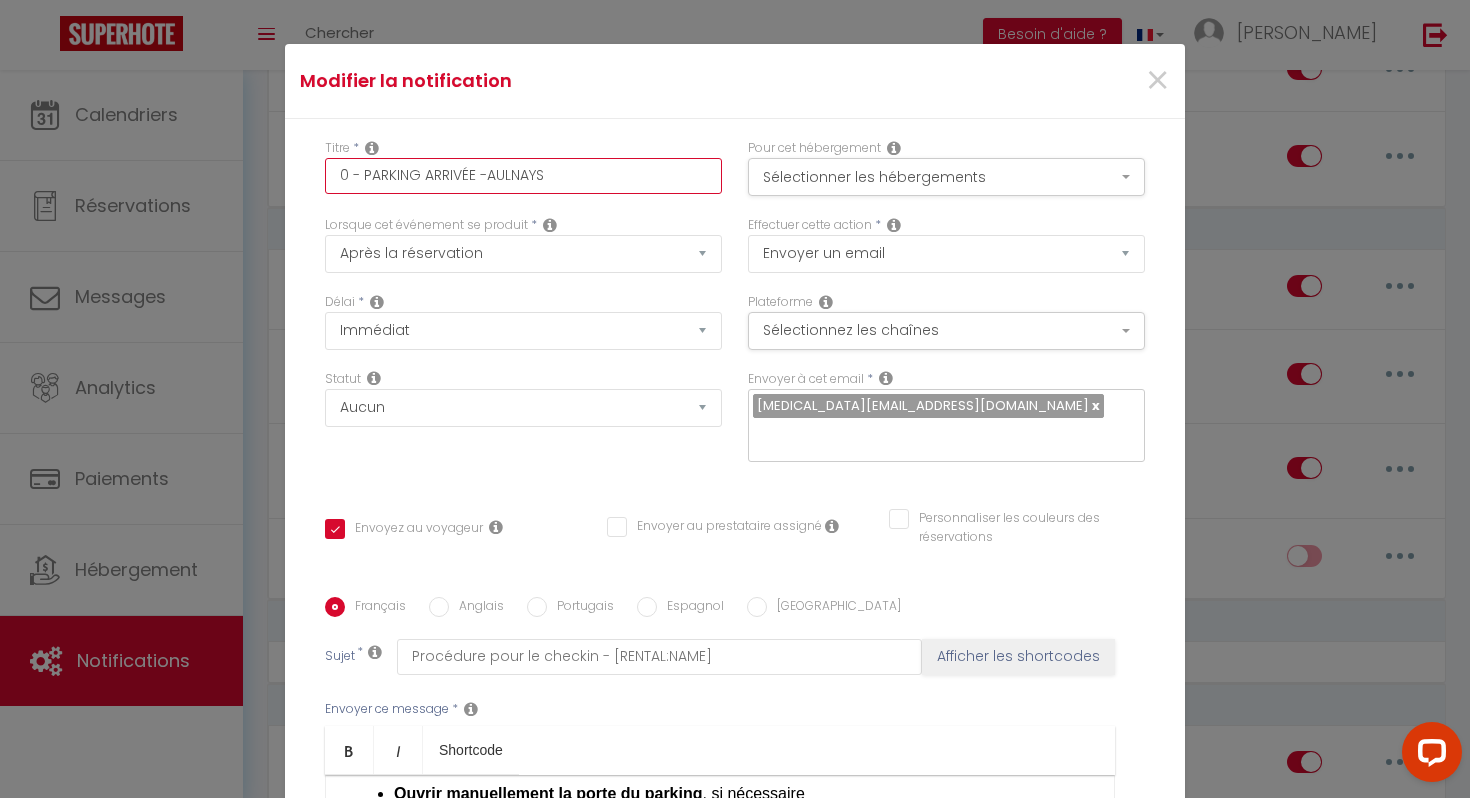 checkbox on "true" 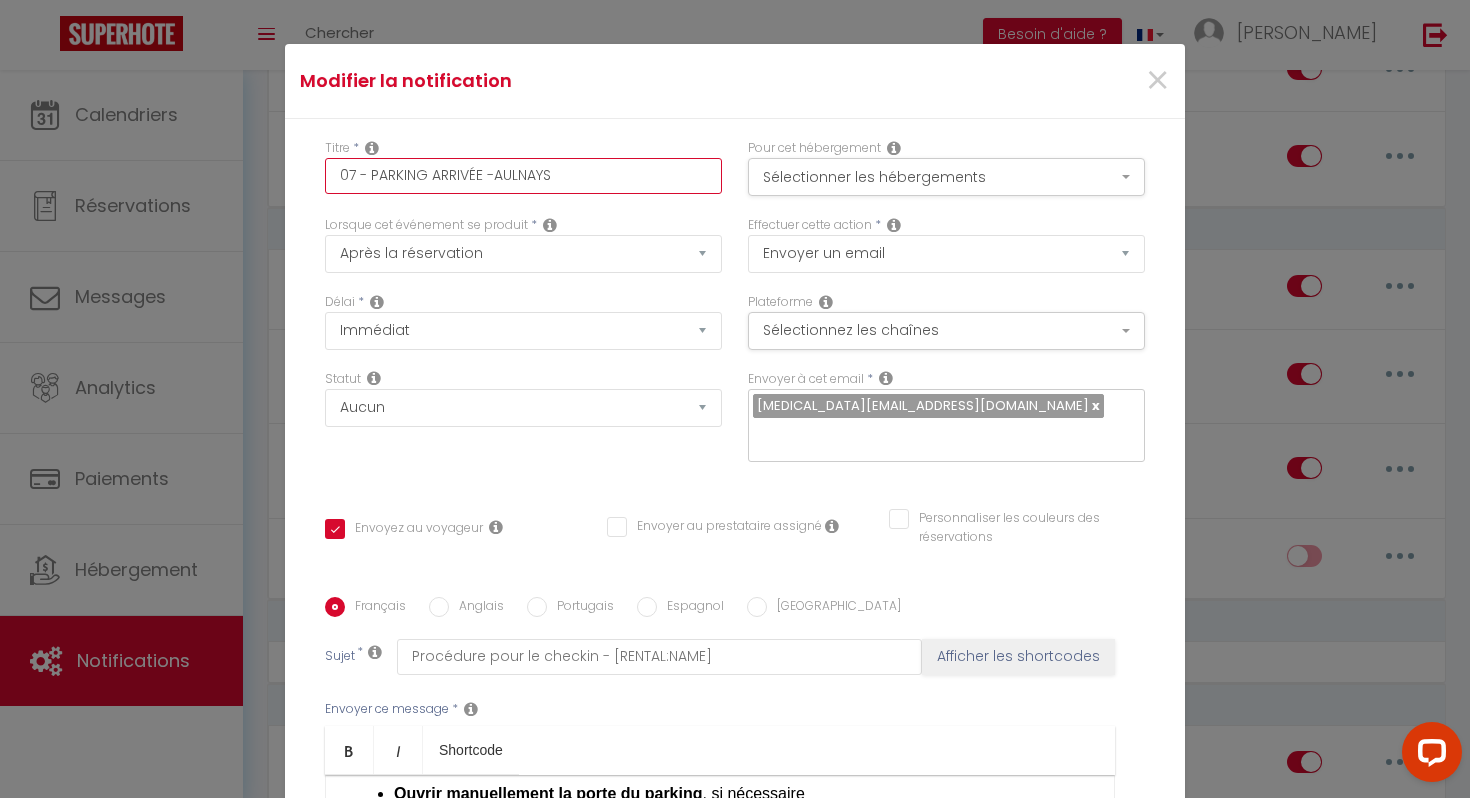 checkbox on "true" 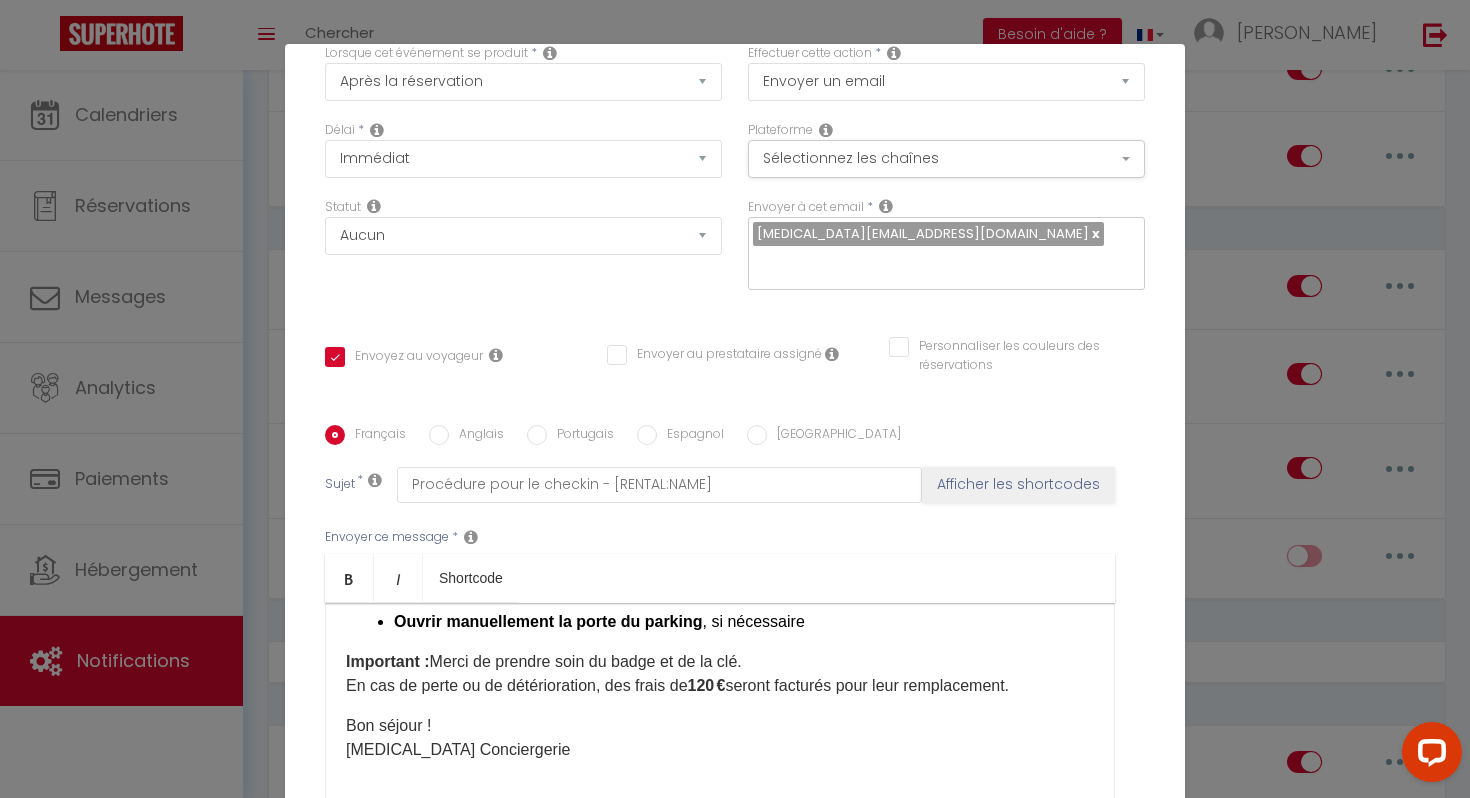 scroll, scrollTop: 295, scrollLeft: 0, axis: vertical 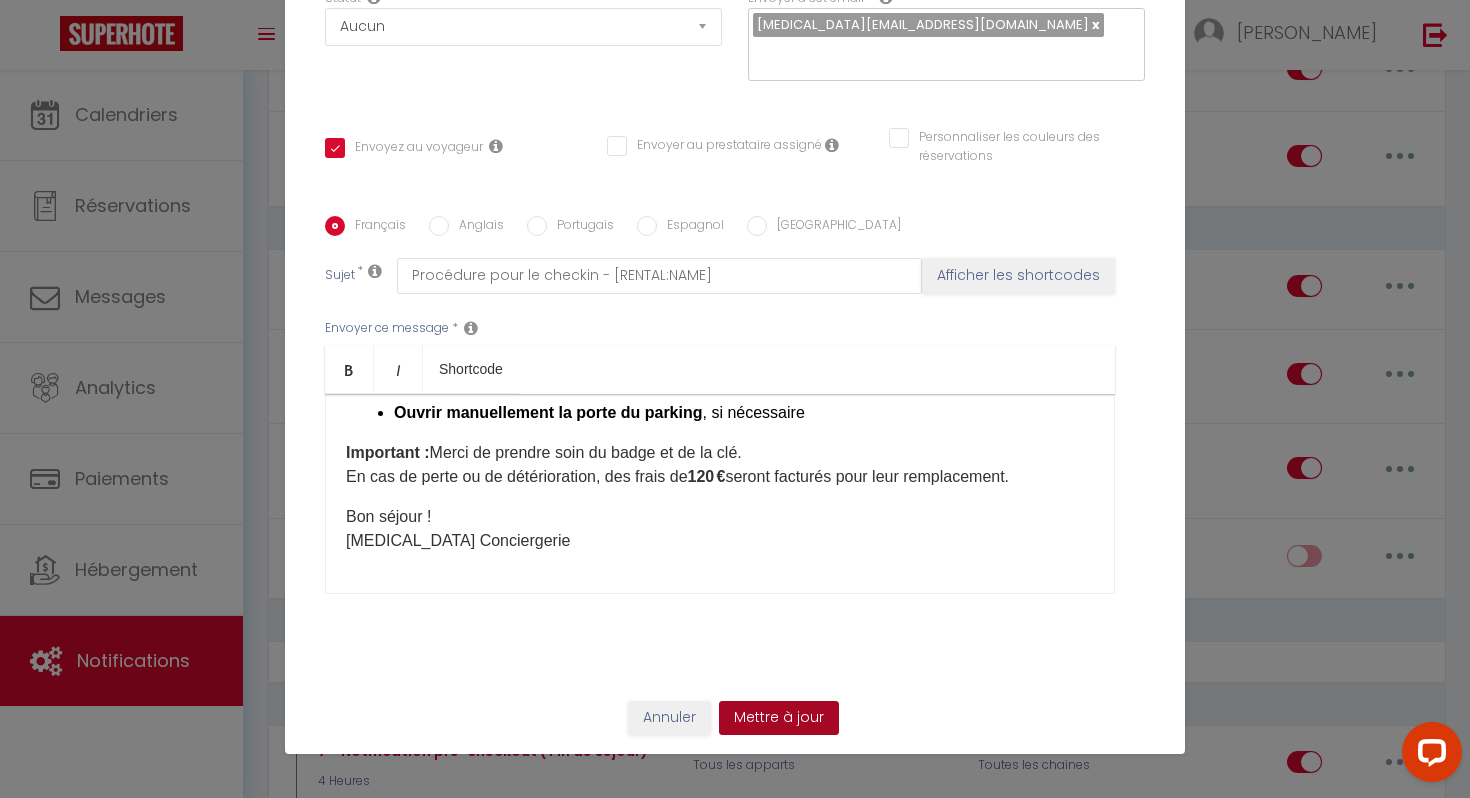 type on "07 - PARKING ARRIVÉE -AULNAYS" 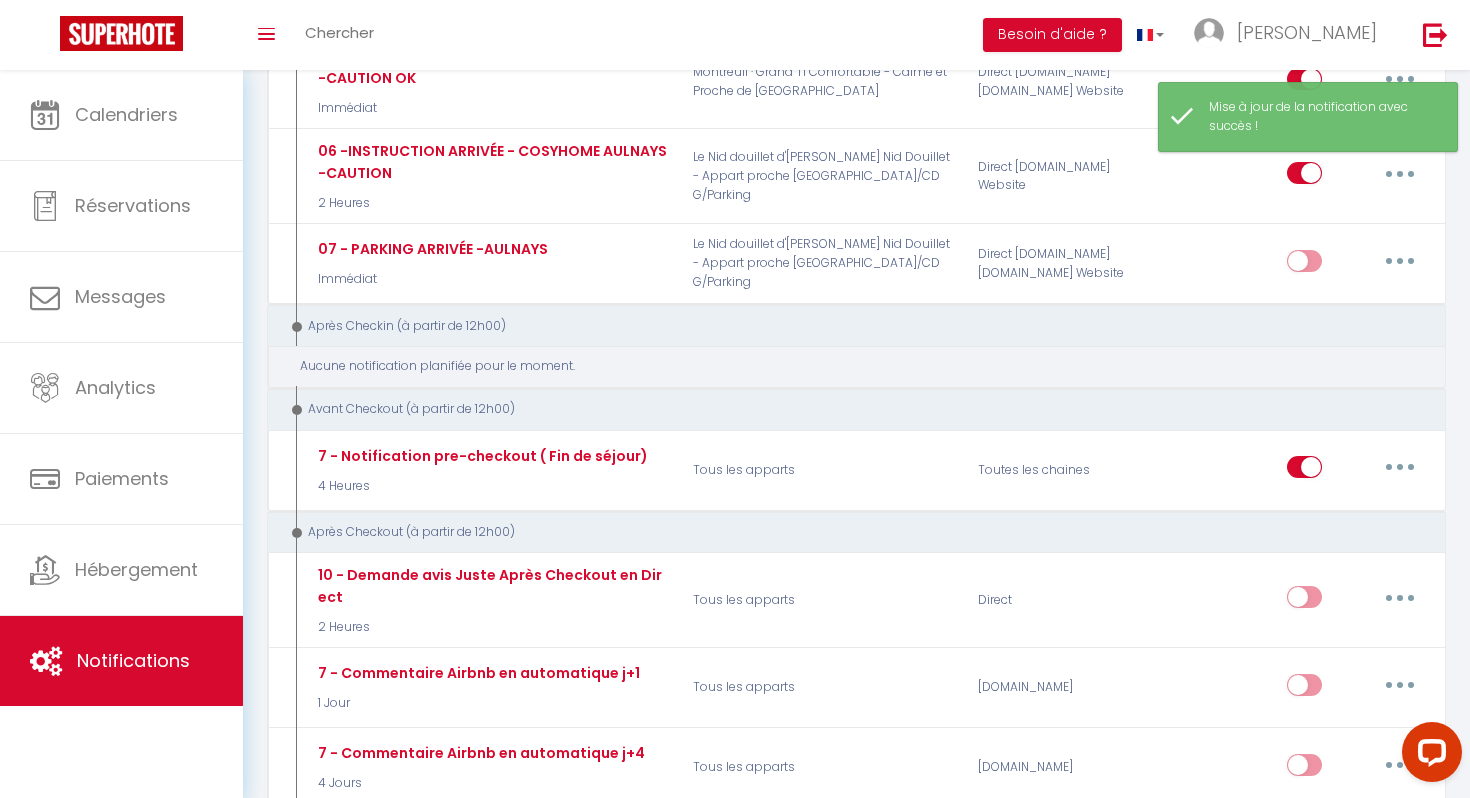 scroll, scrollTop: 857, scrollLeft: 0, axis: vertical 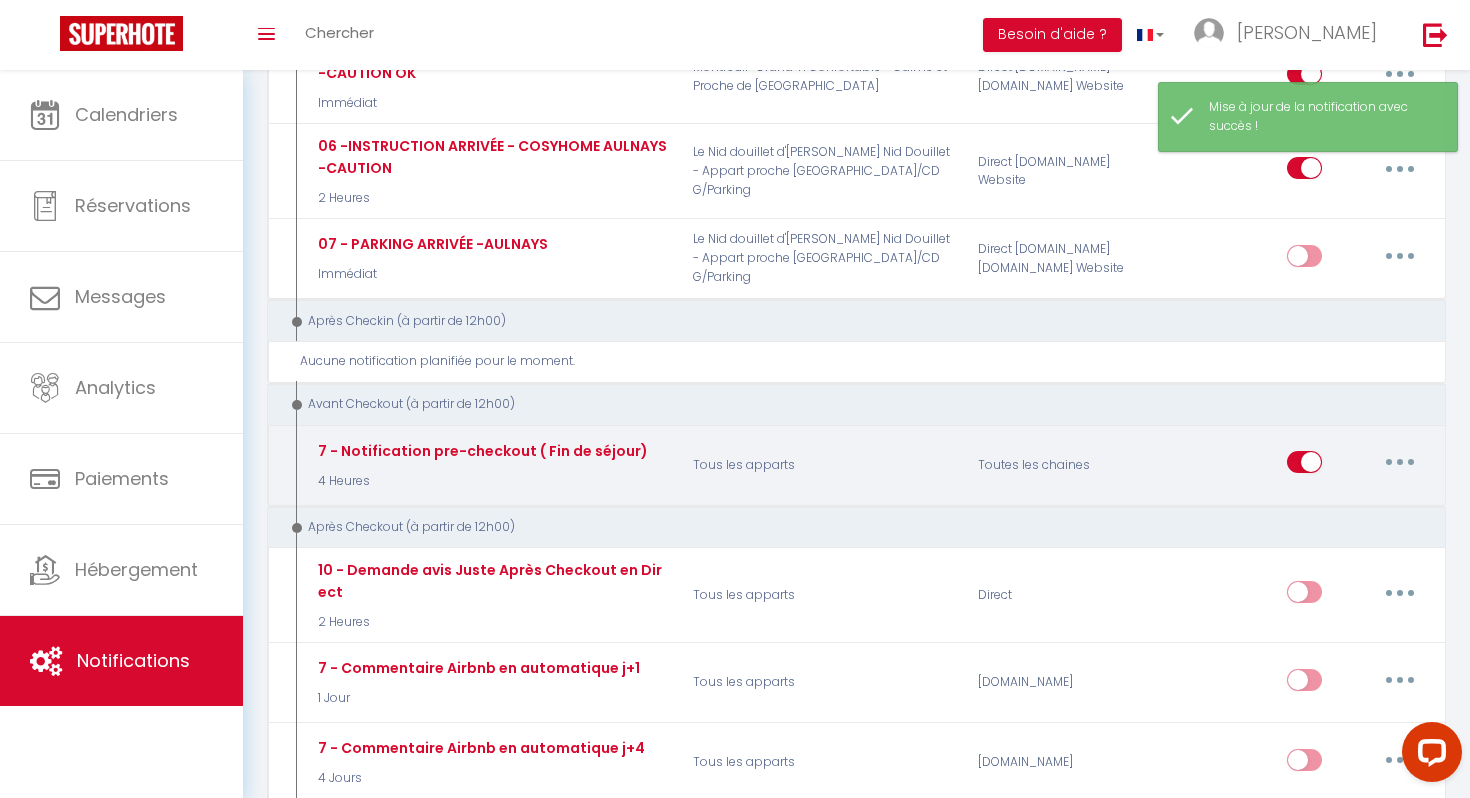 click at bounding box center (1400, 462) 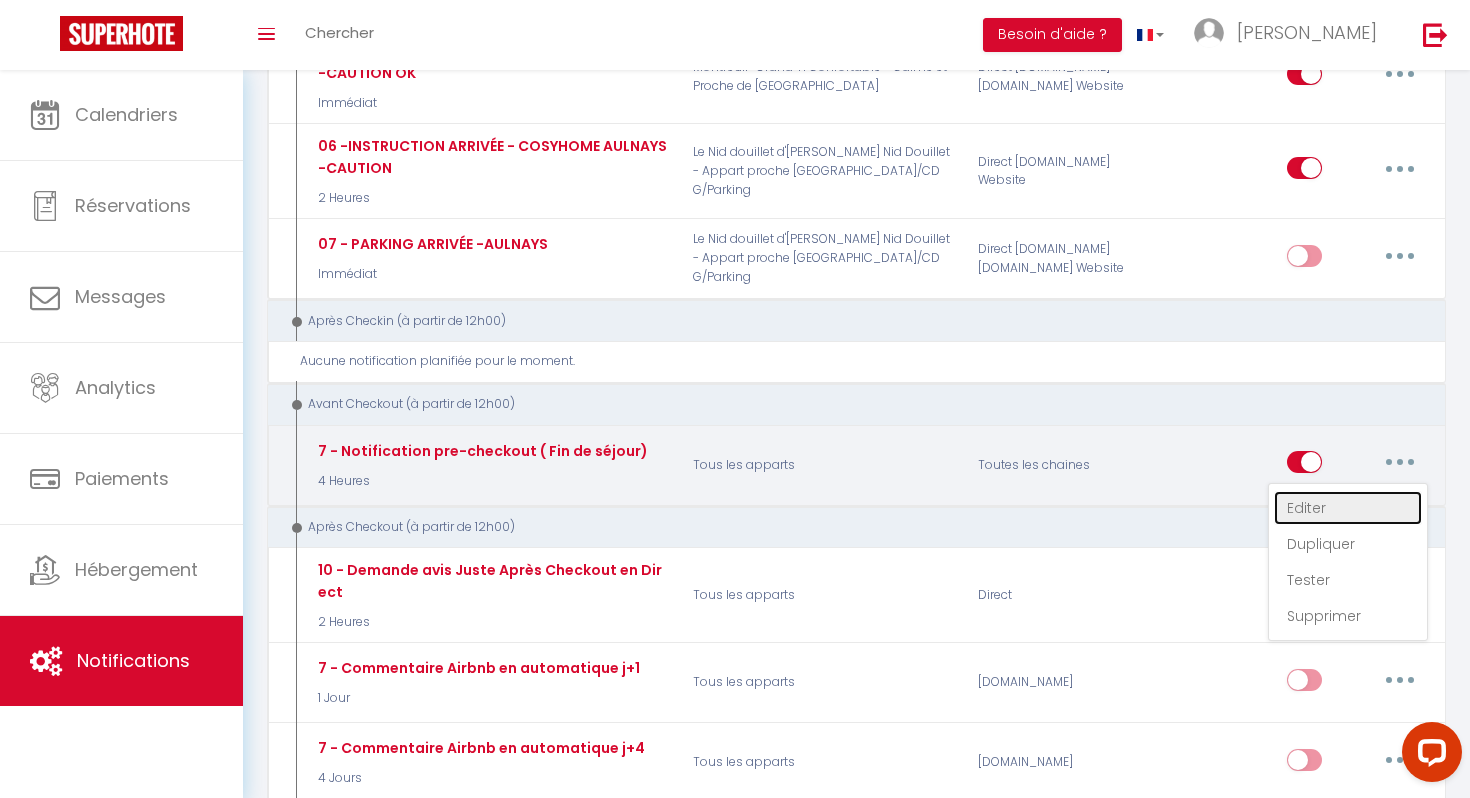 click on "Editer" at bounding box center [1348, 508] 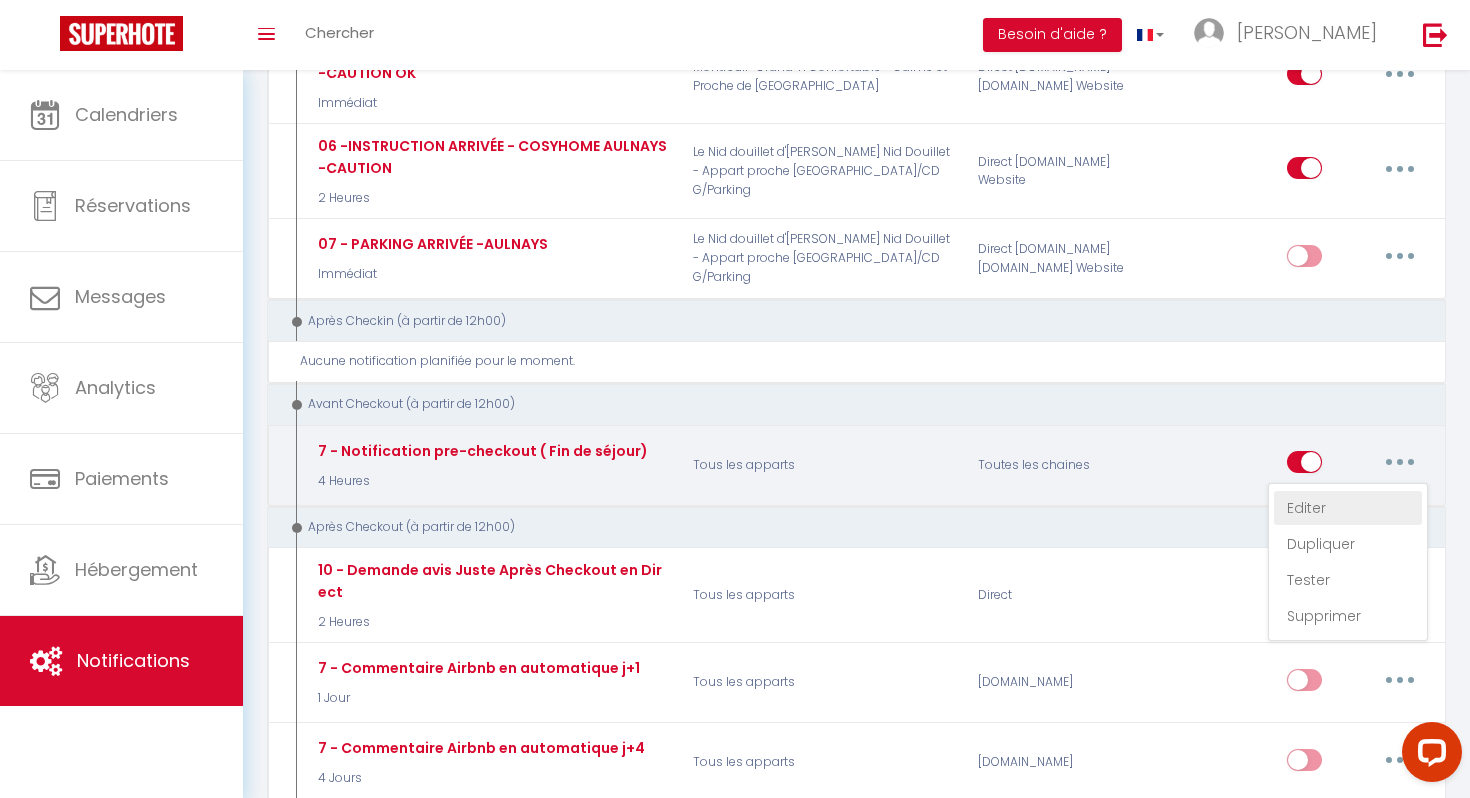type on "7 - Notification pre-checkout ( Fin de séjour)" 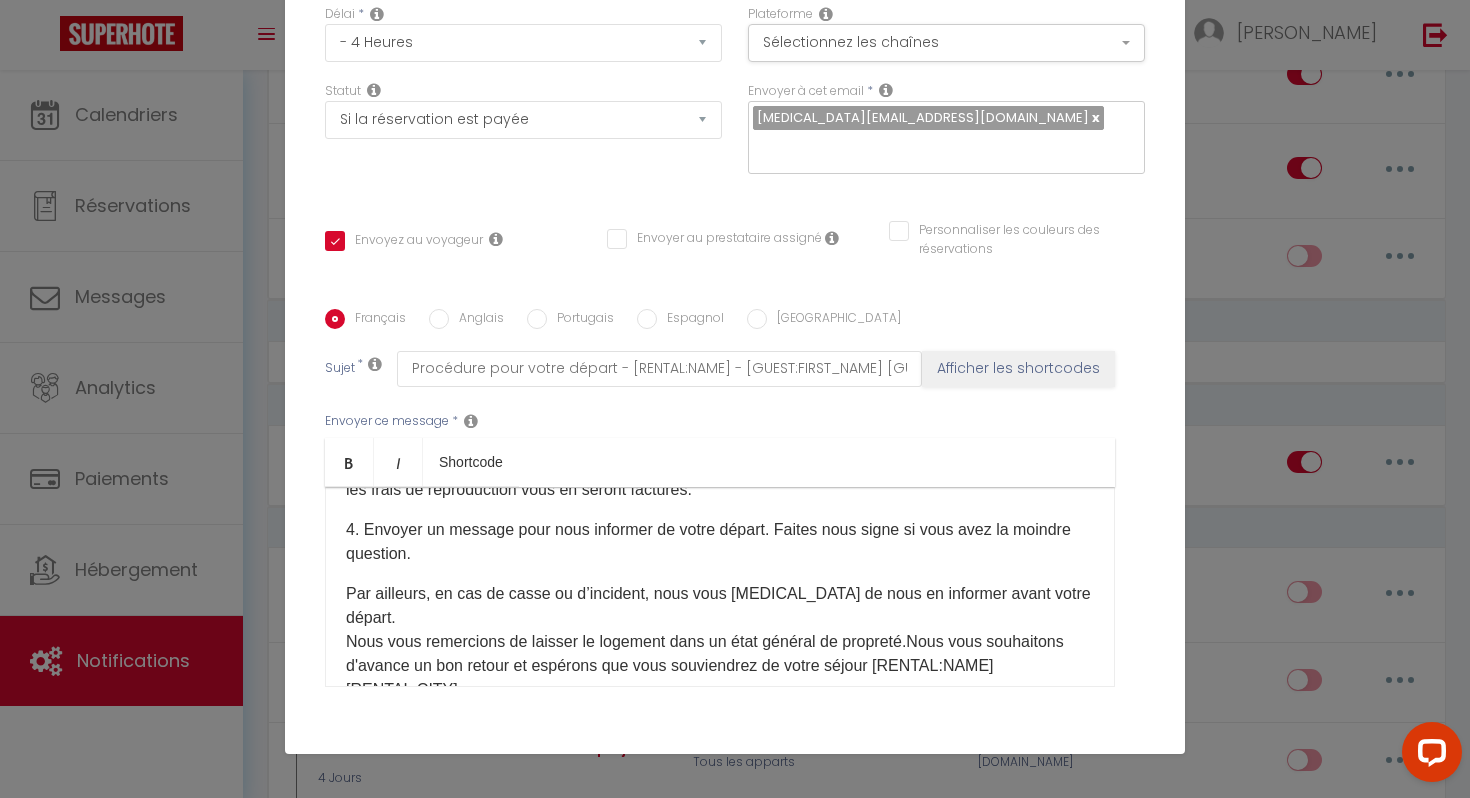 scroll, scrollTop: 0, scrollLeft: 0, axis: both 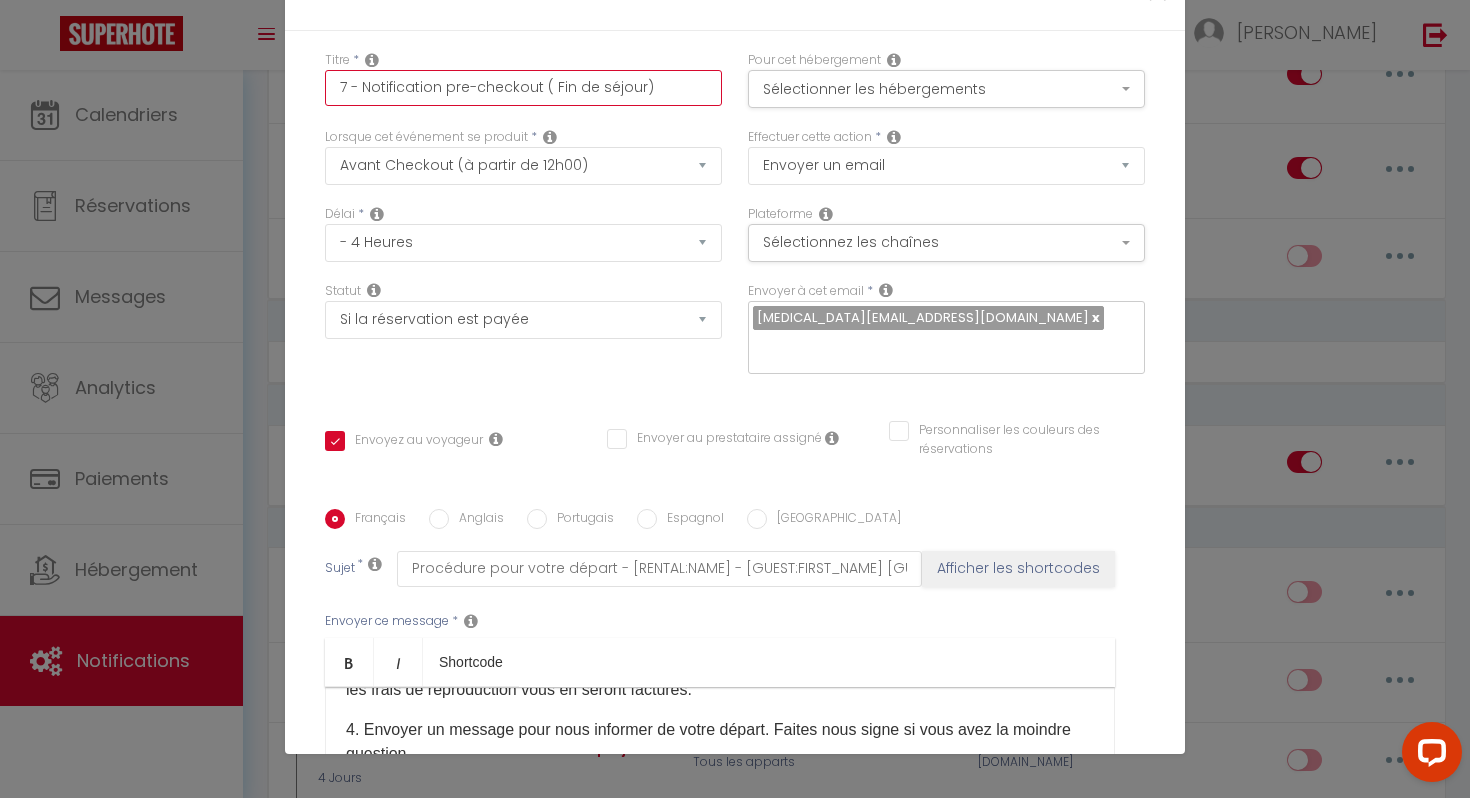 click on "7 - Notification pre-checkout ( Fin de séjour)" at bounding box center (523, 88) 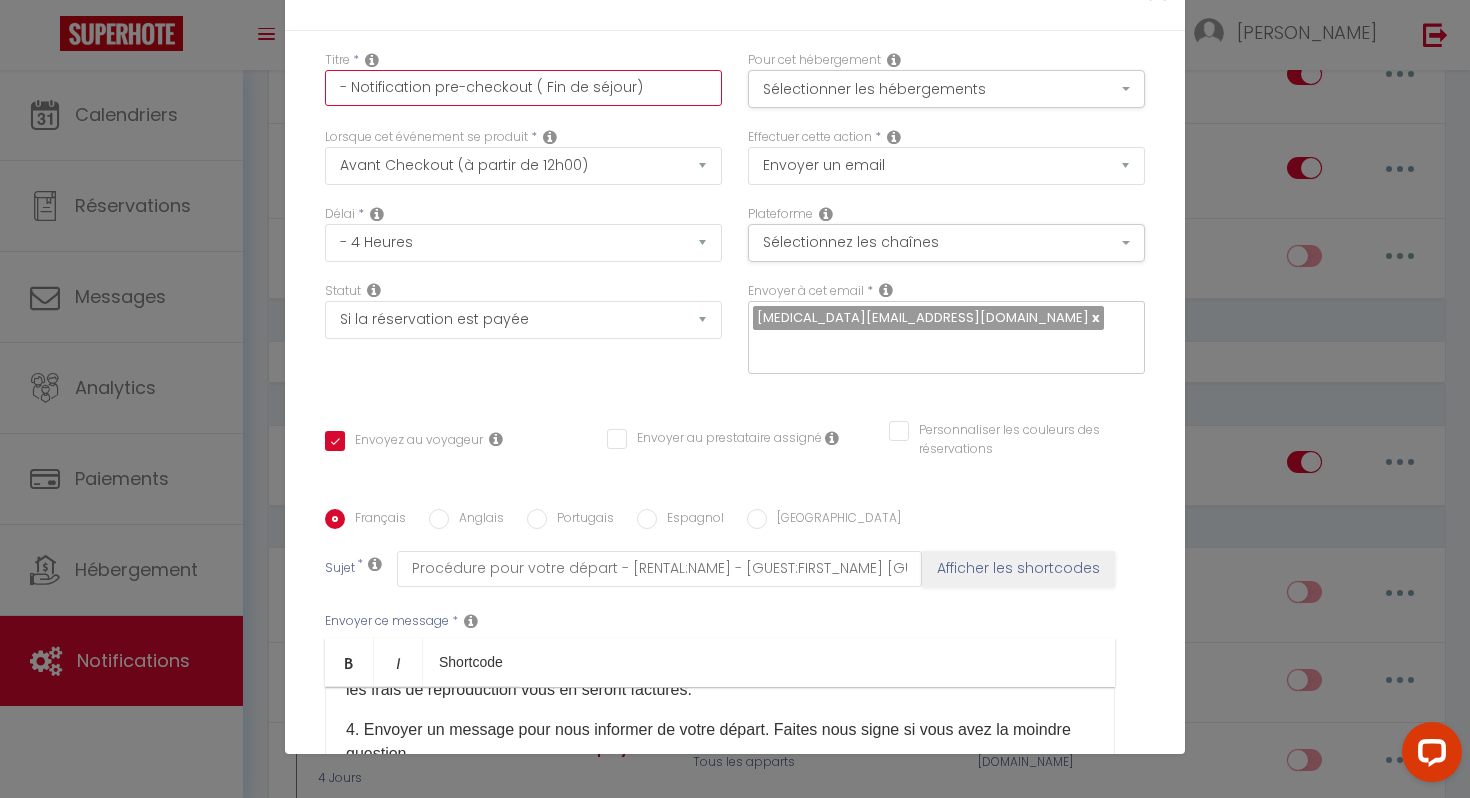 checkbox on "true" 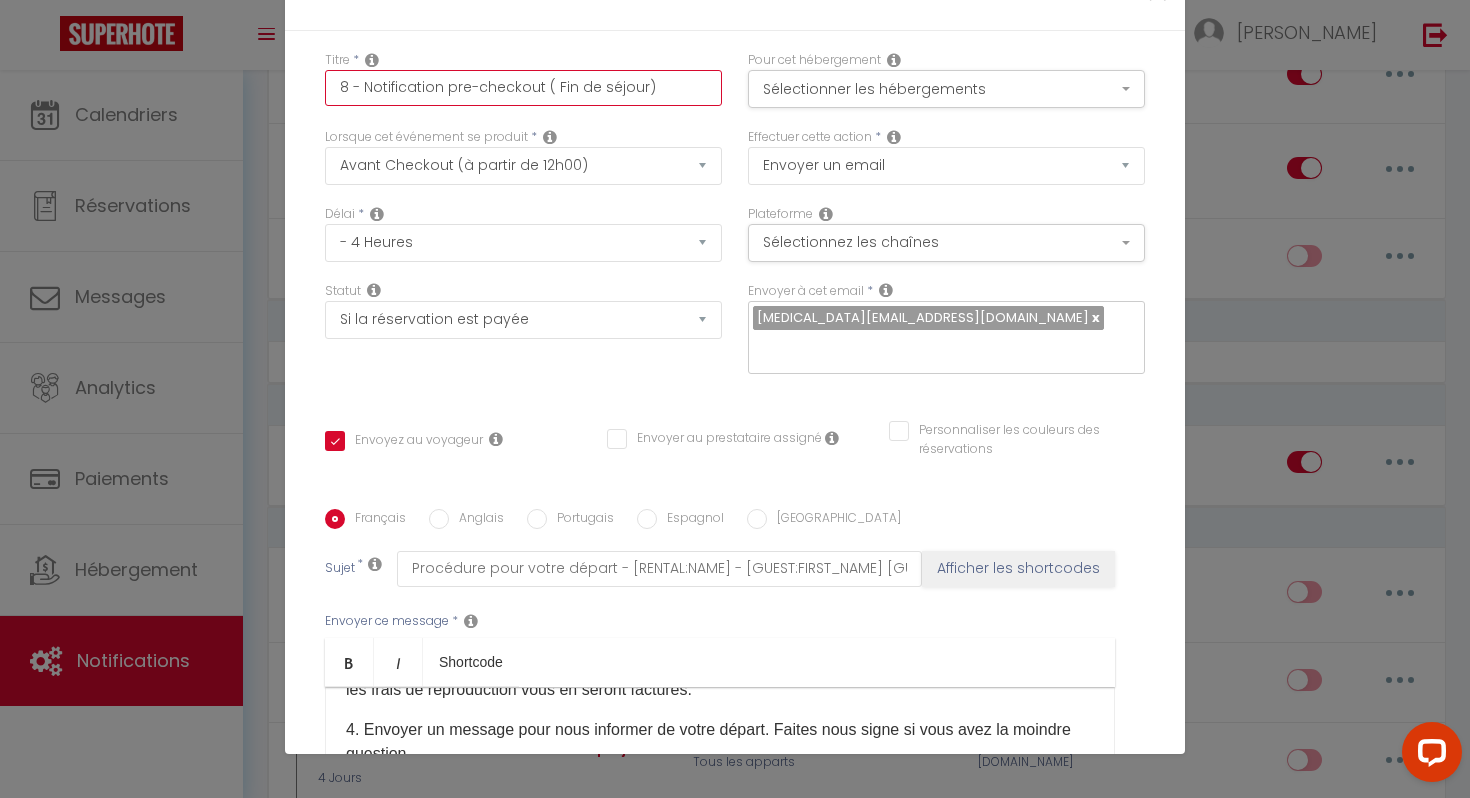 checkbox on "true" 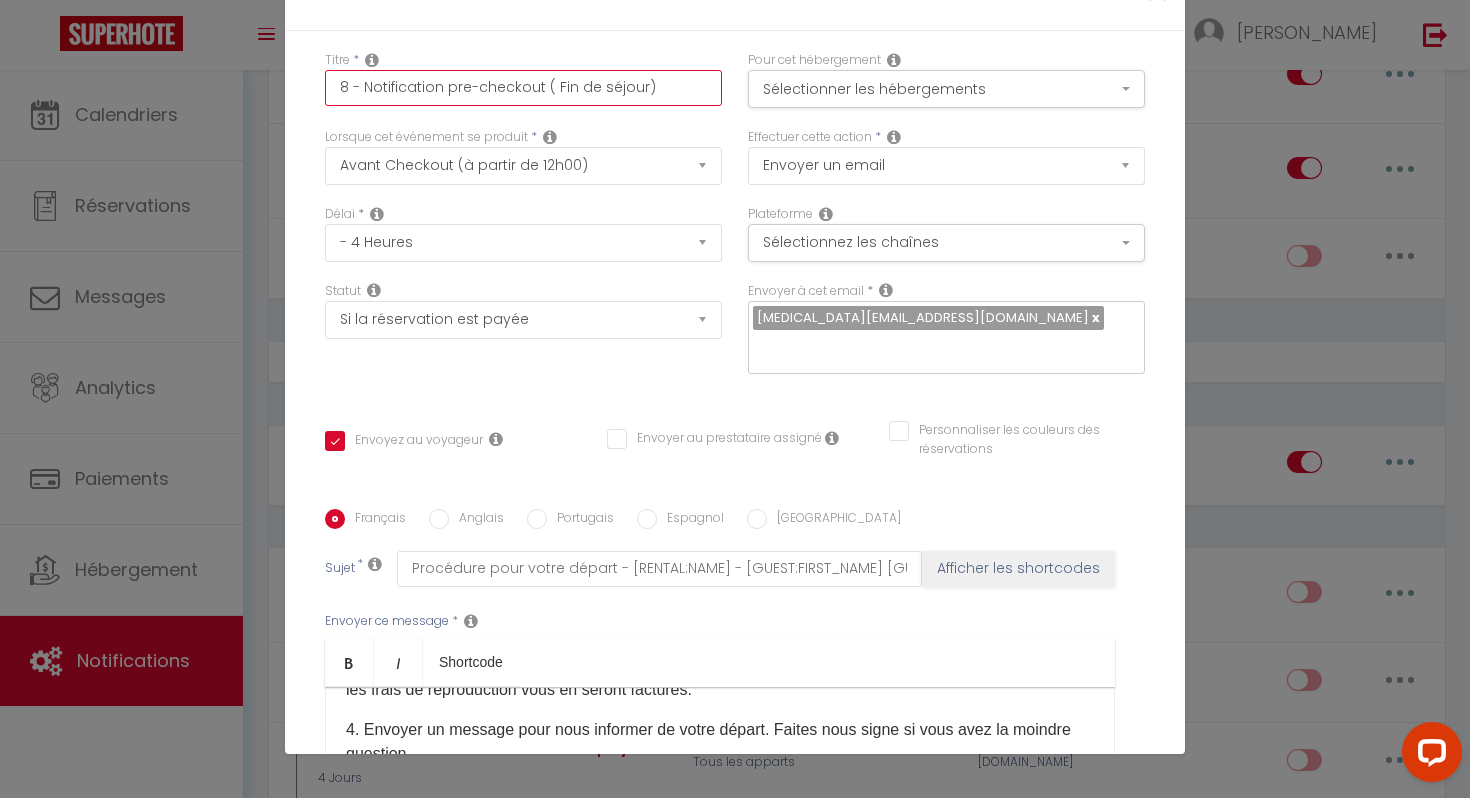 drag, startPoint x: 366, startPoint y: 83, endPoint x: 539, endPoint y: 82, distance: 173.00288 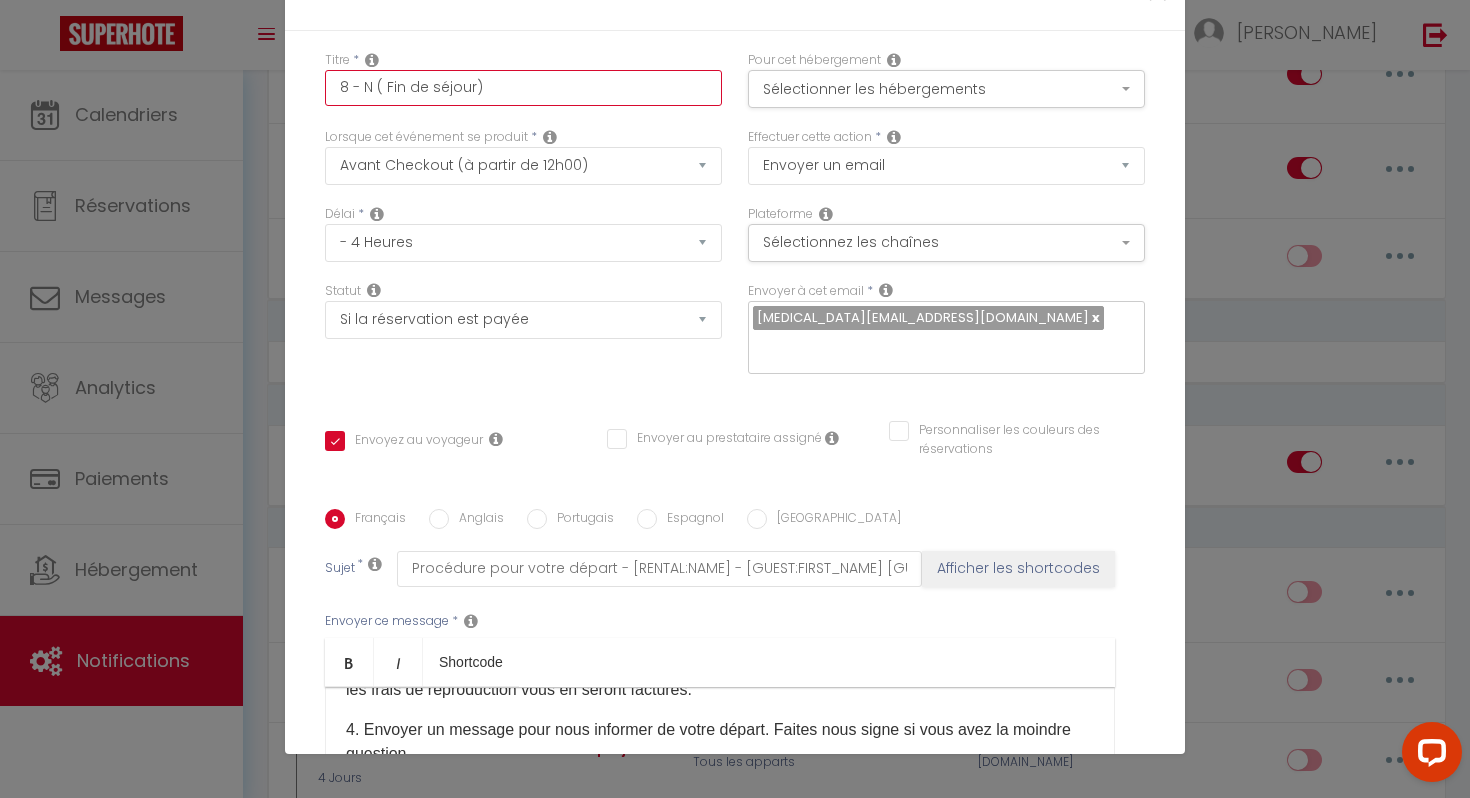 checkbox on "true" 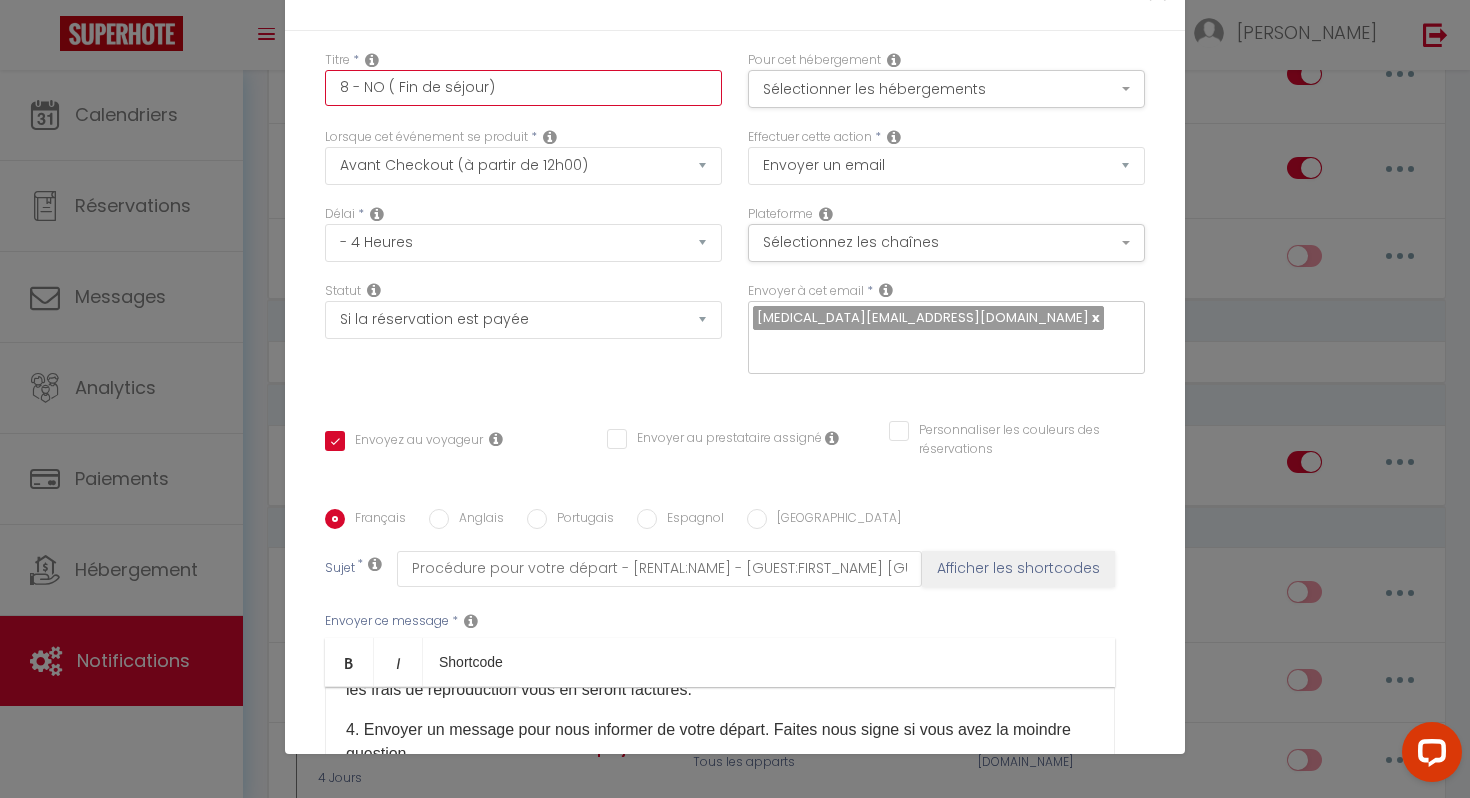 checkbox on "true" 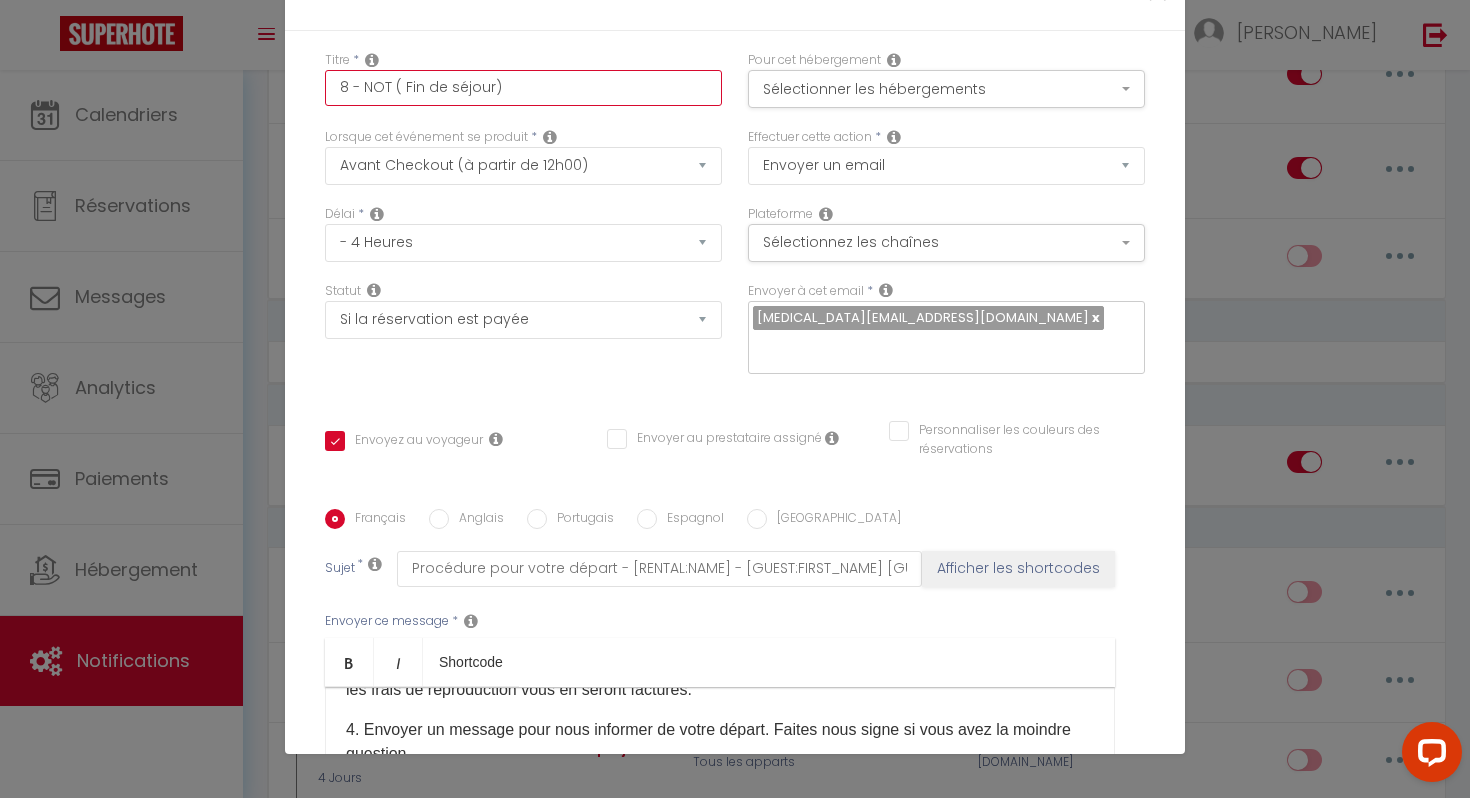 checkbox on "true" 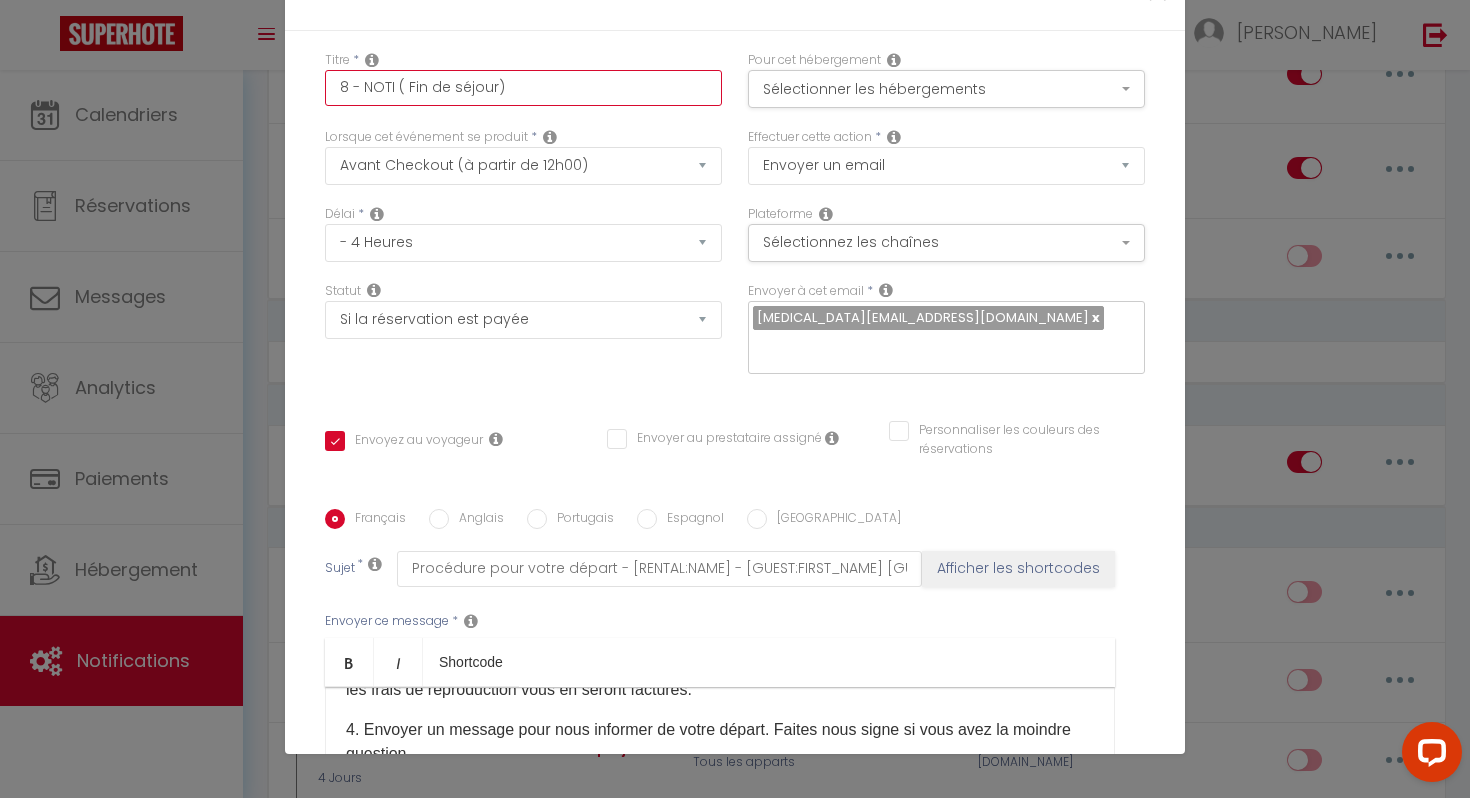 checkbox on "true" 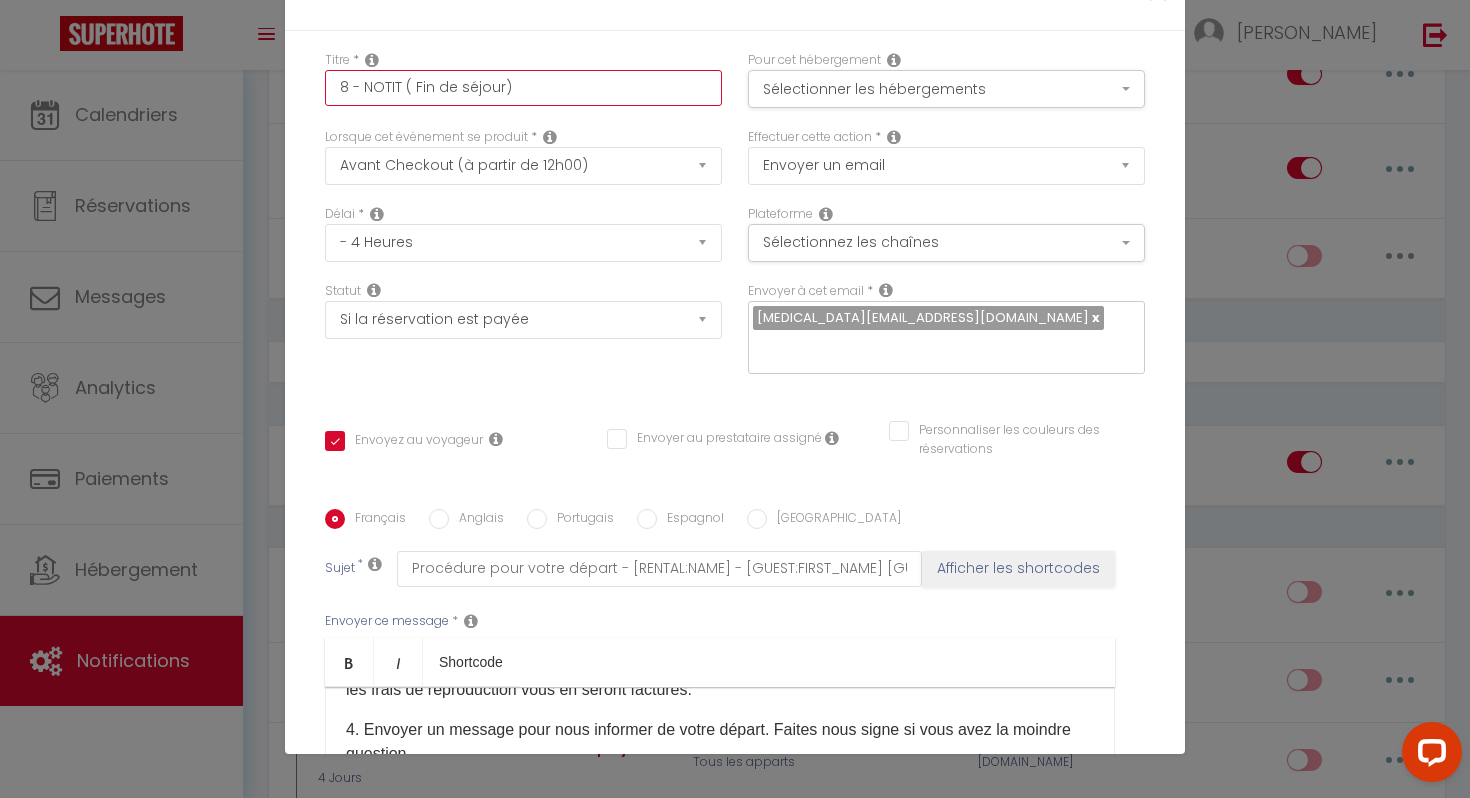 checkbox on "true" 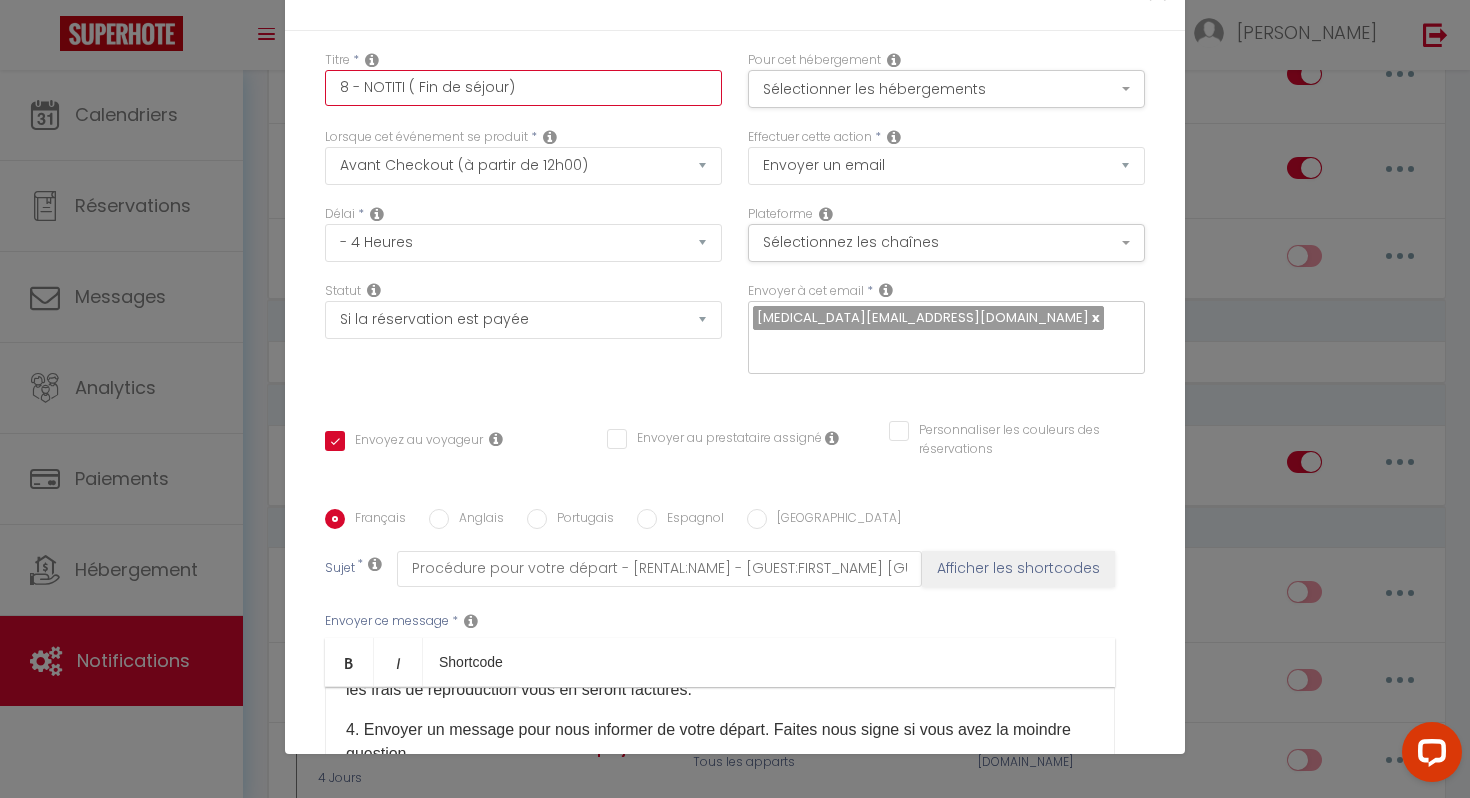 checkbox on "true" 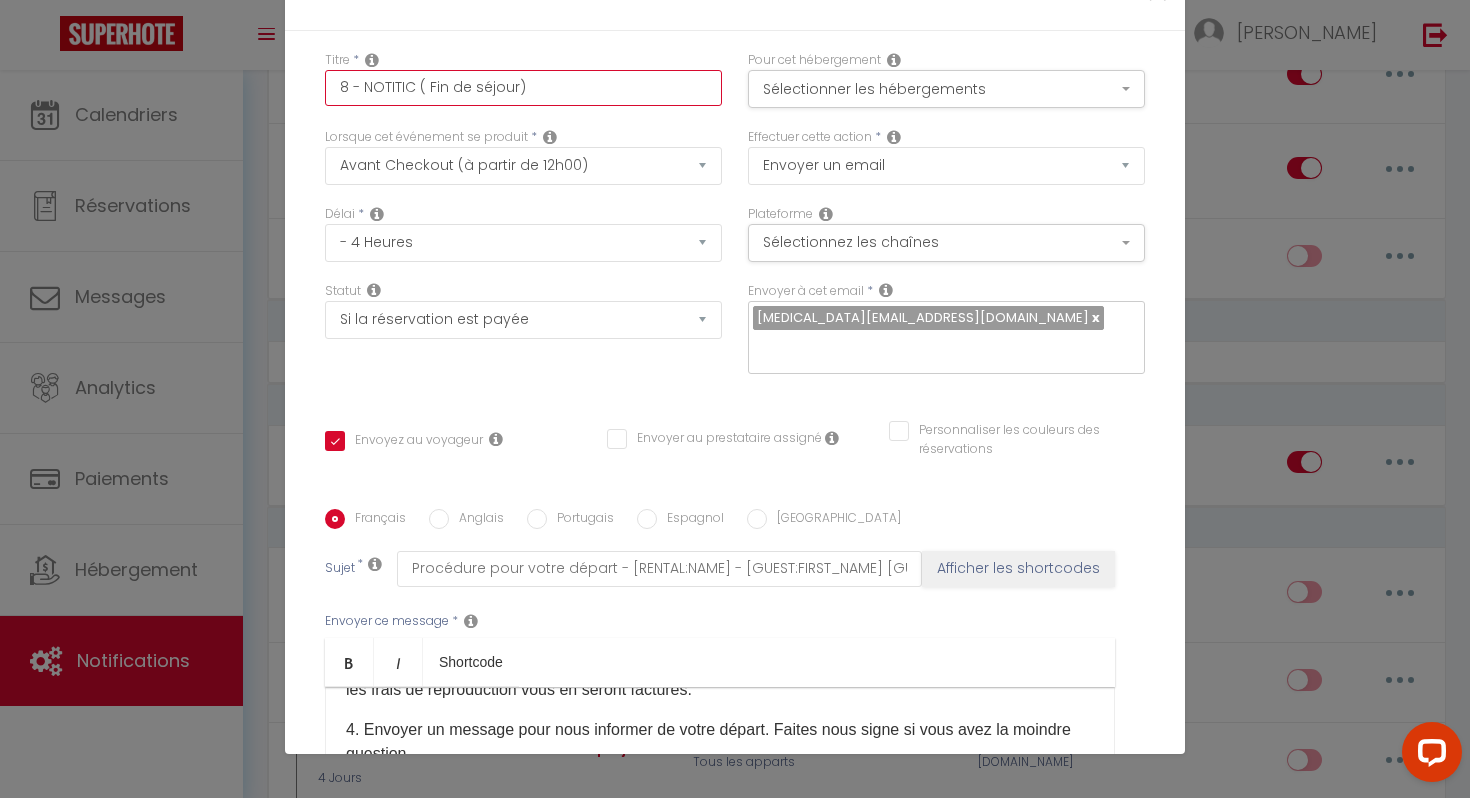 checkbox on "true" 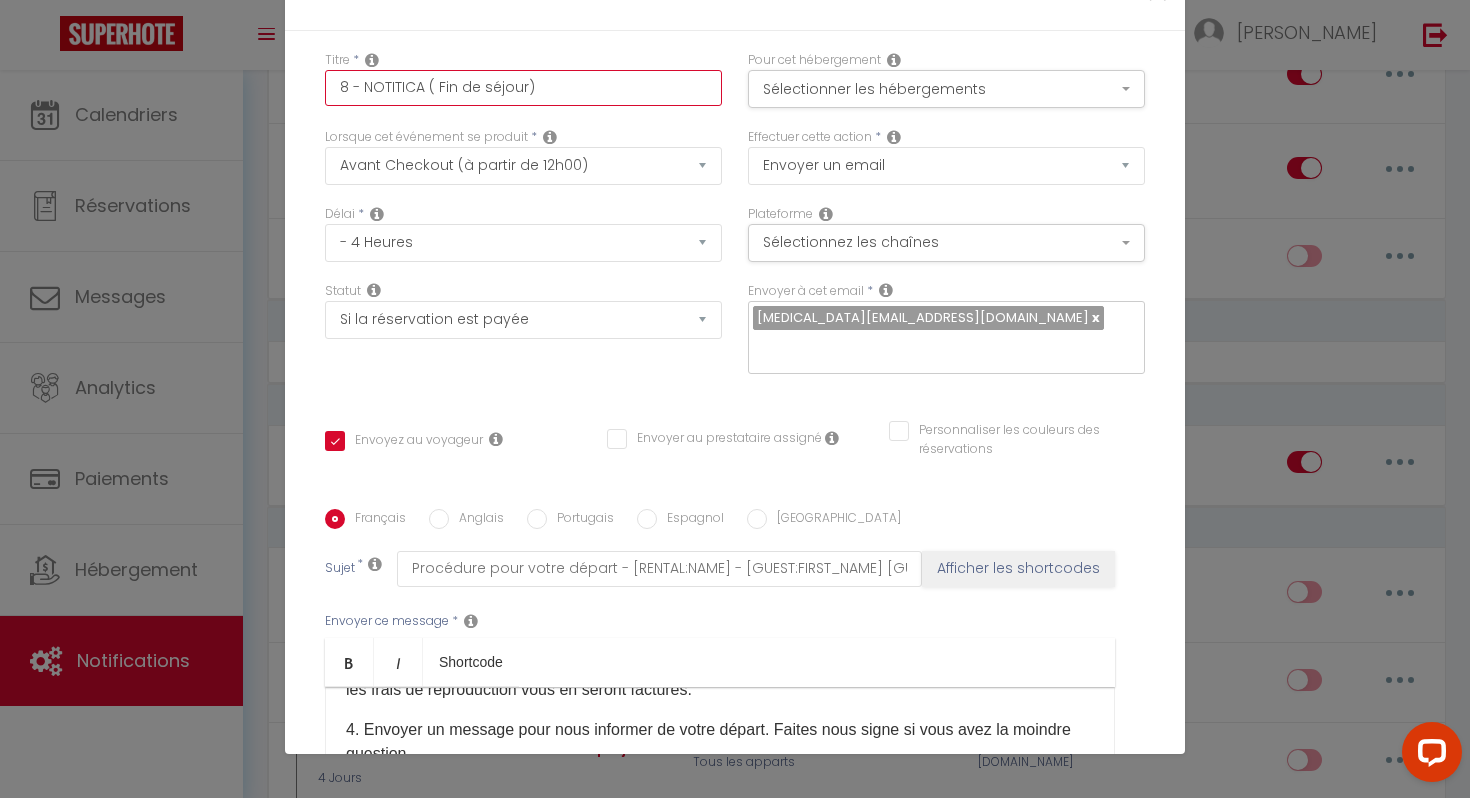checkbox on "true" 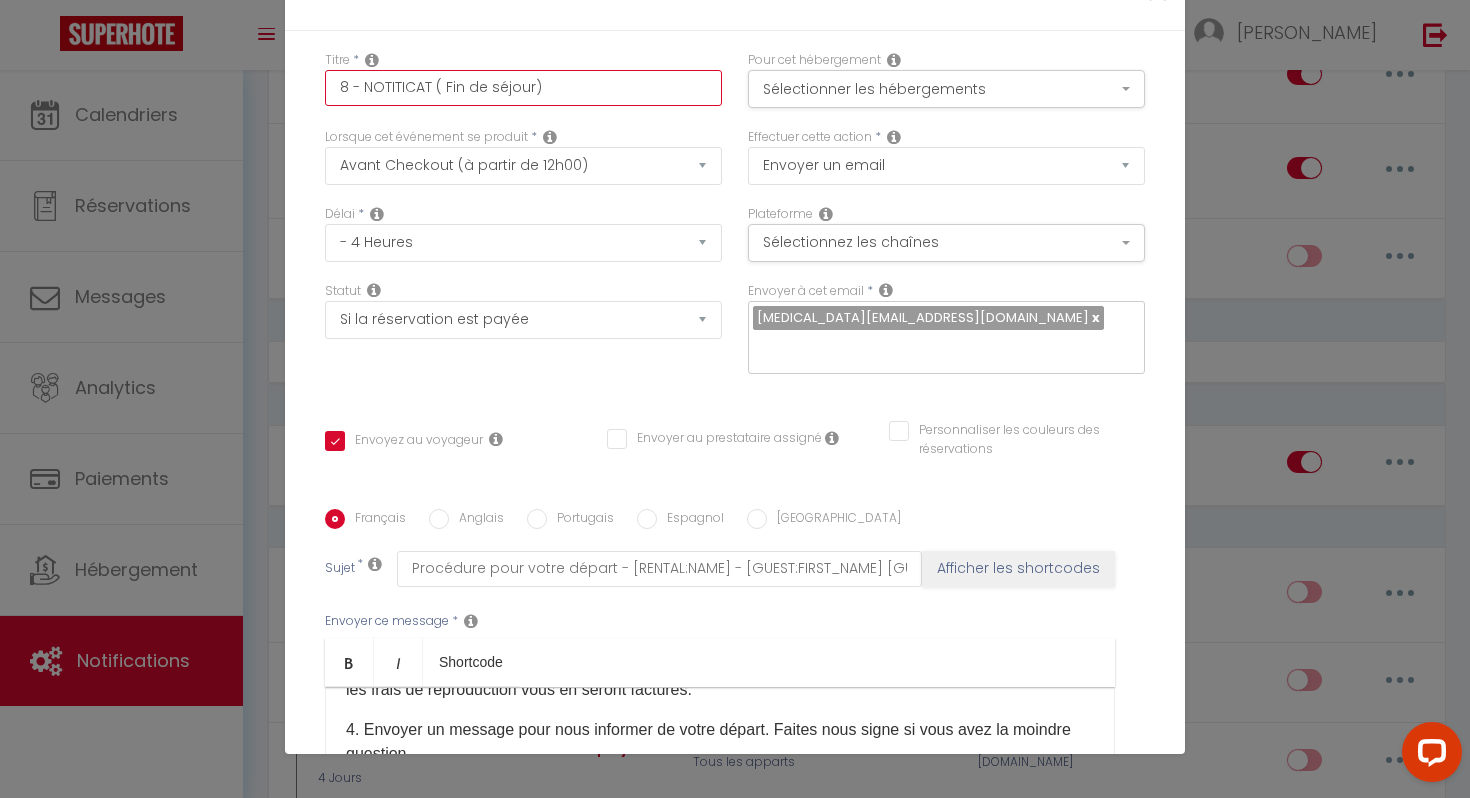 checkbox on "true" 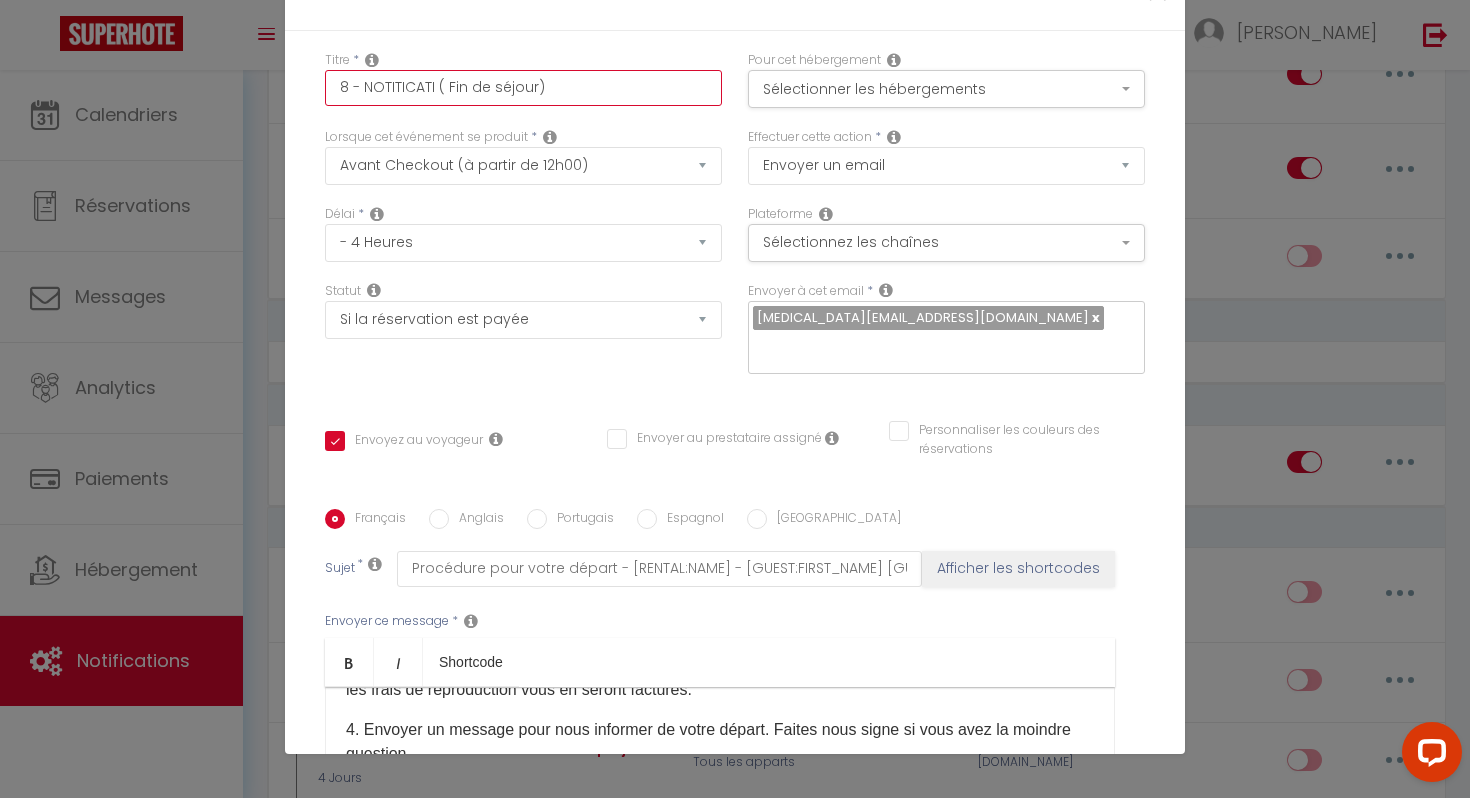 checkbox on "true" 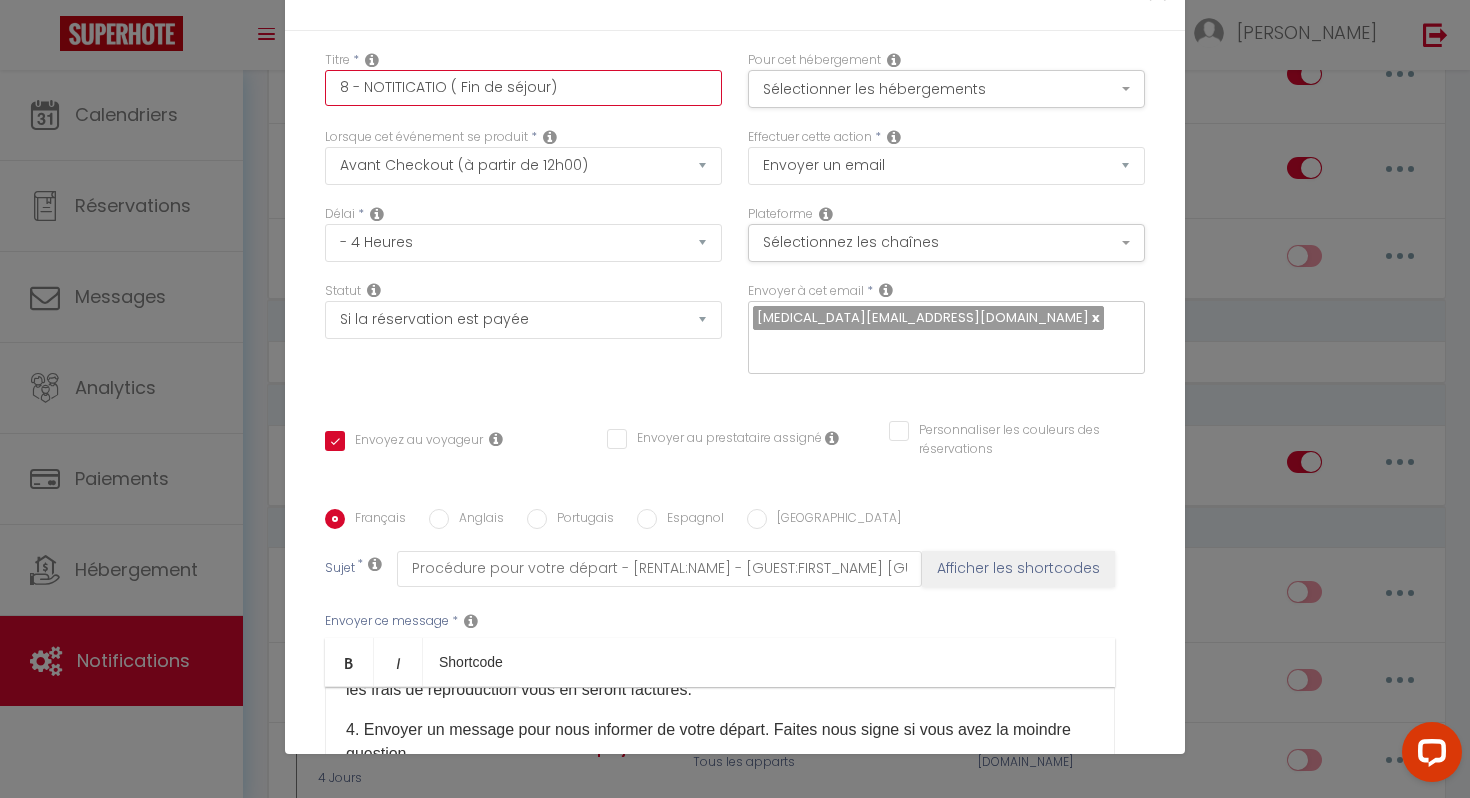 checkbox on "true" 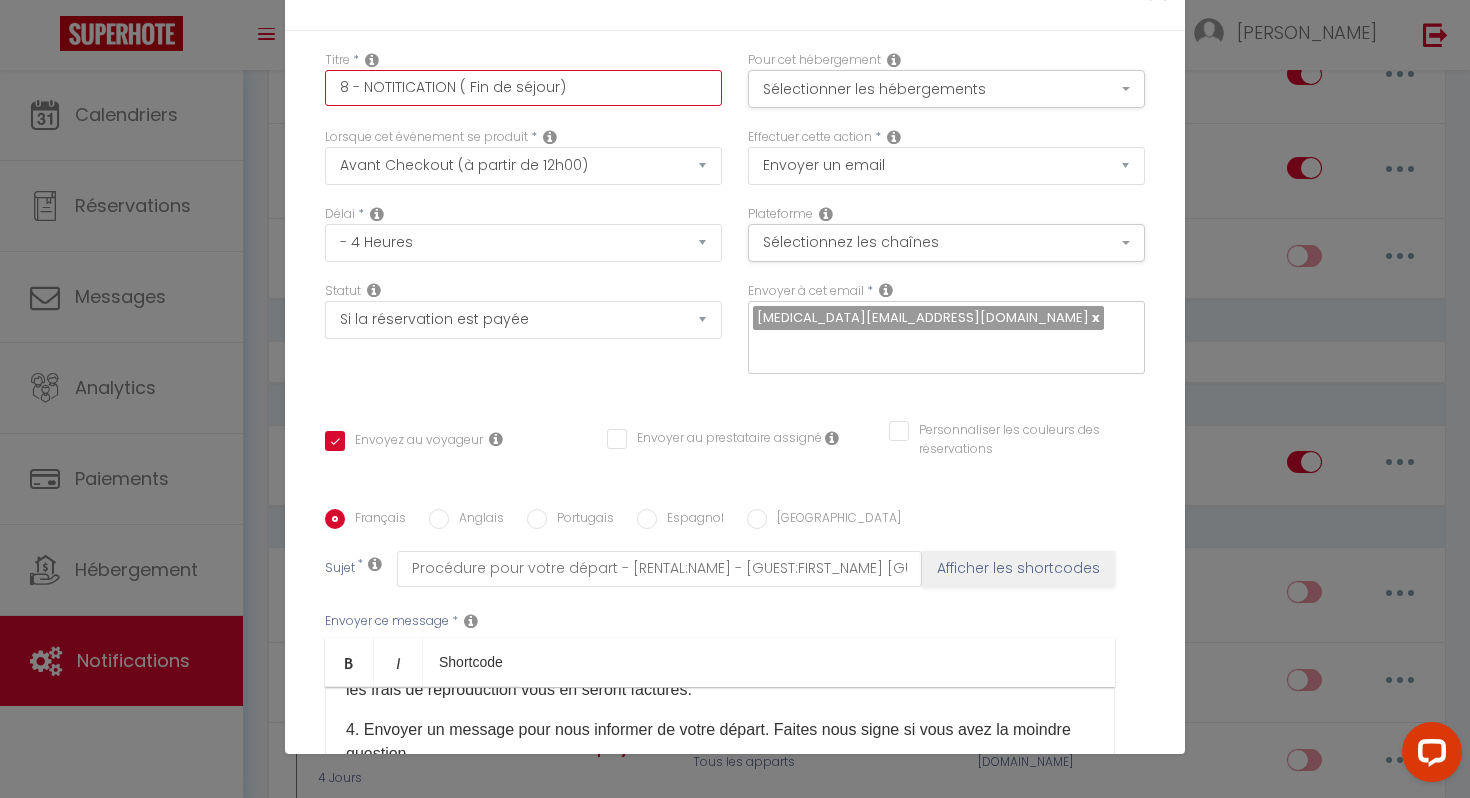 checkbox on "true" 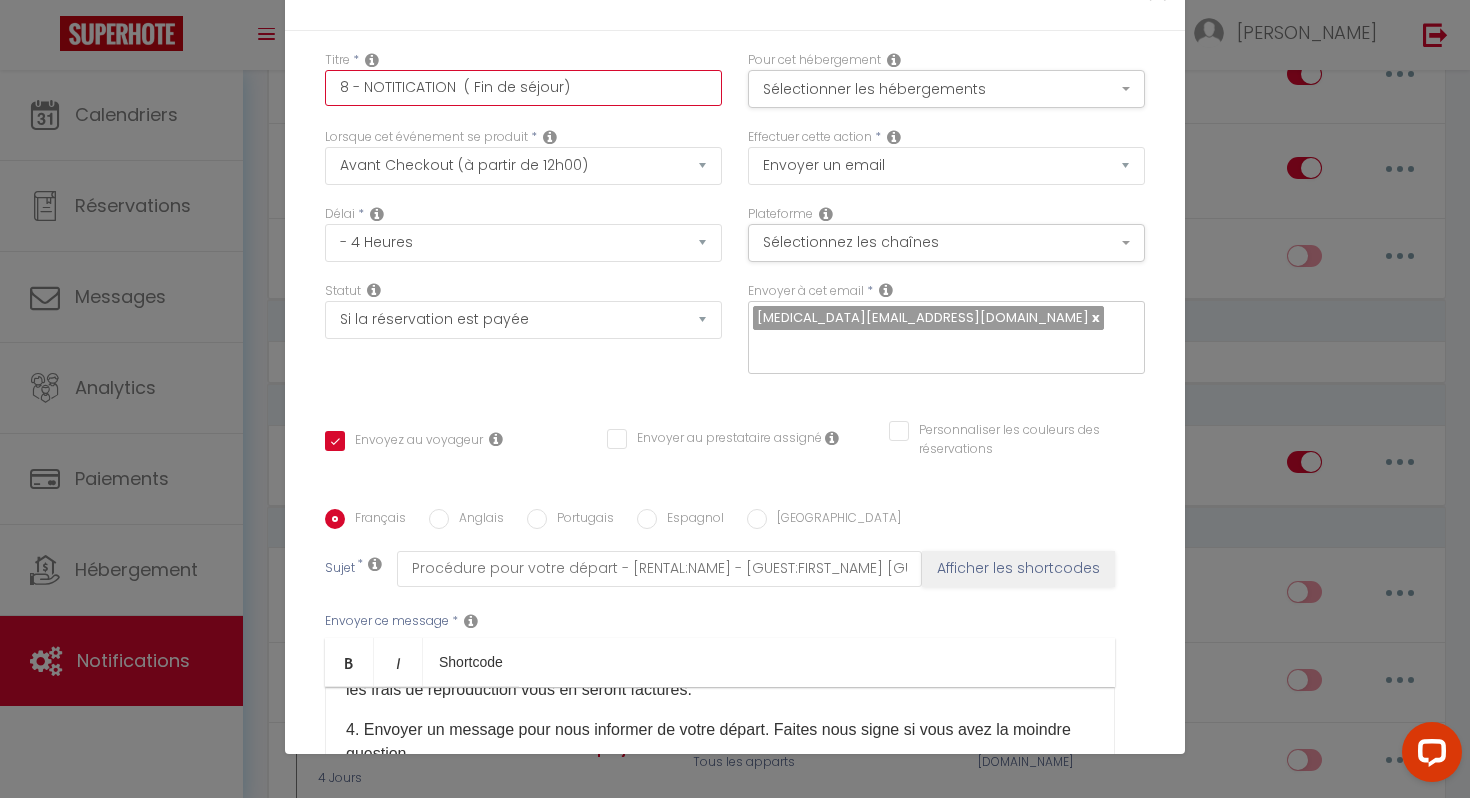 checkbox on "true" 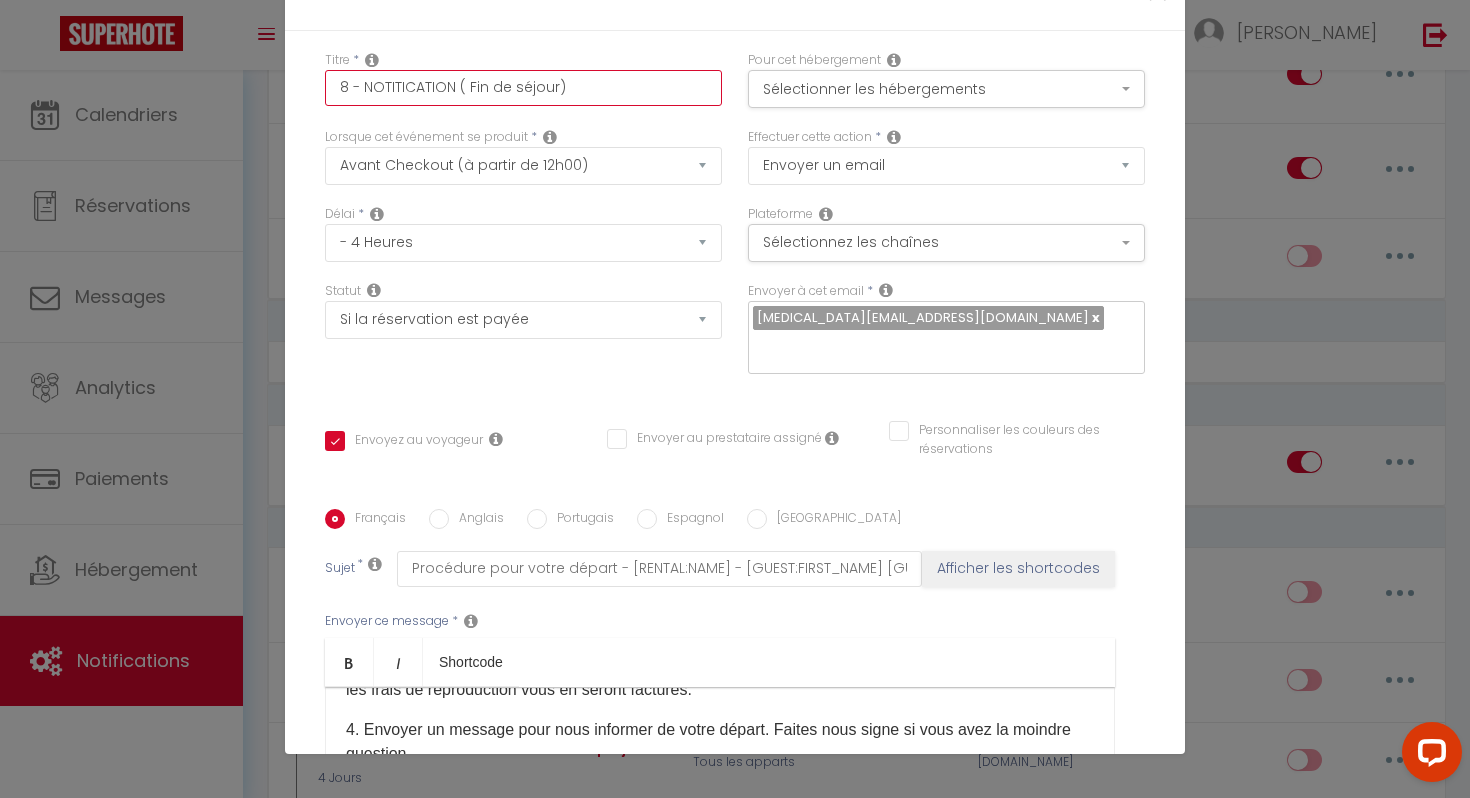 checkbox on "true" 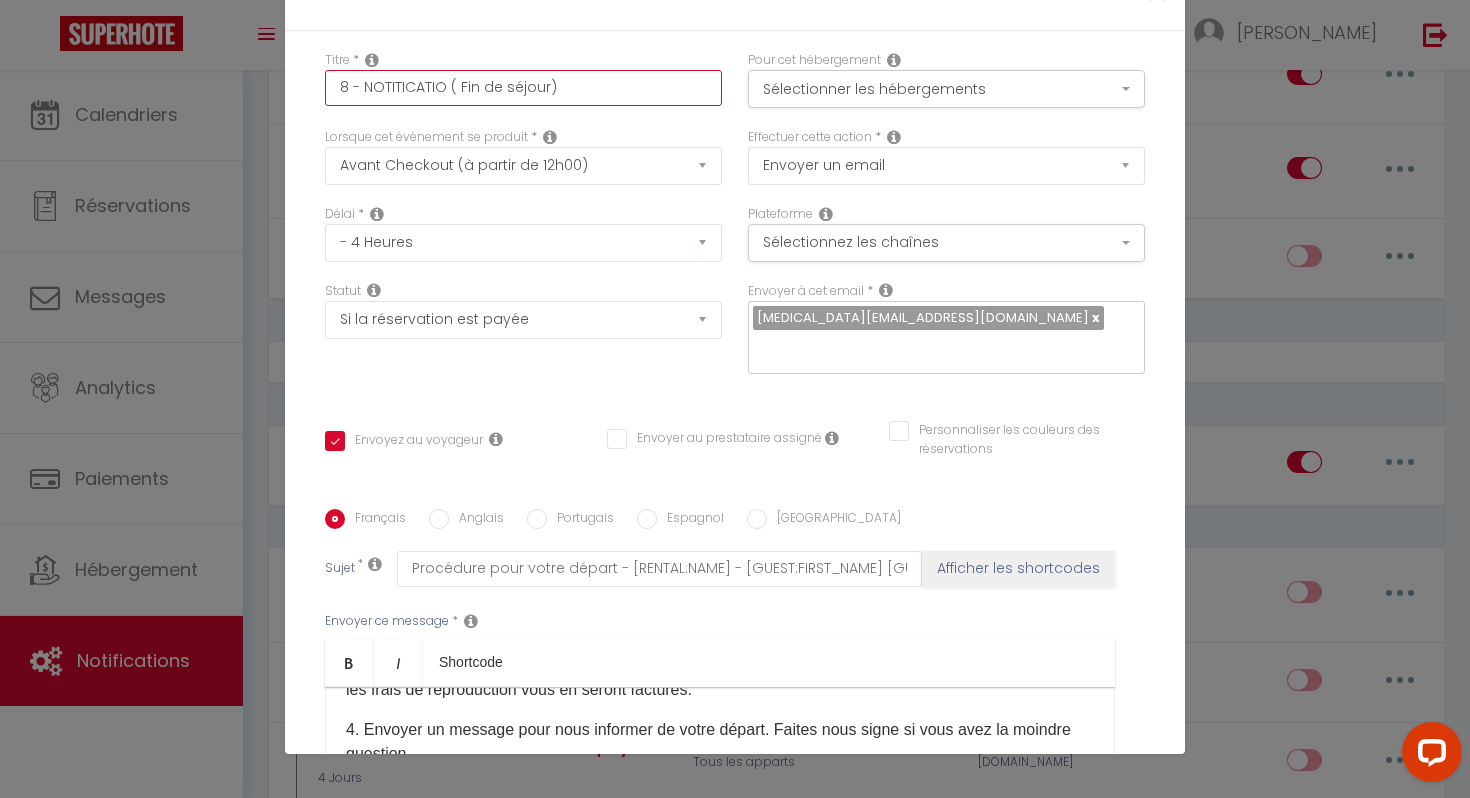 checkbox on "true" 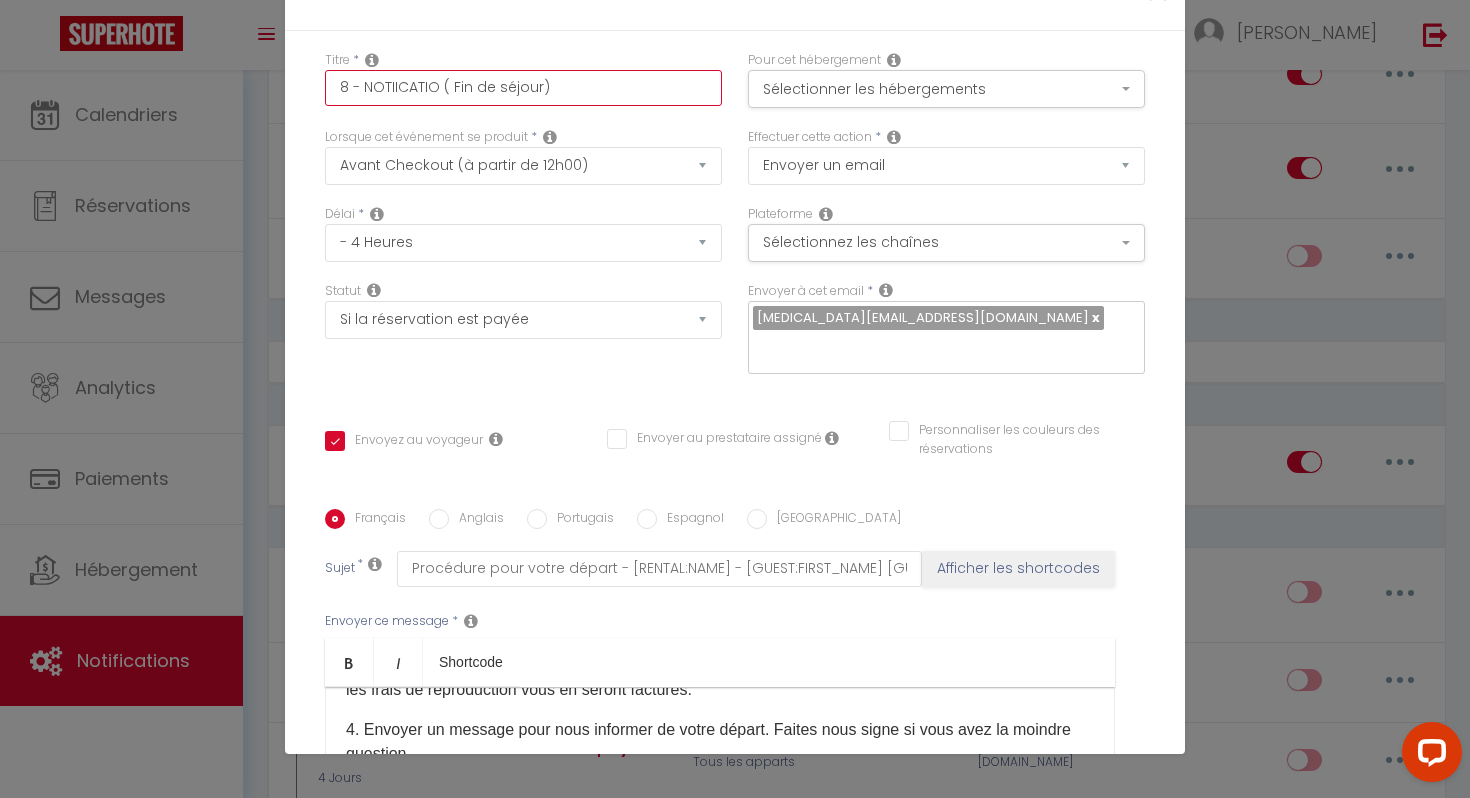 checkbox on "true" 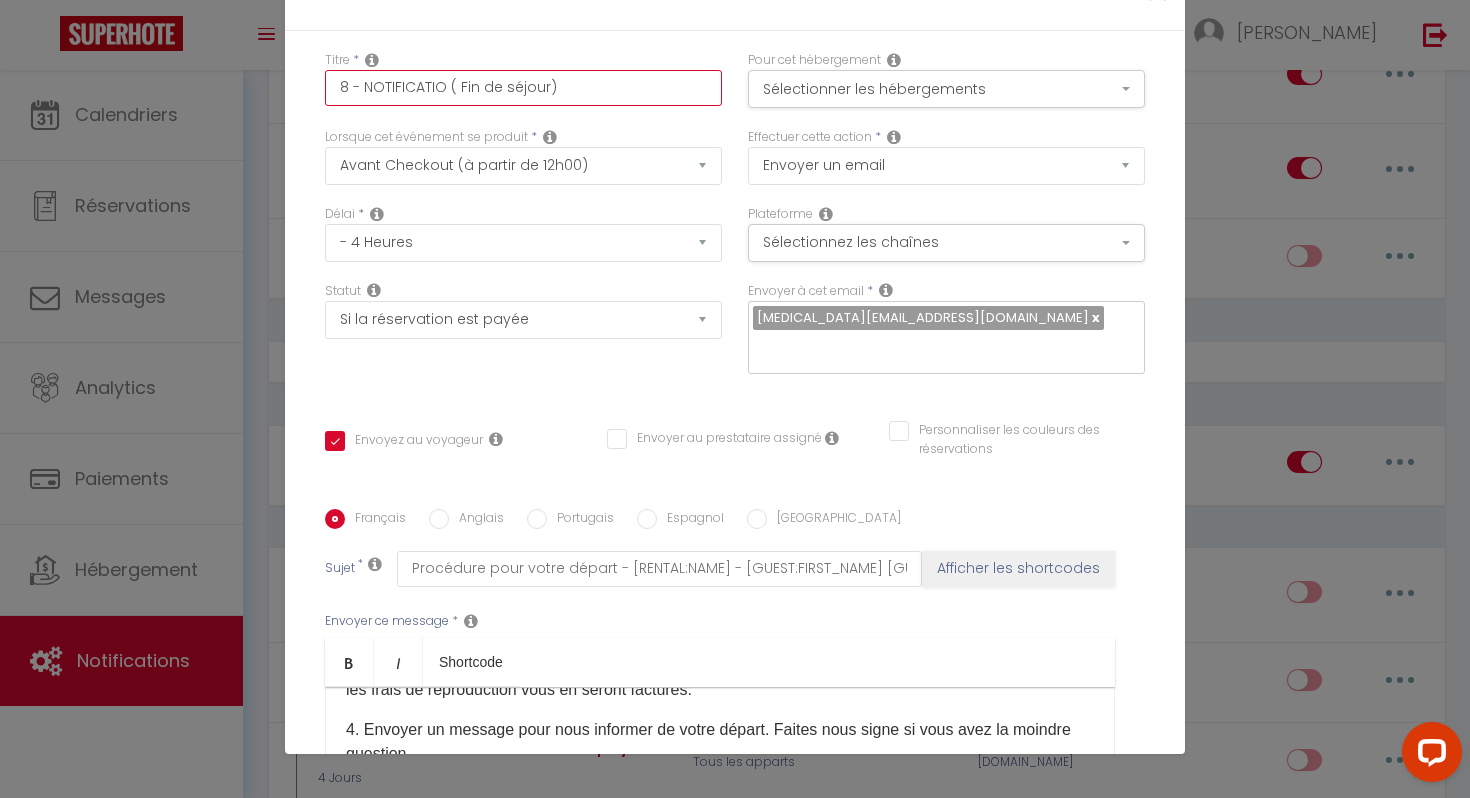 checkbox on "true" 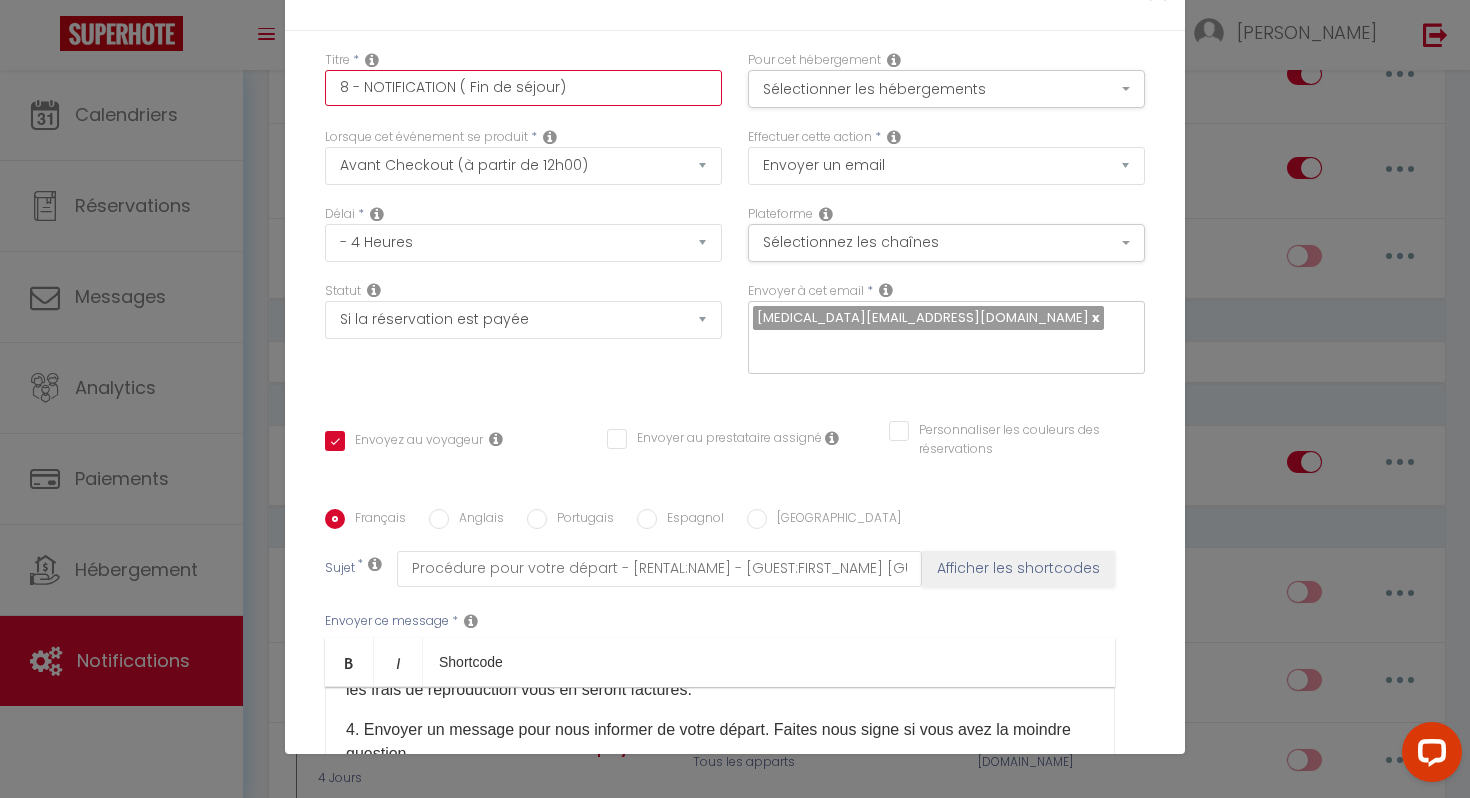 checkbox on "true" 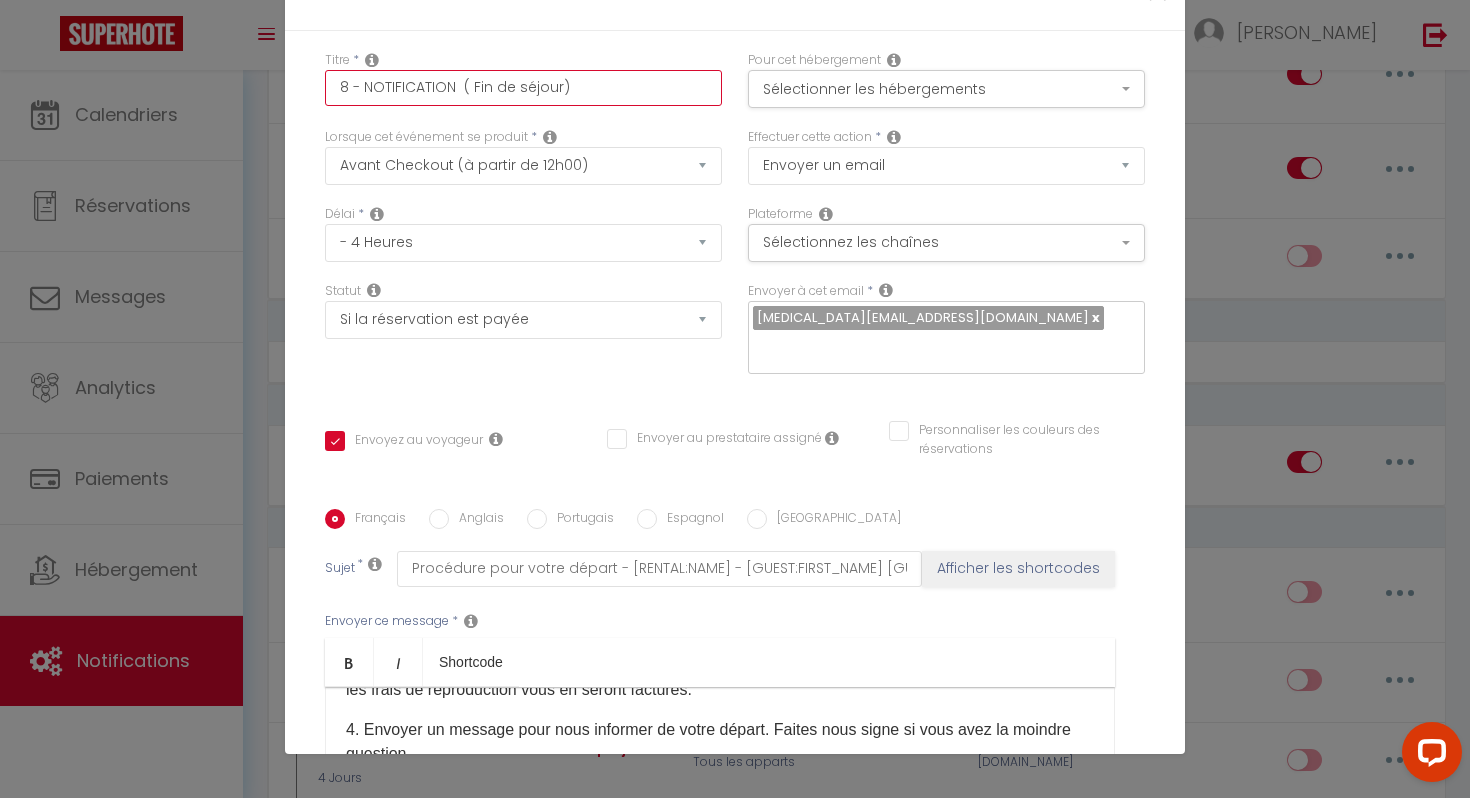 checkbox on "true" 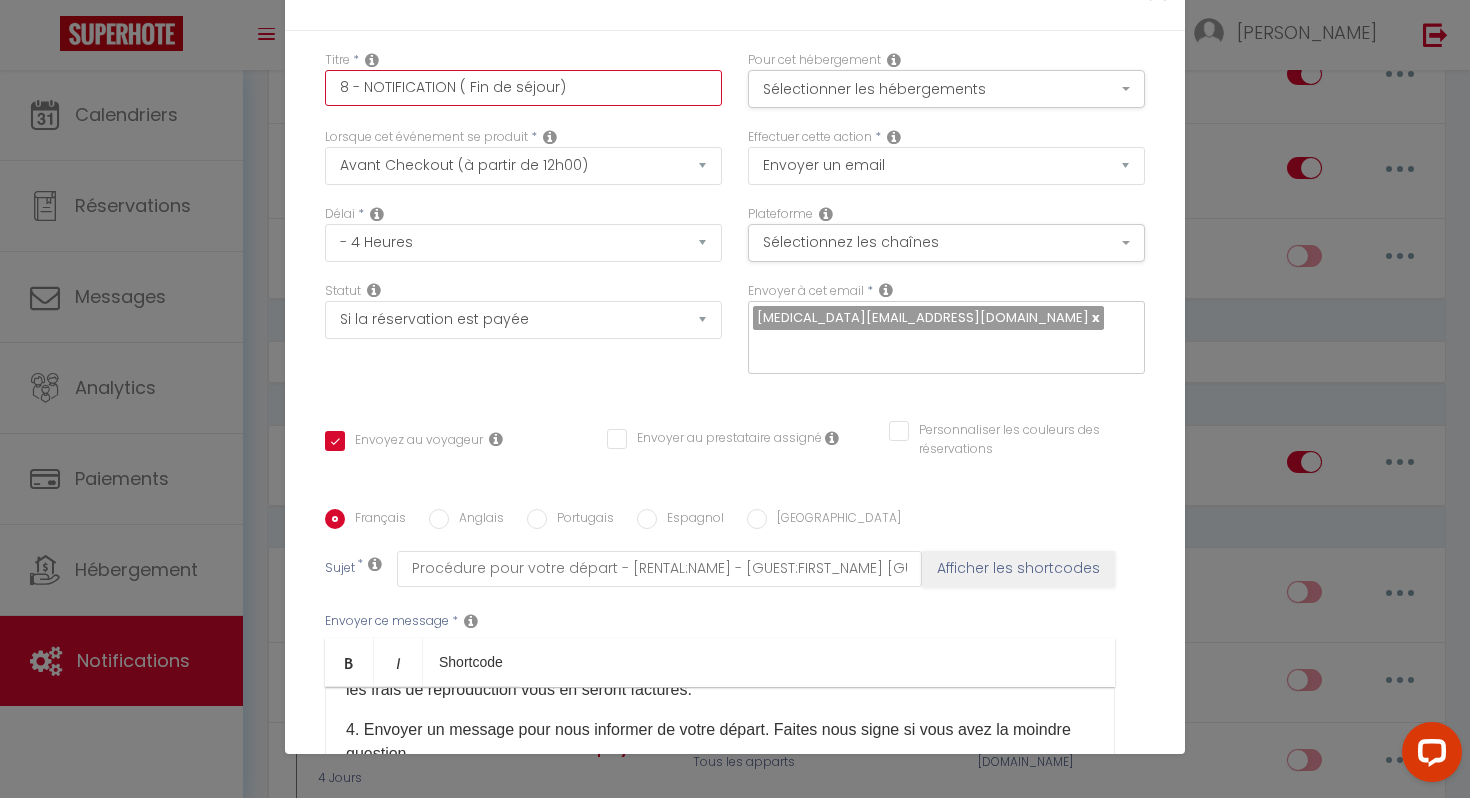 checkbox on "true" 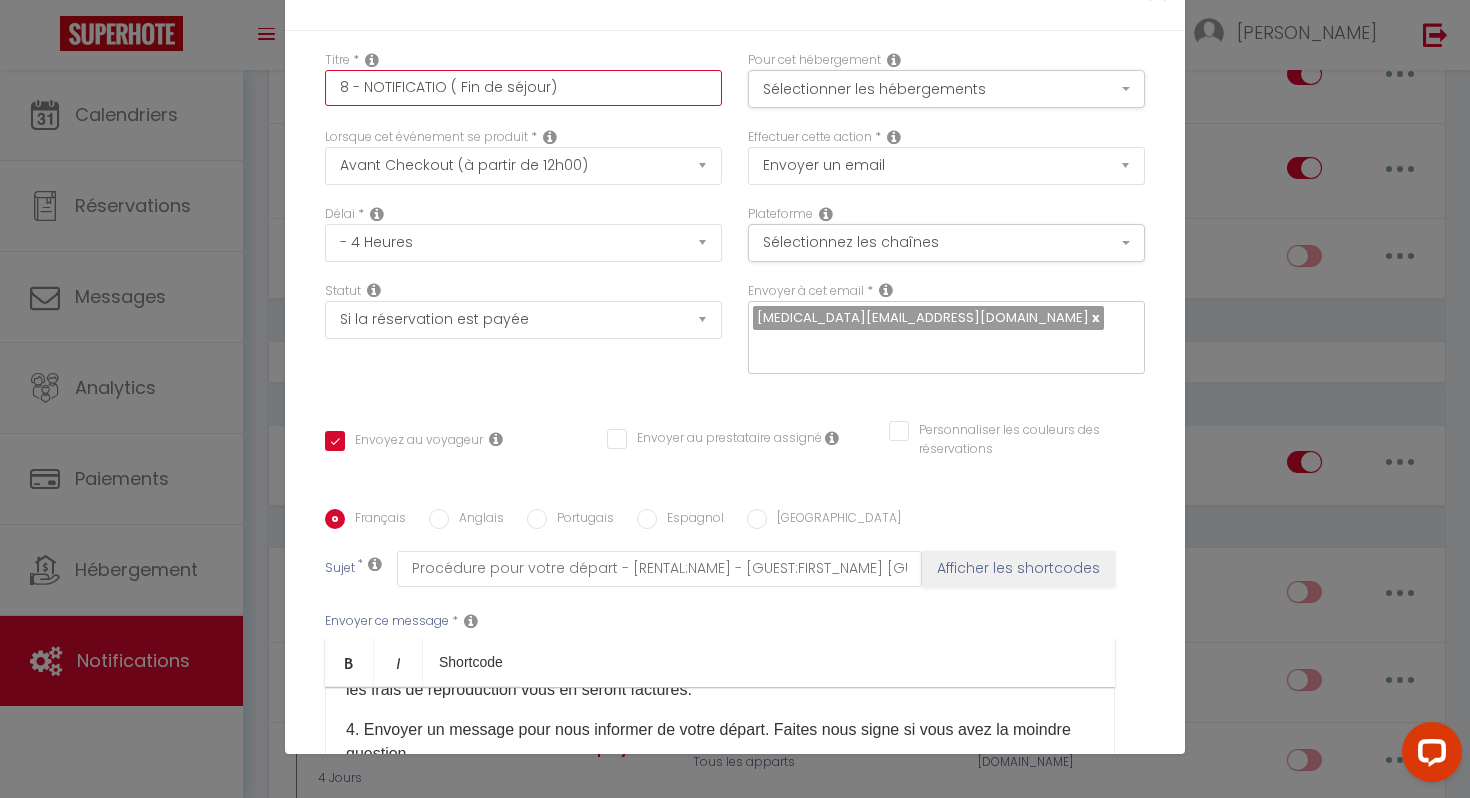 checkbox on "true" 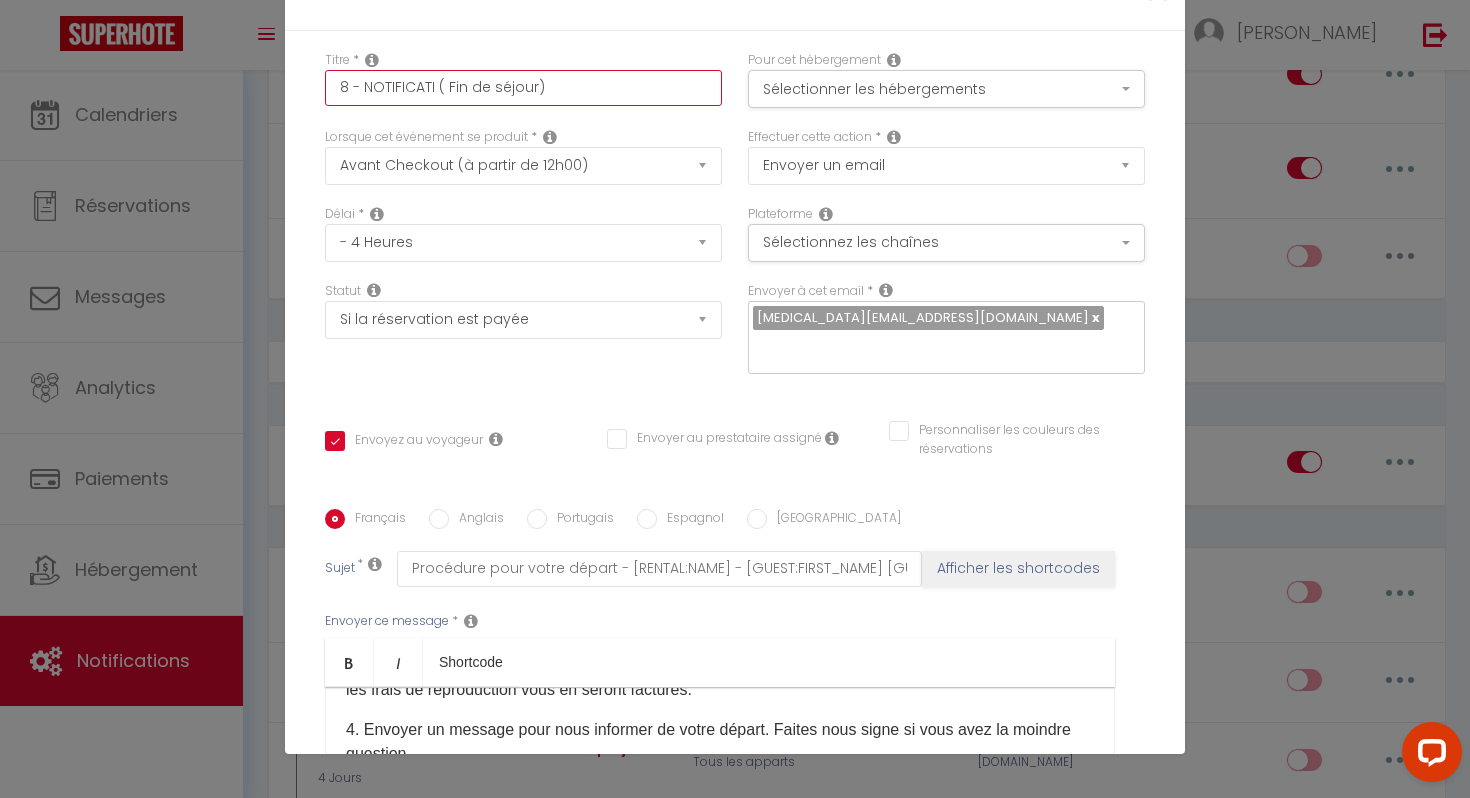 checkbox on "true" 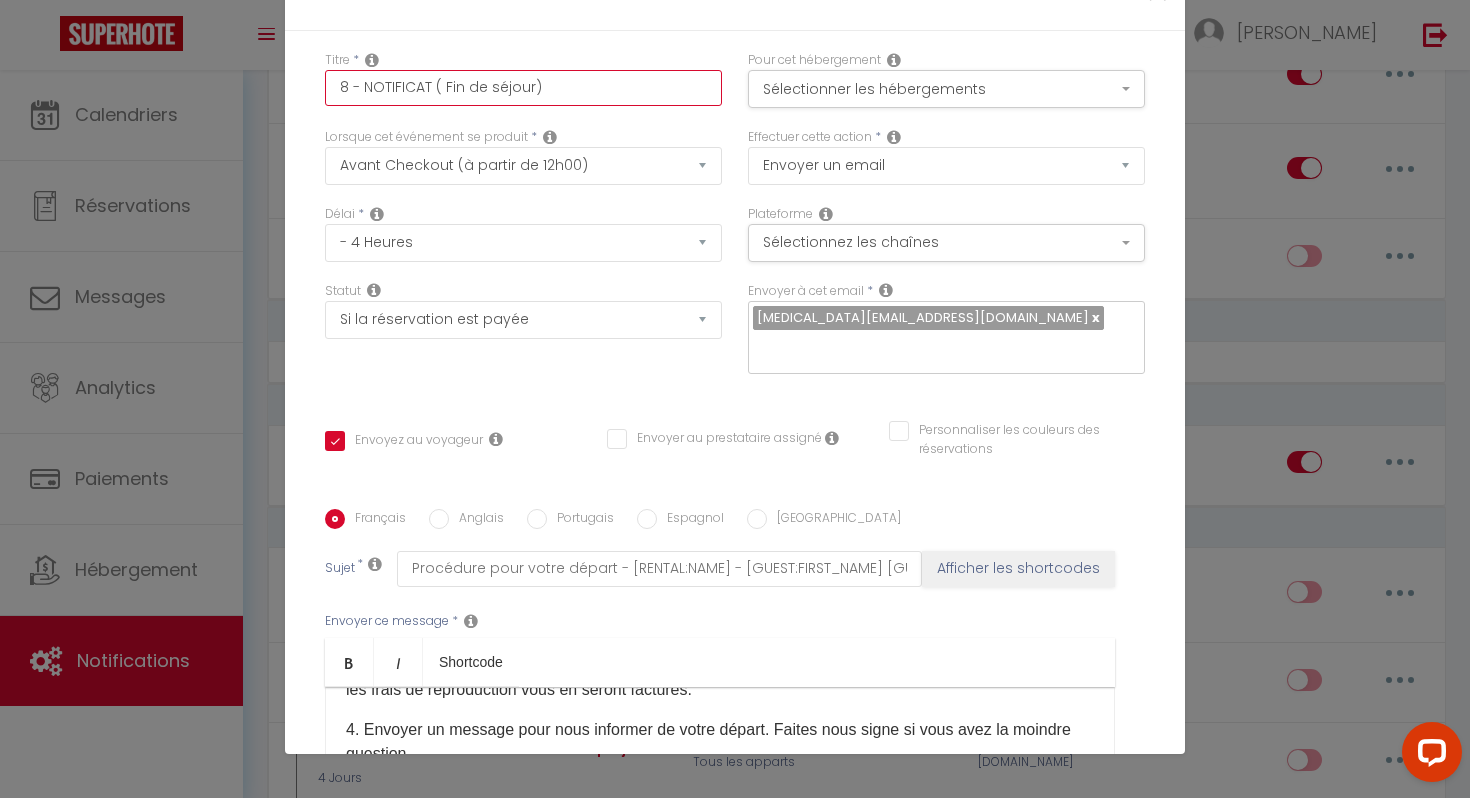 checkbox on "true" 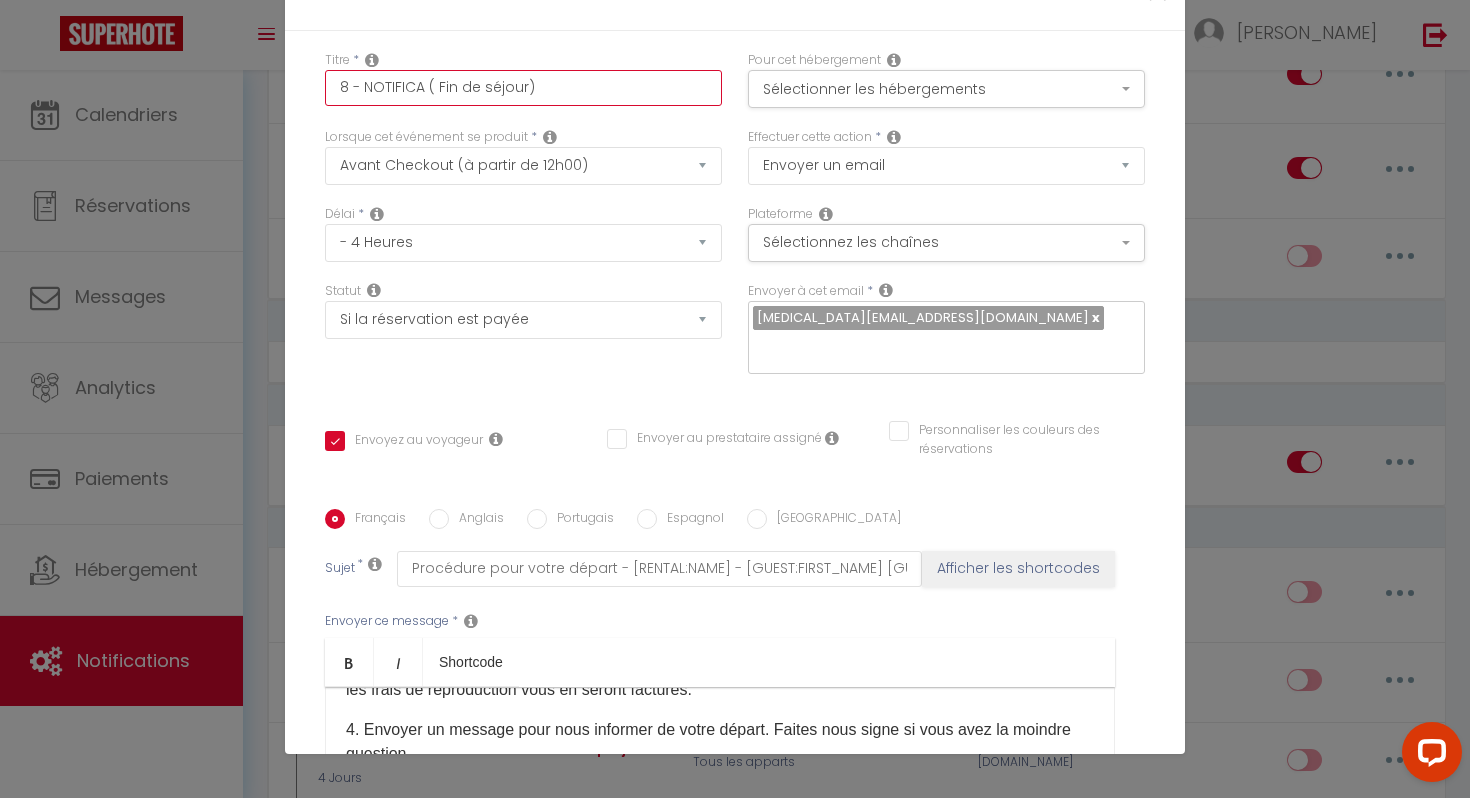 checkbox on "true" 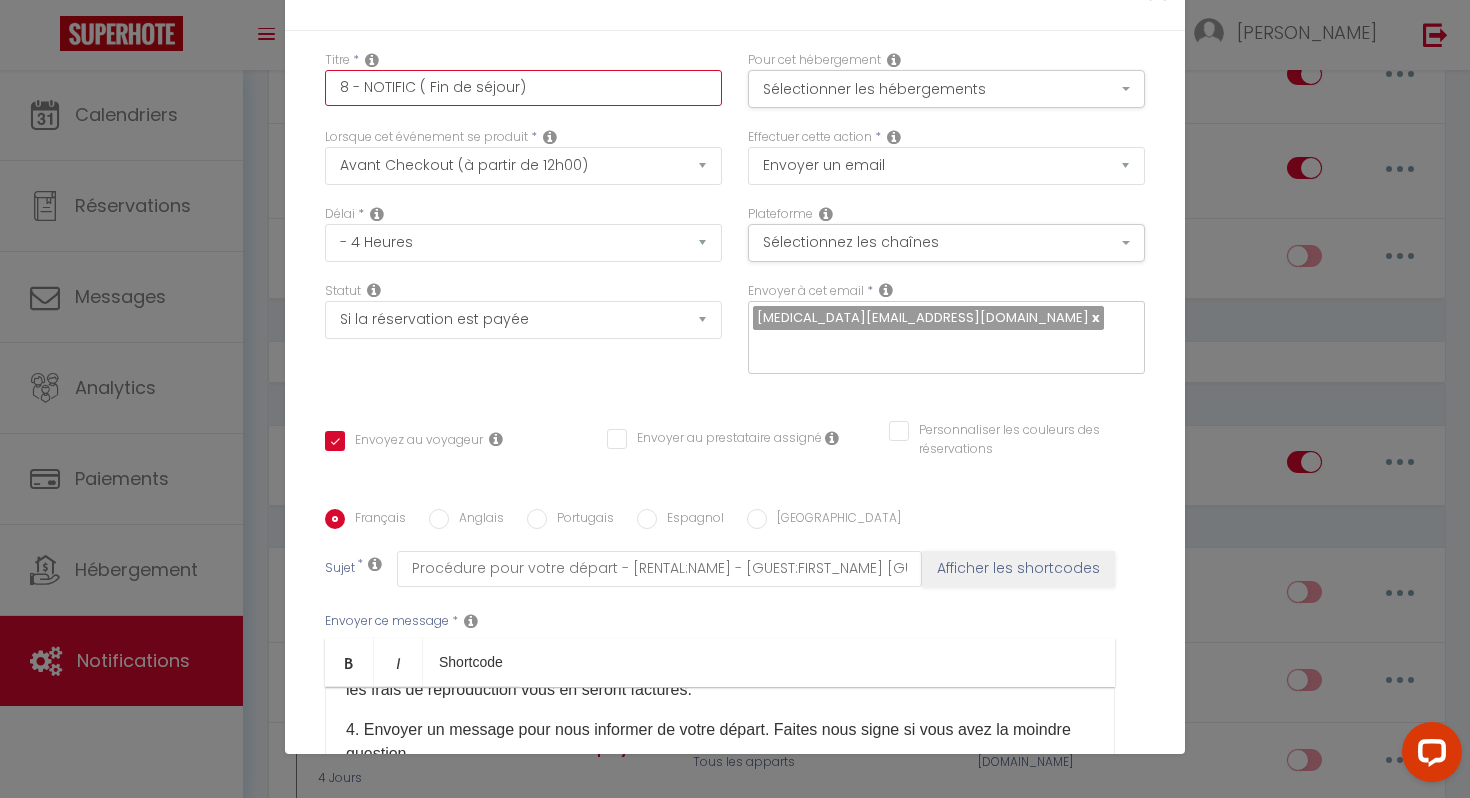 checkbox on "true" 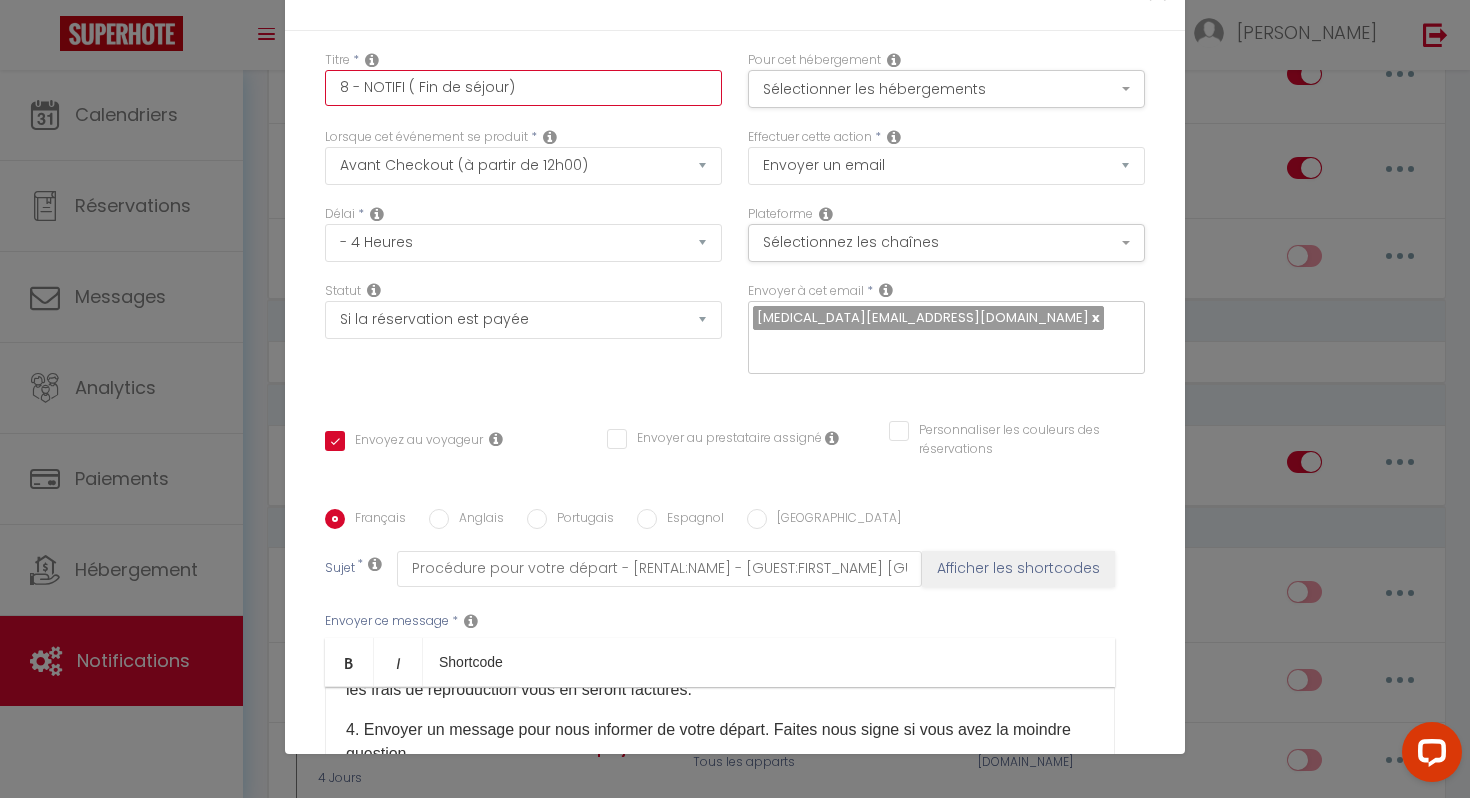 checkbox on "true" 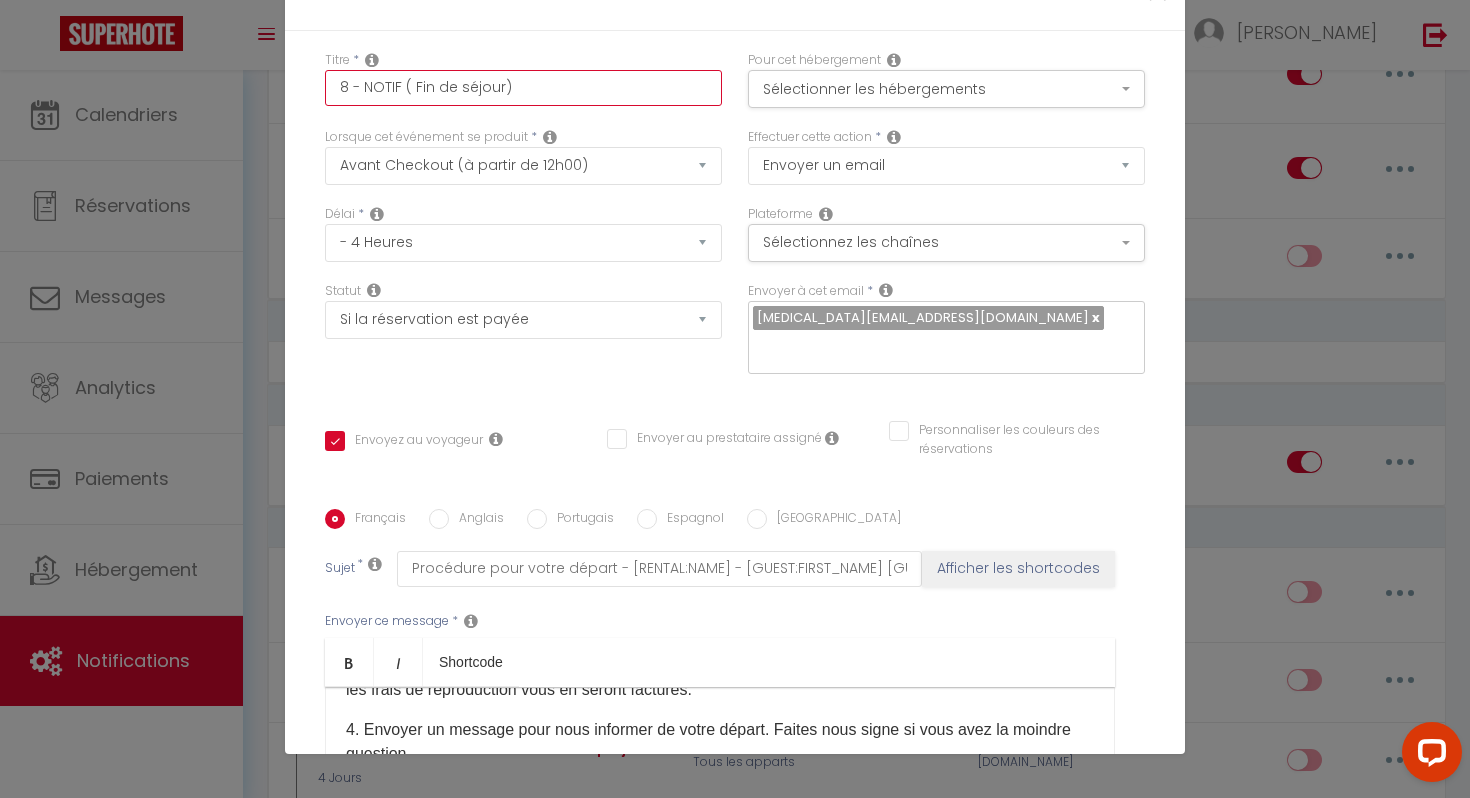 checkbox on "true" 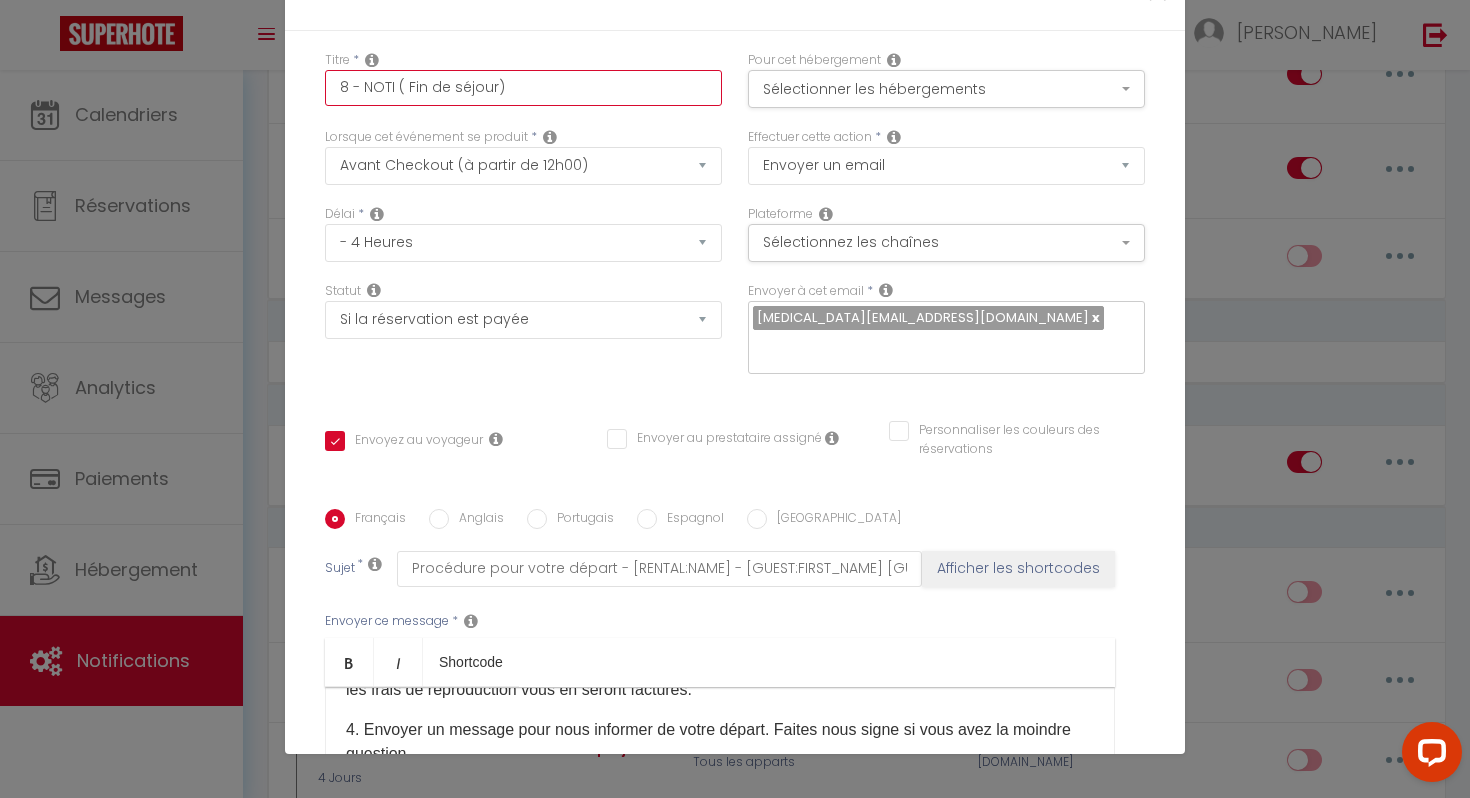 checkbox on "true" 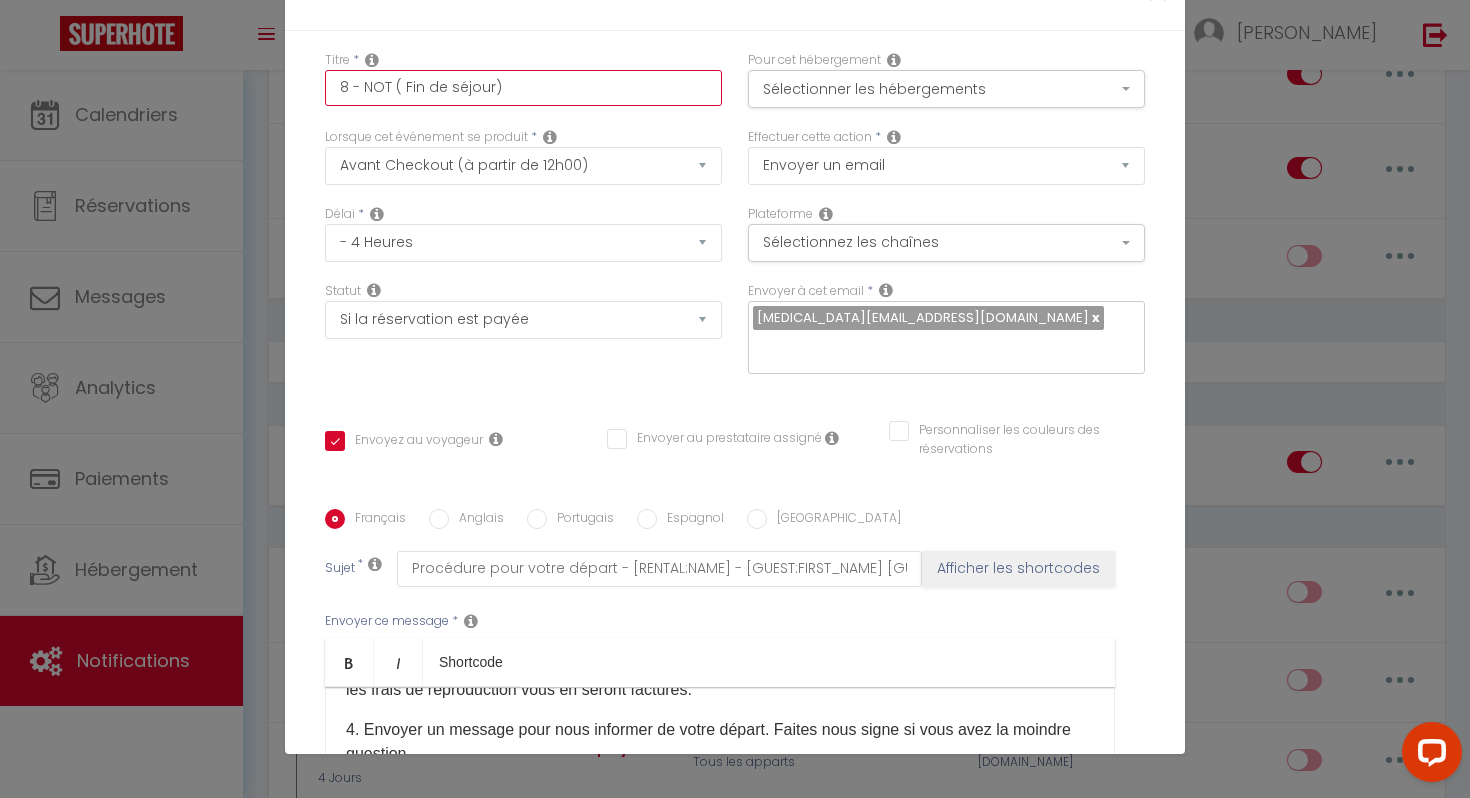 checkbox on "true" 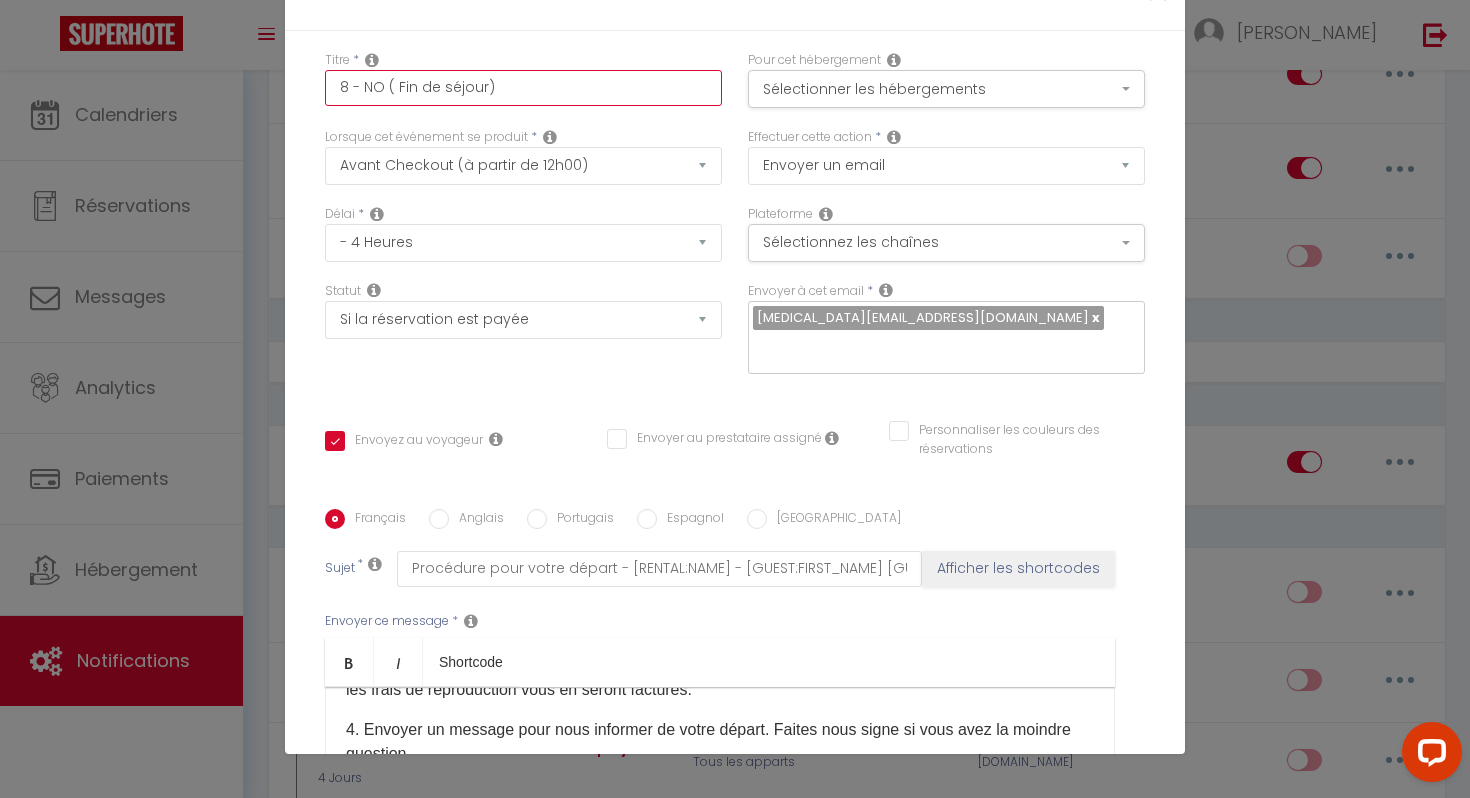 checkbox on "true" 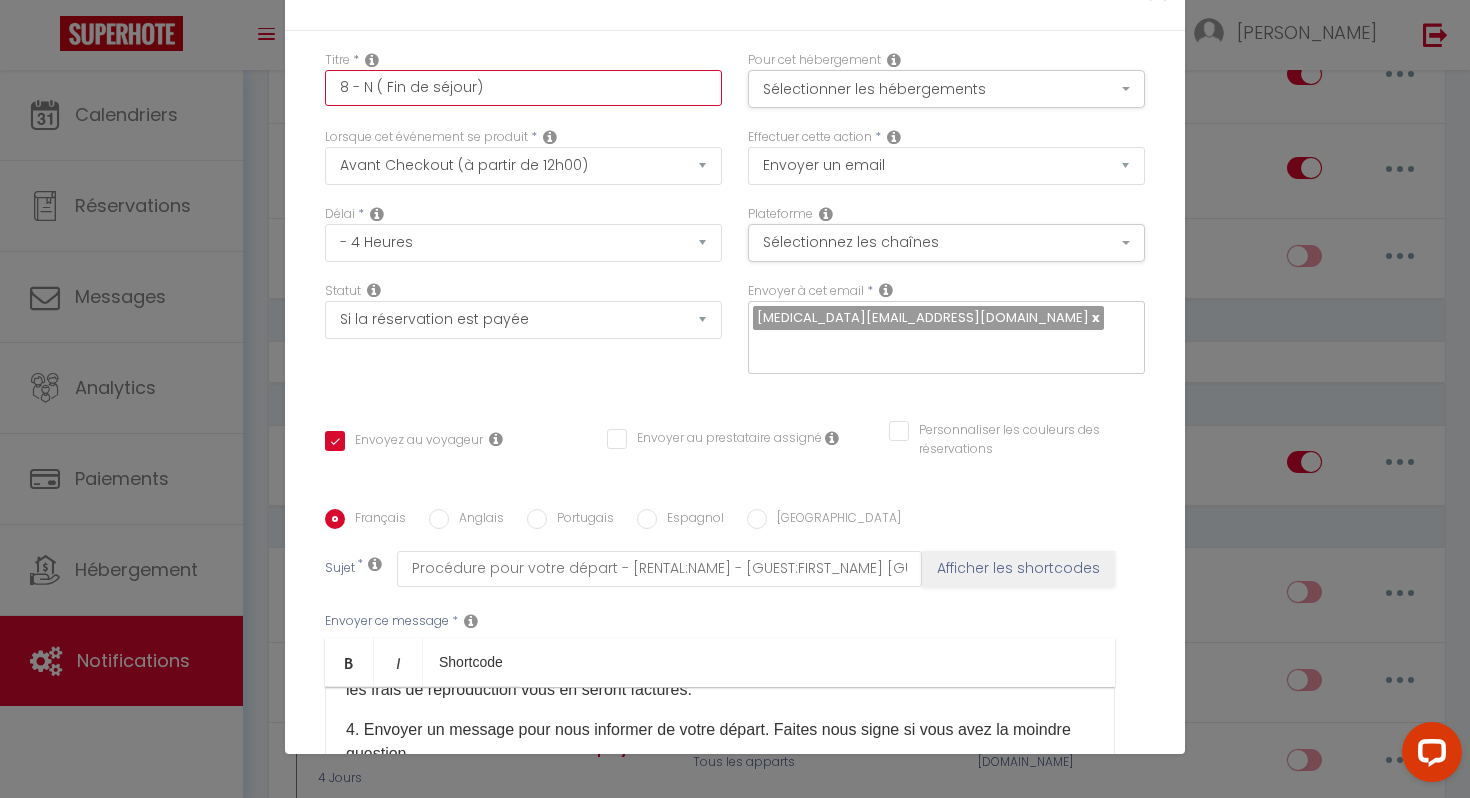 checkbox on "true" 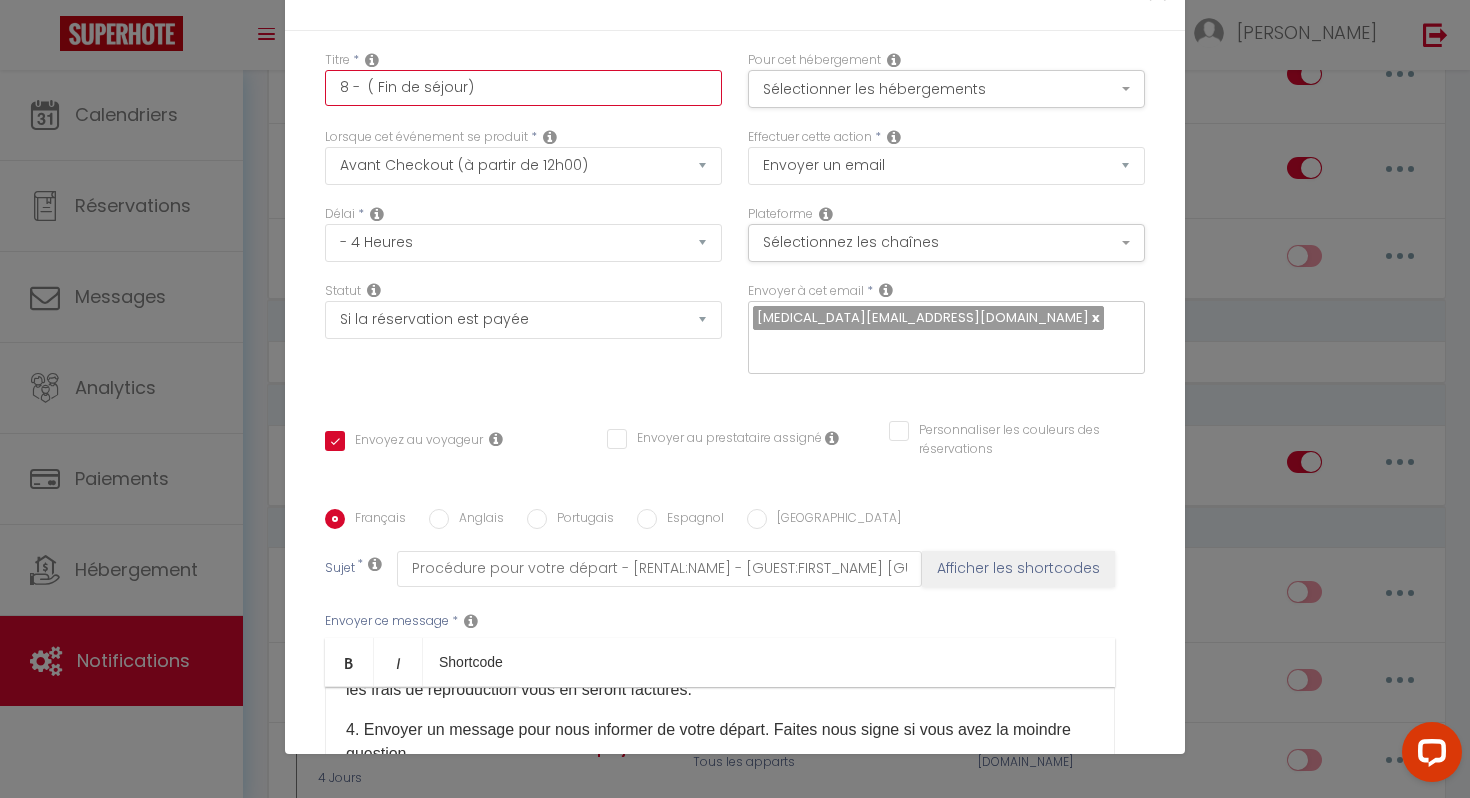 type 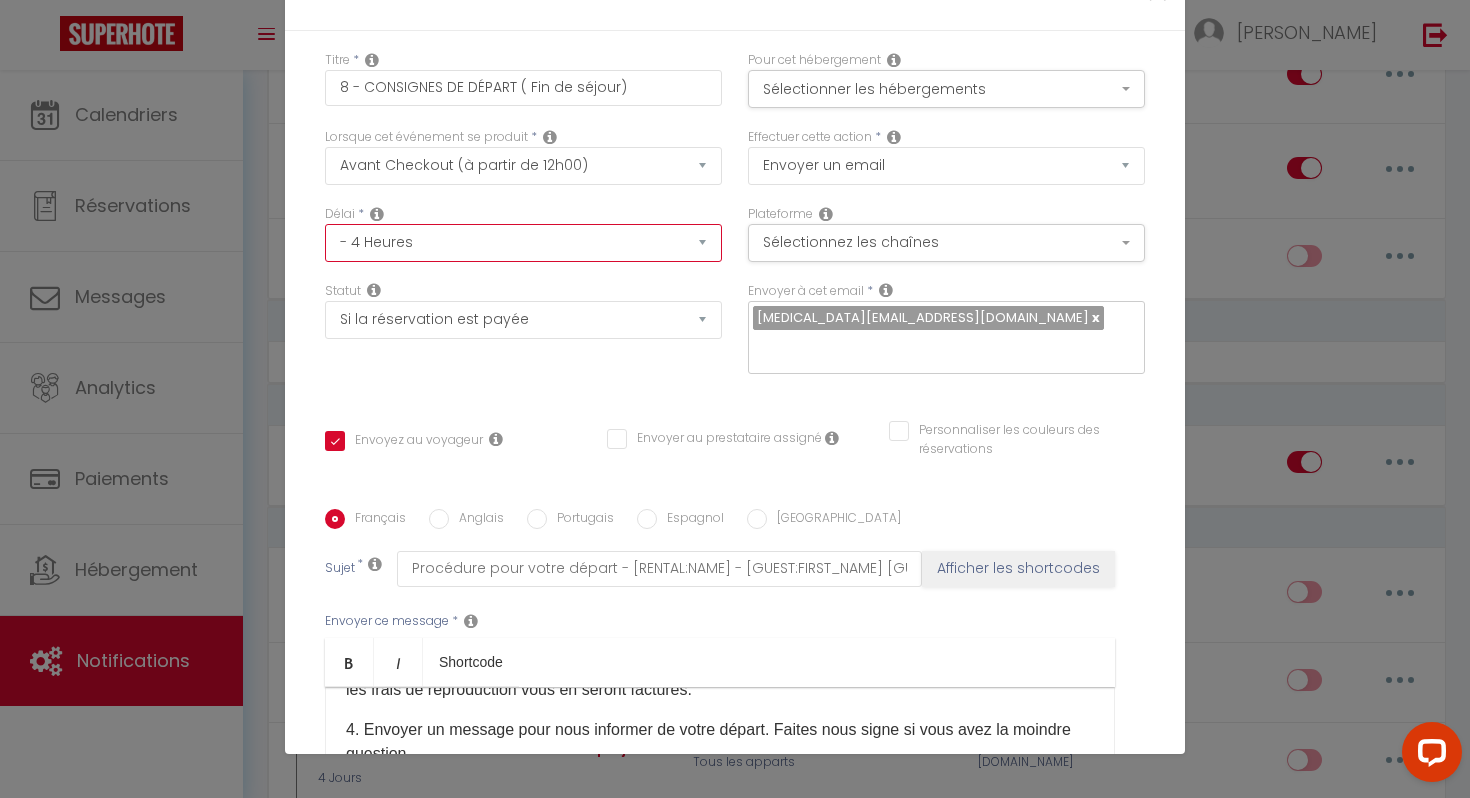 click on "Immédiat - 10 Minutes - 1 Heure - 2 Heures - 3 Heures - 4 Heures - 5 Heures - 6 Heures - 7 Heures - 8 Heures - 9 Heures - 10 Heures - 11 Heures - 12 Heures - 13 Heures - 14 Heures - 15 Heures - 16 Heures - 17 Heures - 18 Heures - 19 Heures - 20 Heures - 21 Heures - 22 Heures - 23 Heures   - 1 Jour - 2 Jours - 3 Jours - 4 Jours - 5 Jours - 6 Jours - 7 Jours - 8 Jours - 9 Jours - 10 Jours - 11 Jours - 12 Jours - 13 Jours - 14 Jours - 15 Jours - 16 Jours - 17 Jours - 18 Jours - 19 Jours - 20 Jours - 21 Jours - 22 Jours - 23 Jours - 24 Jours - 25 Jours - 26 Jours - 27 Jours - 28 Jours - 29 Jours - 30 Jours - 31 Jours - 32 Jours - 33 Jours - 34 Jours - 35 Jours - 36 Jours - 37 Jours - 38 Jours - 39 Jours - 40 Jours - 41 Jours - 42 Jours - 43 Jours - 44 Jours - 45 Jours - 46 Jours - 47 Jours - 48 Jours - 49 Jours - 50 Jours - 51 Jours - 52 Jours - 53 Jours - 54 Jours - 55 Jours - 56 Jours - 57 Jours - 58 Jours - 59 Jours - 60 Jours - 61 Jours - 62 Jours - 63 Jours - 64 Jours - 65 Jours - 66 Jours - 67 Jours" at bounding box center (523, 243) 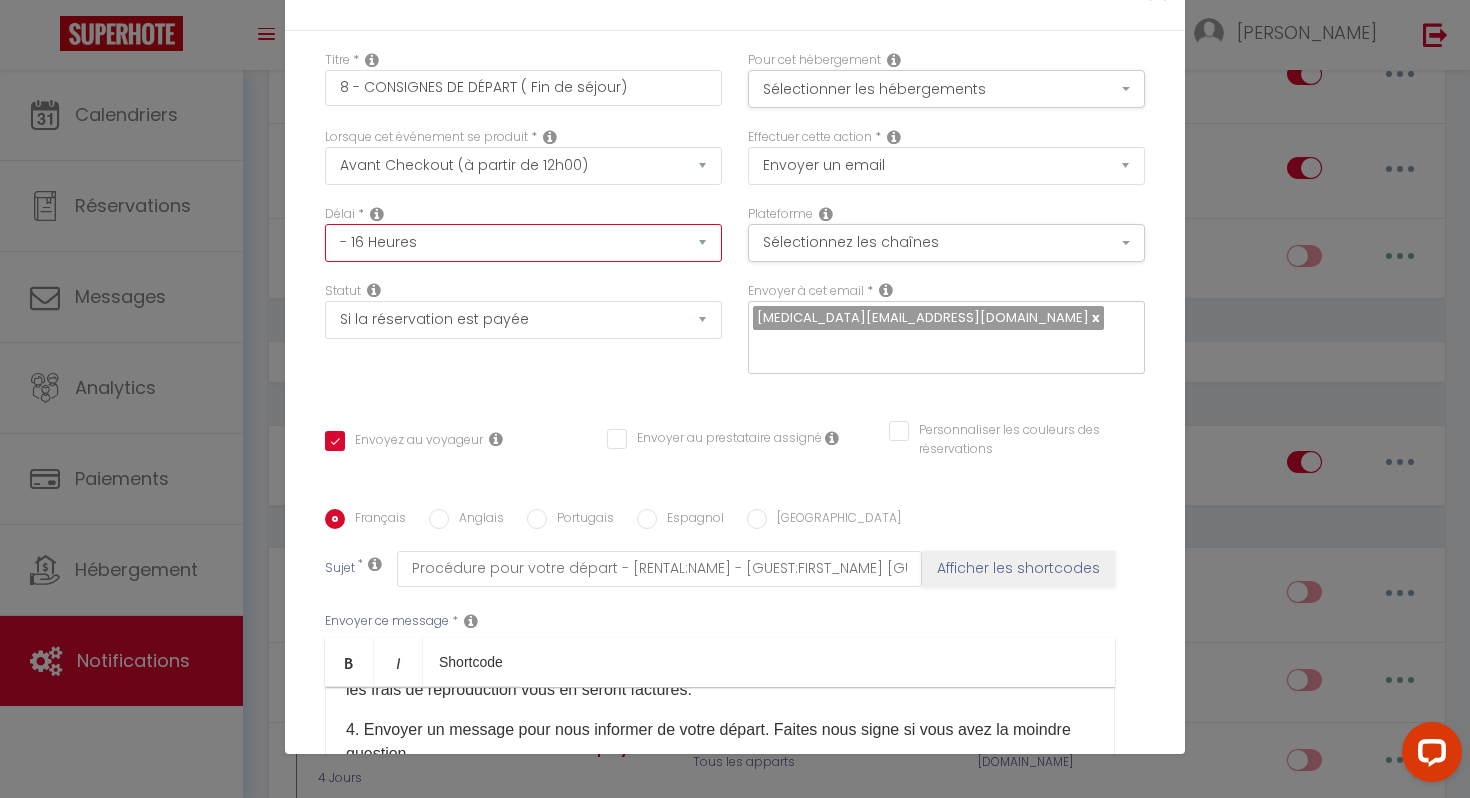 scroll, scrollTop: 65, scrollLeft: 0, axis: vertical 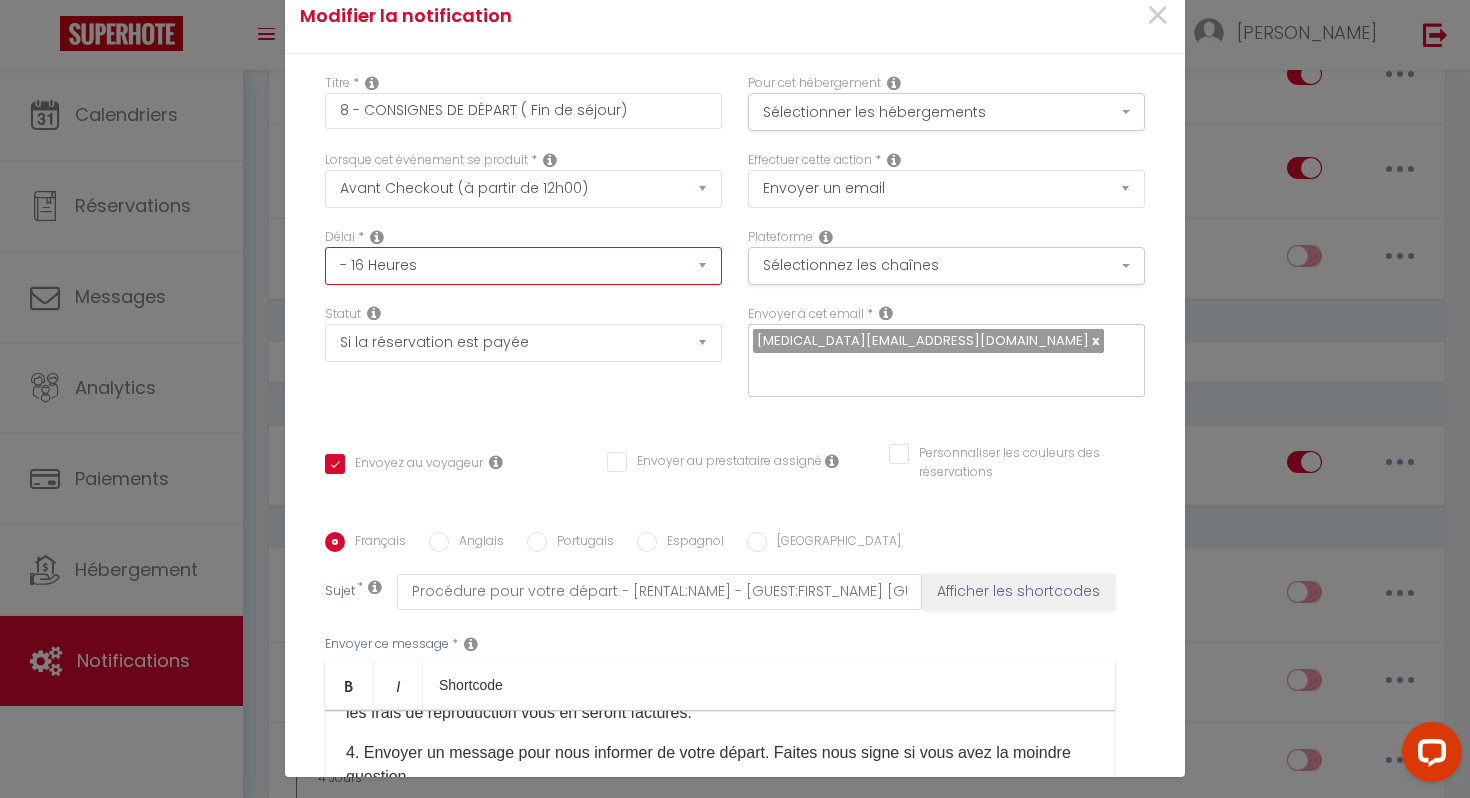 click on "Immédiat - 10 Minutes - 1 Heure - 2 Heures - 3 Heures - 4 Heures - 5 Heures - 6 Heures - 7 Heures - 8 Heures - 9 Heures - 10 Heures - 11 Heures - 12 Heures - 13 Heures - 14 Heures - 15 Heures - 16 Heures - 17 Heures - 18 Heures - 19 Heures - 20 Heures - 21 Heures - 22 Heures - 23 Heures   - 1 Jour - 2 Jours - 3 Jours - 4 Jours - 5 Jours - 6 Jours - 7 Jours - 8 Jours - 9 Jours - 10 Jours - 11 Jours - 12 Jours - 13 Jours - 14 Jours - 15 Jours - 16 Jours - 17 Jours - 18 Jours - 19 Jours - 20 Jours - 21 Jours - 22 Jours - 23 Jours - 24 Jours - 25 Jours - 26 Jours - 27 Jours - 28 Jours - 29 Jours - 30 Jours - 31 Jours - 32 Jours - 33 Jours - 34 Jours - 35 Jours - 36 Jours - 37 Jours - 38 Jours - 39 Jours - 40 Jours - 41 Jours - 42 Jours - 43 Jours - 44 Jours - 45 Jours - 46 Jours - 47 Jours - 48 Jours - 49 Jours - 50 Jours - 51 Jours - 52 Jours - 53 Jours - 54 Jours - 55 Jours - 56 Jours - 57 Jours - 58 Jours - 59 Jours - 60 Jours - 61 Jours - 62 Jours - 63 Jours - 64 Jours - 65 Jours - 66 Jours - 67 Jours" at bounding box center [523, 266] 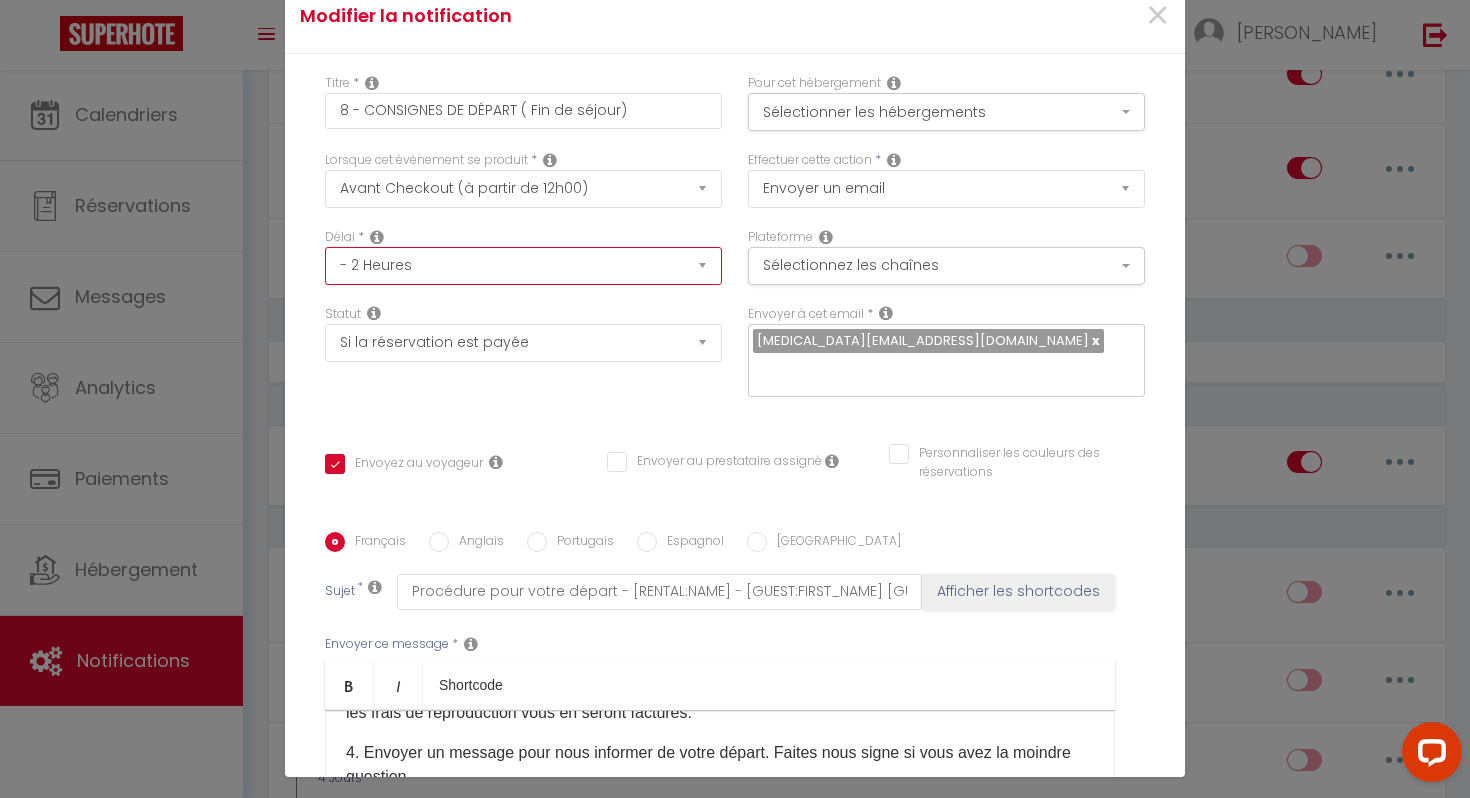 click on "Immédiat - 10 Minutes - 1 Heure - 2 Heures - 3 Heures - 4 Heures - 5 Heures - 6 Heures - 7 Heures - 8 Heures - 9 Heures - 10 Heures - 11 Heures - 12 Heures - 13 Heures - 14 Heures - 15 Heures - 16 Heures - 17 Heures - 18 Heures - 19 Heures - 20 Heures - 21 Heures - 22 Heures - 23 Heures   - 1 Jour - 2 Jours - 3 Jours - 4 Jours - 5 Jours - 6 Jours - 7 Jours - 8 Jours - 9 Jours - 10 Jours - 11 Jours - 12 Jours - 13 Jours - 14 Jours - 15 Jours - 16 Jours - 17 Jours - 18 Jours - 19 Jours - 20 Jours - 21 Jours - 22 Jours - 23 Jours - 24 Jours - 25 Jours - 26 Jours - 27 Jours - 28 Jours - 29 Jours - 30 Jours - 31 Jours - 32 Jours - 33 Jours - 34 Jours - 35 Jours - 36 Jours - 37 Jours - 38 Jours - 39 Jours - 40 Jours - 41 Jours - 42 Jours - 43 Jours - 44 Jours - 45 Jours - 46 Jours - 47 Jours - 48 Jours - 49 Jours - 50 Jours - 51 Jours - 52 Jours - 53 Jours - 54 Jours - 55 Jours - 56 Jours - 57 Jours - 58 Jours - 59 Jours - 60 Jours - 61 Jours - 62 Jours - 63 Jours - 64 Jours - 65 Jours - 66 Jours - 67 Jours" at bounding box center [523, 266] 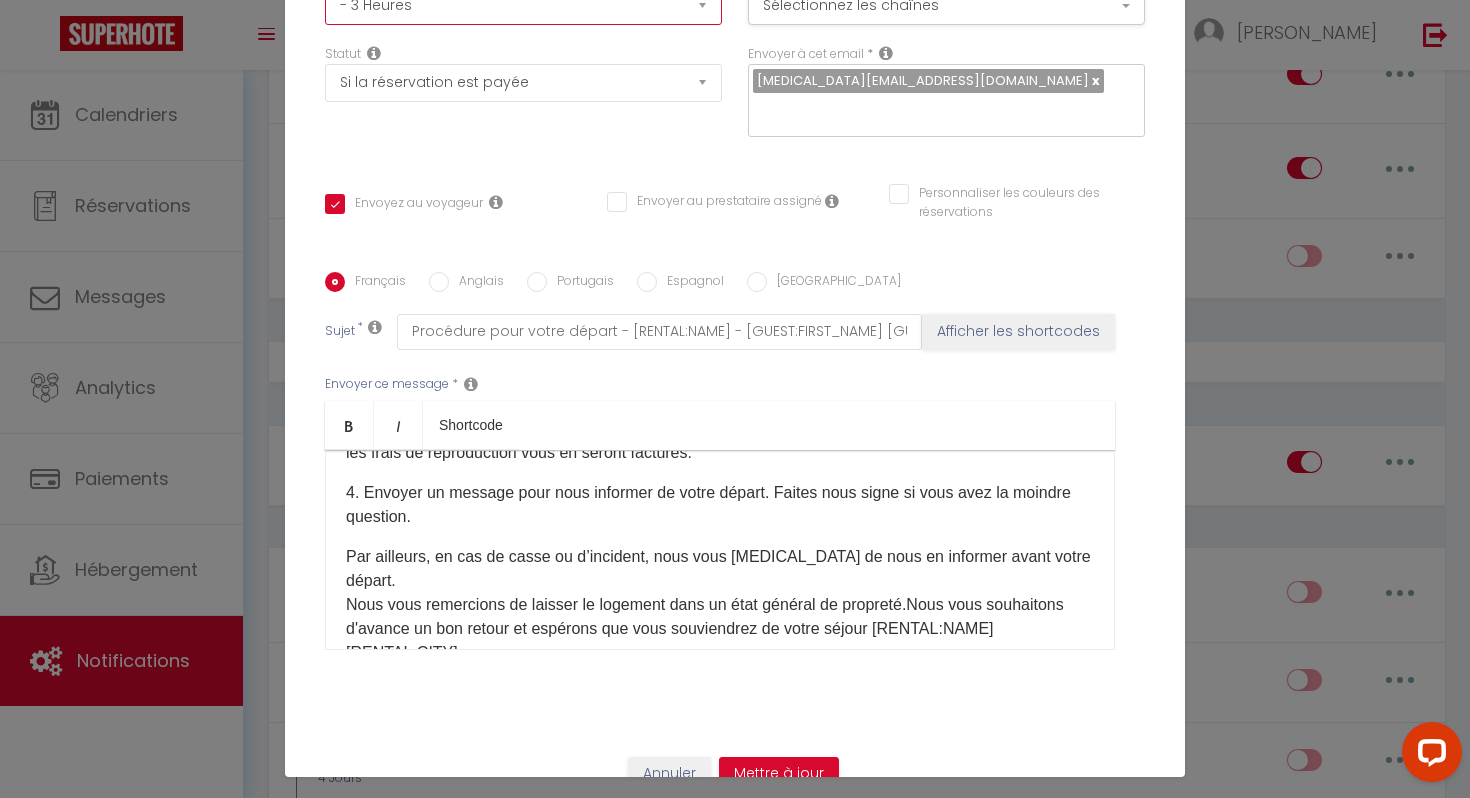 scroll, scrollTop: 295, scrollLeft: 0, axis: vertical 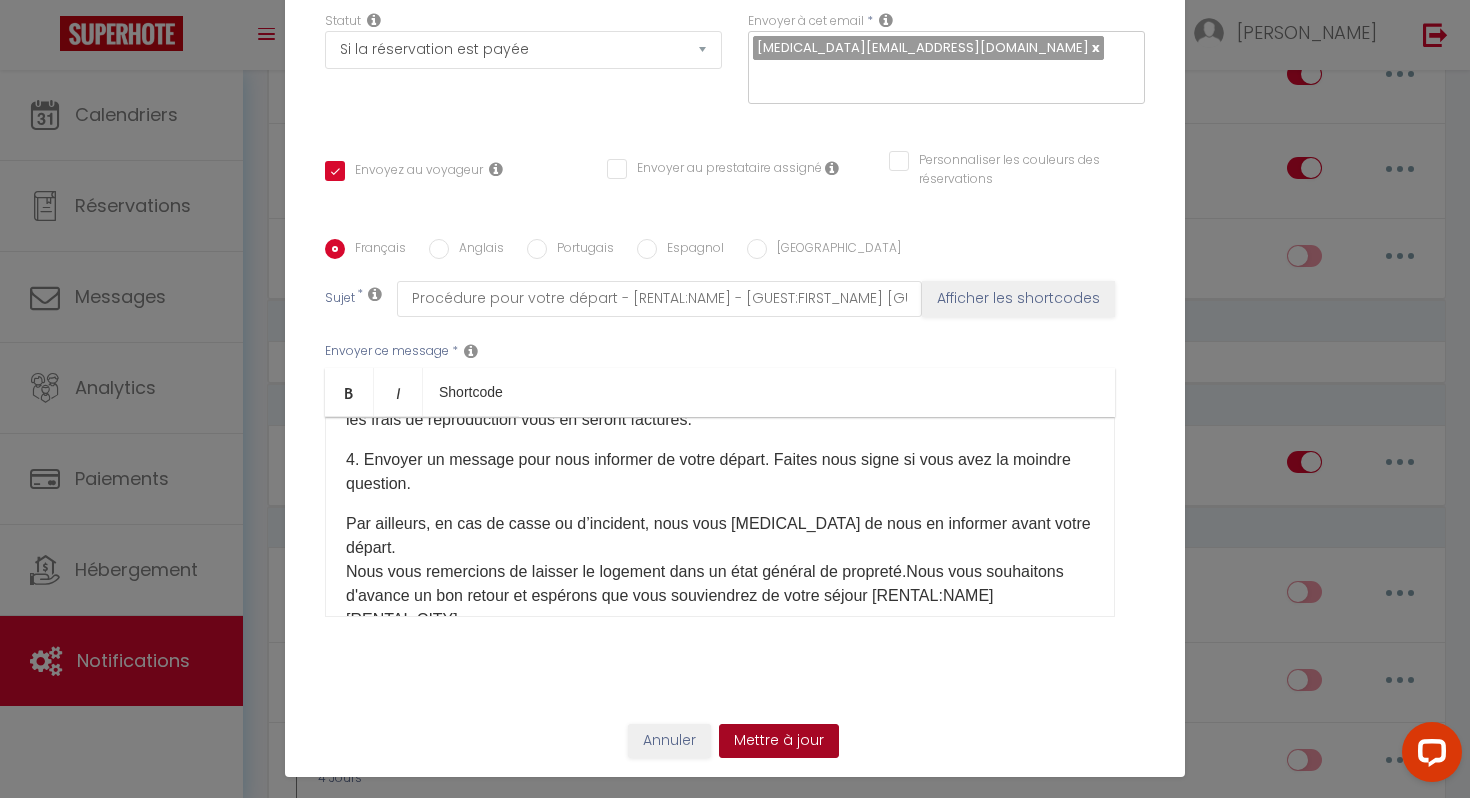 click on "Mettre à jour" at bounding box center [779, 741] 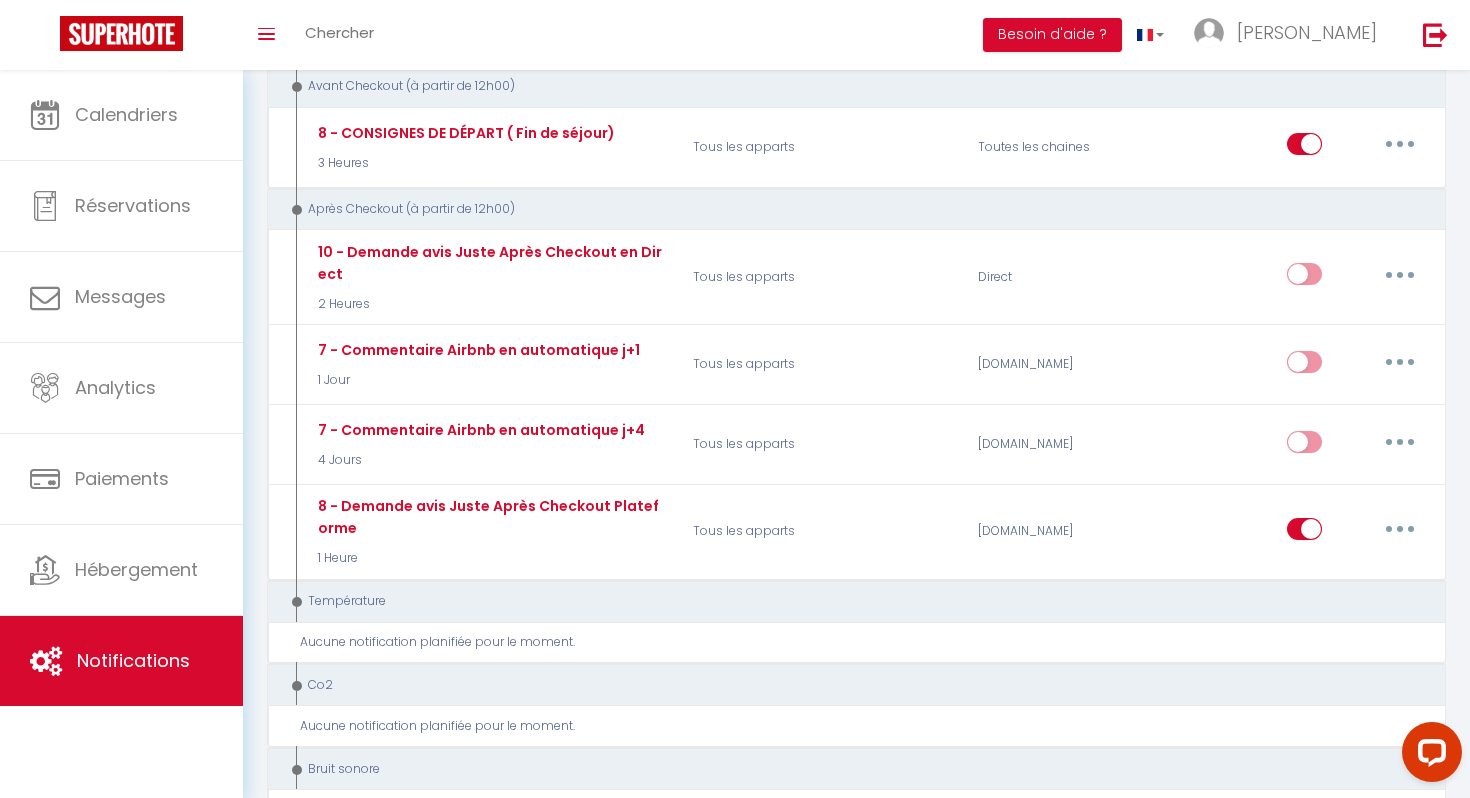 scroll, scrollTop: 1169, scrollLeft: 0, axis: vertical 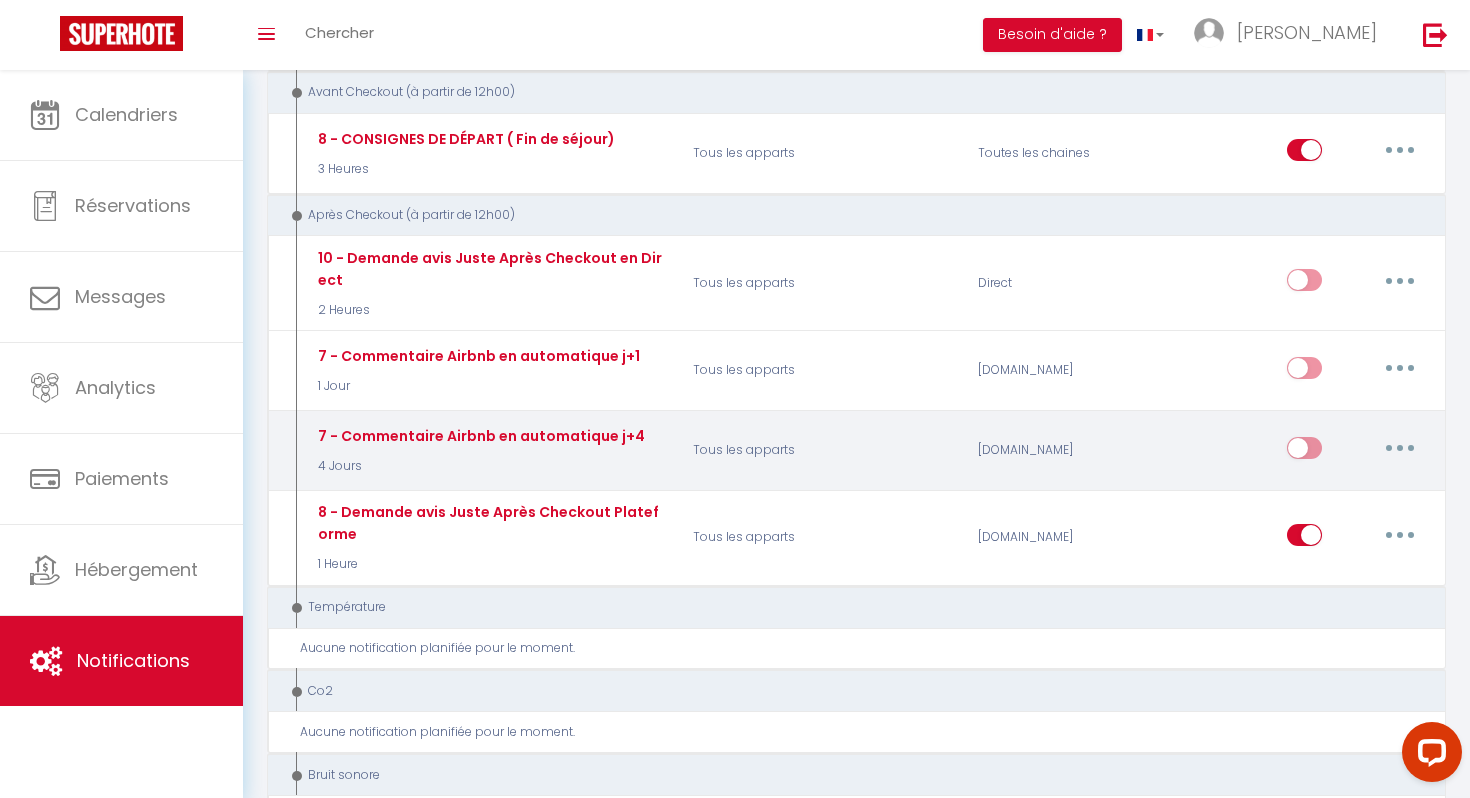 click on "7 - Commentaire Airbnb en automatique j+4    4 Jours" at bounding box center (479, 450) 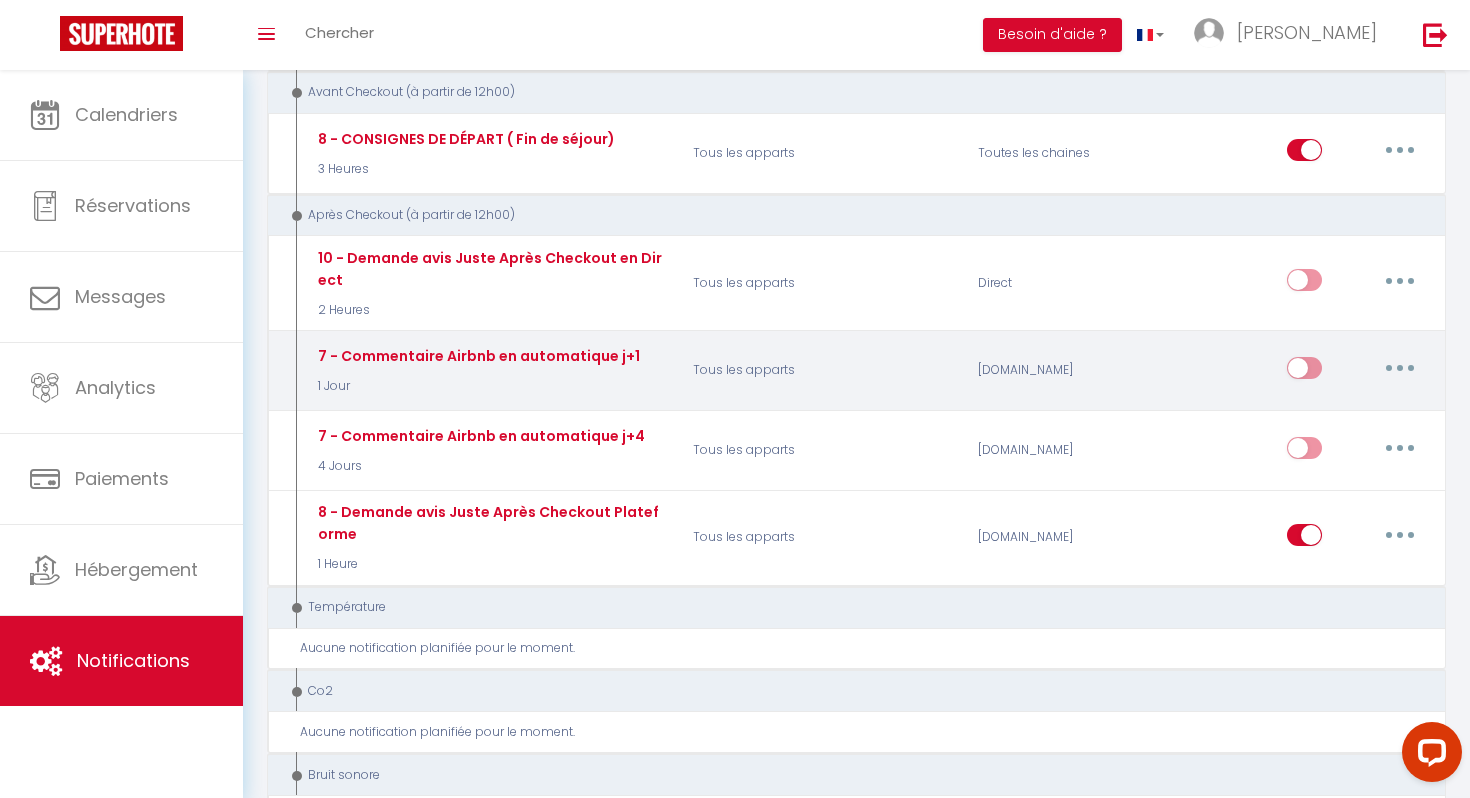 click at bounding box center (1400, 368) 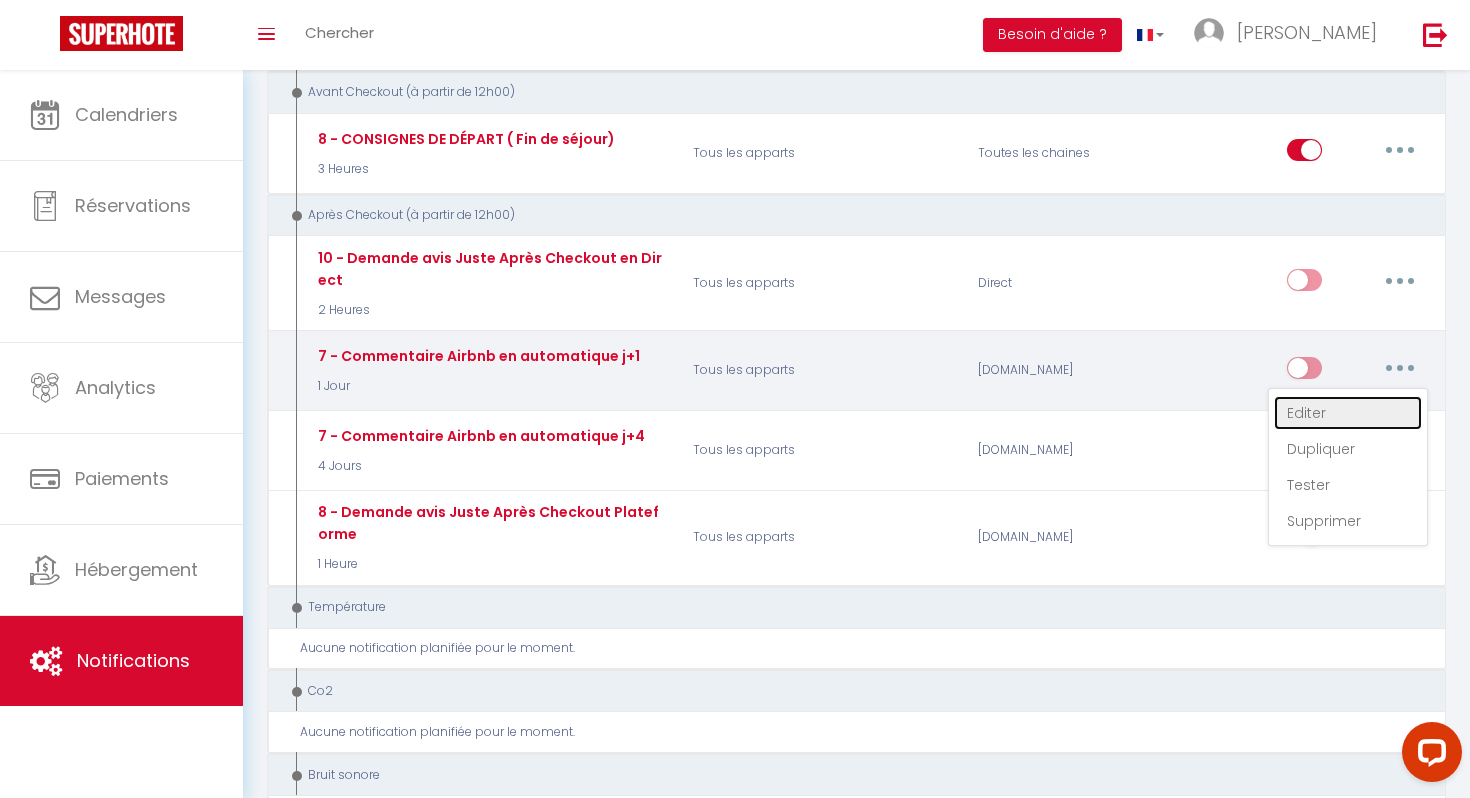click on "Editer" at bounding box center [1348, 413] 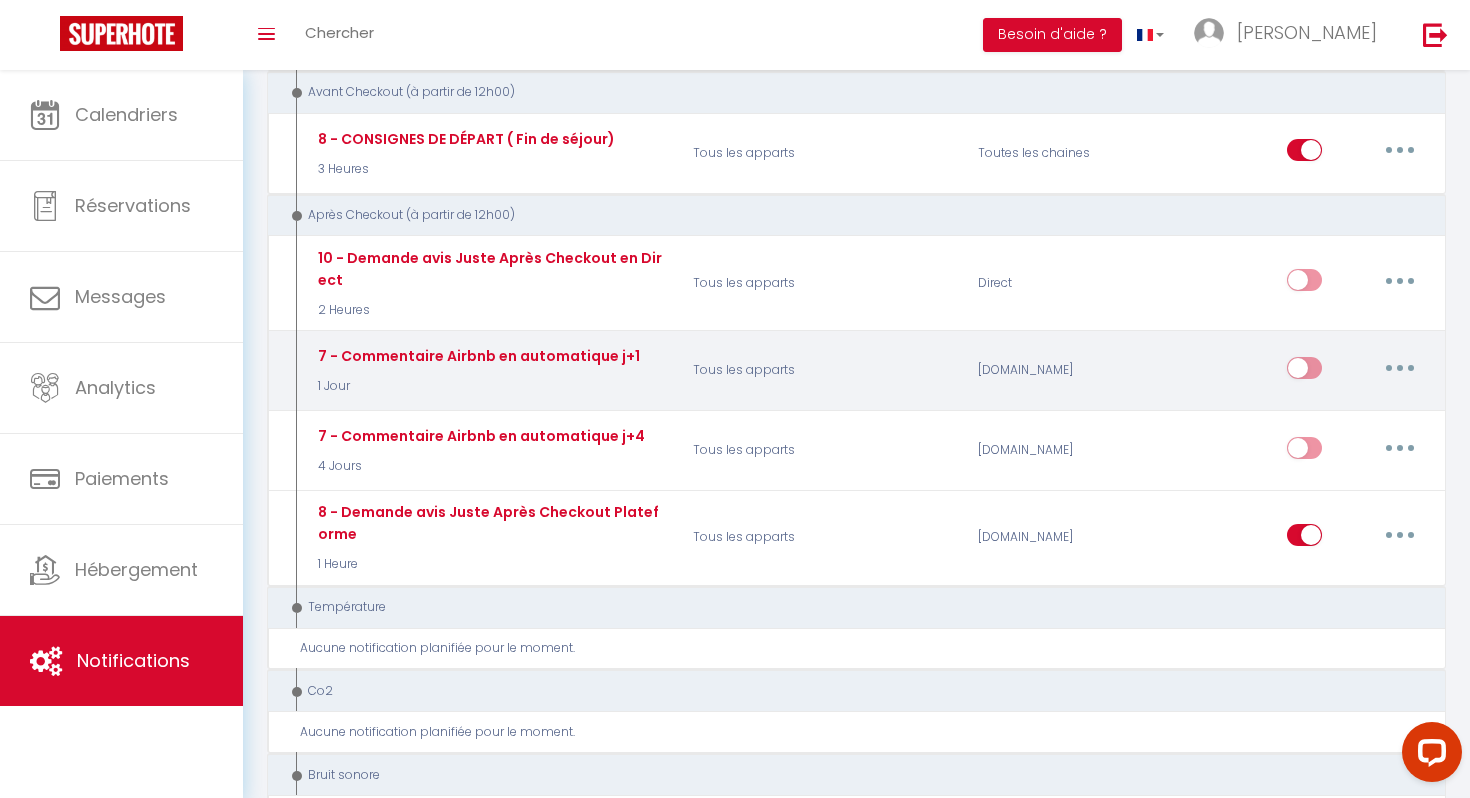 scroll, scrollTop: 0, scrollLeft: 0, axis: both 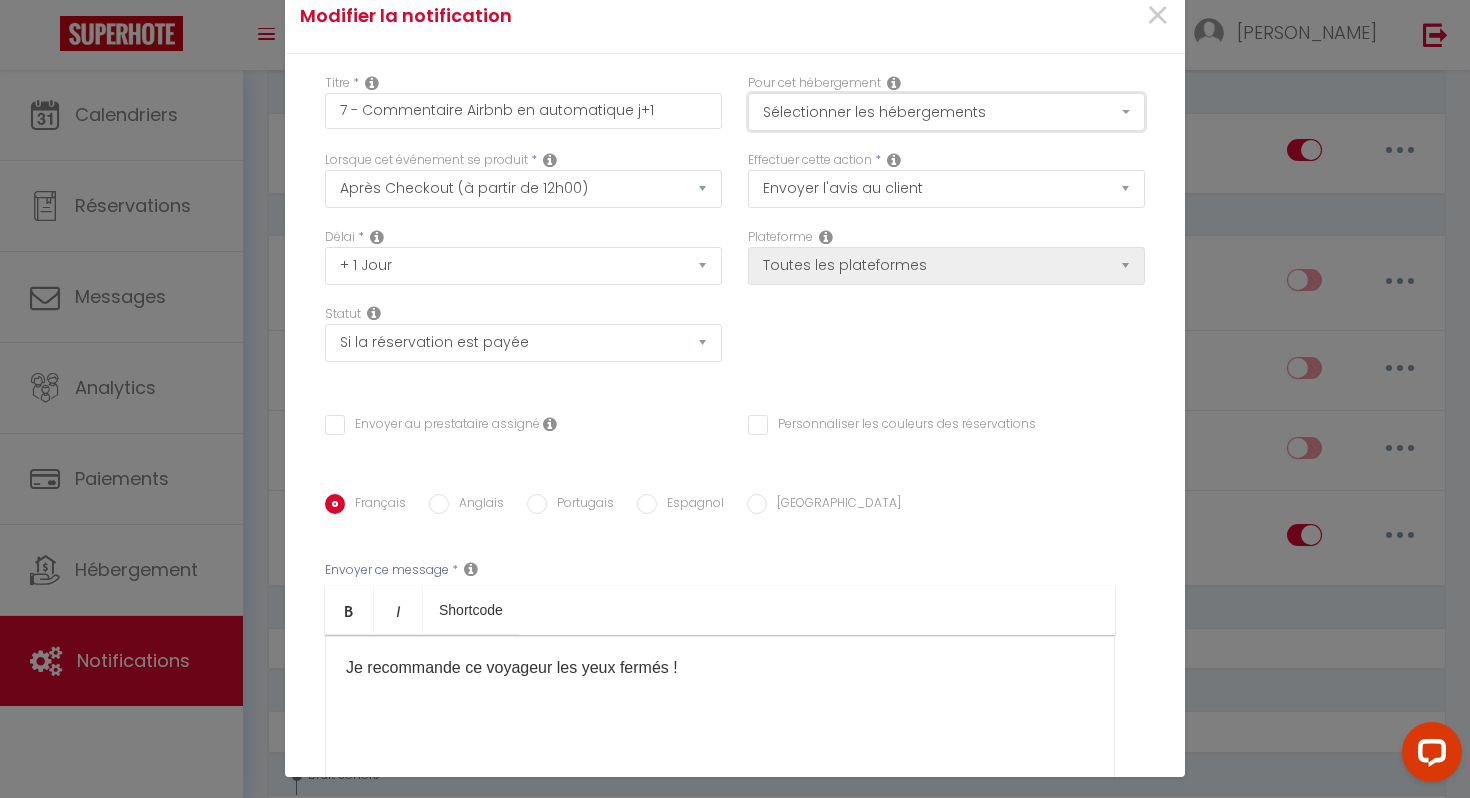 click on "Sélectionner les hébergements" at bounding box center [946, 112] 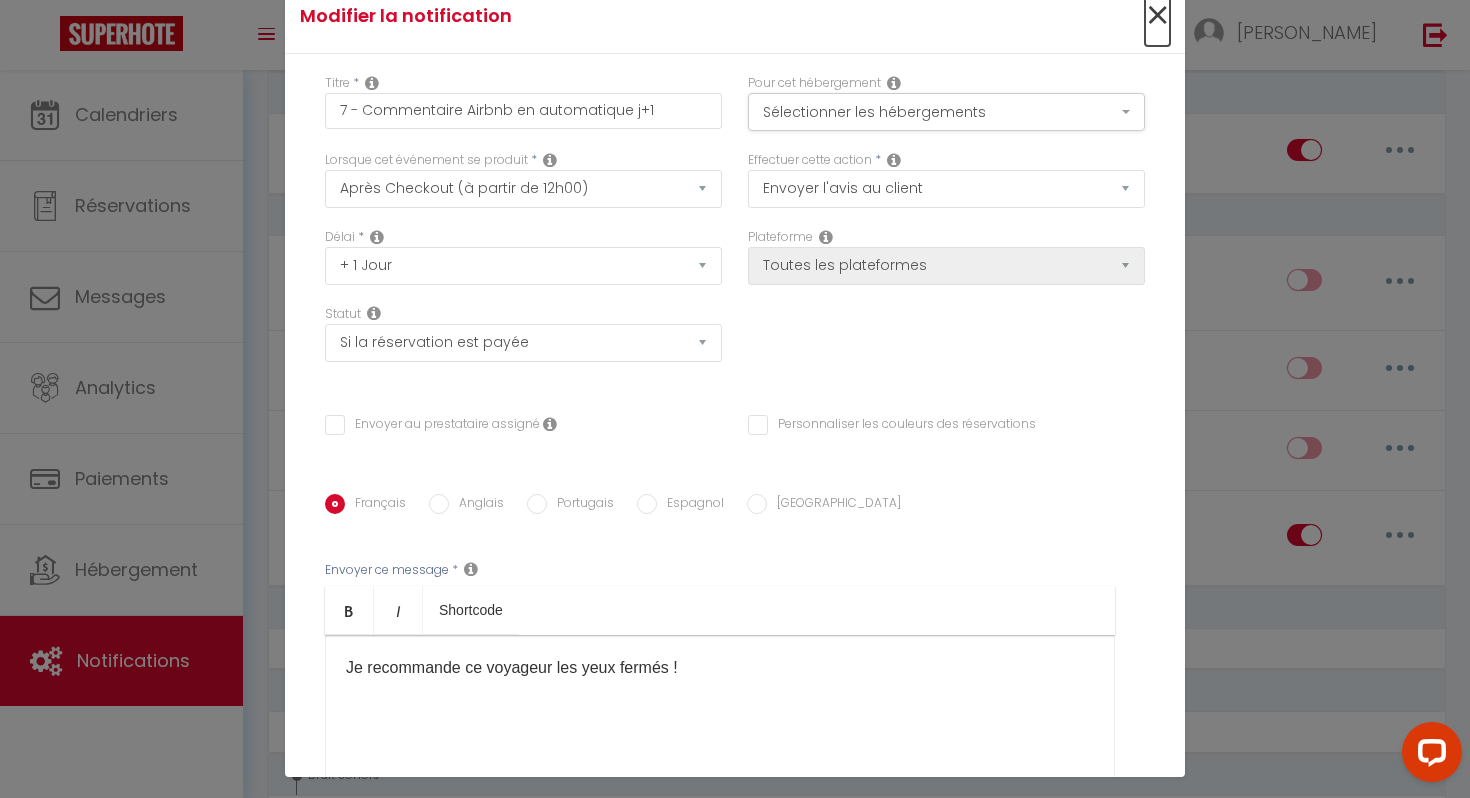 click on "×" at bounding box center (1157, 16) 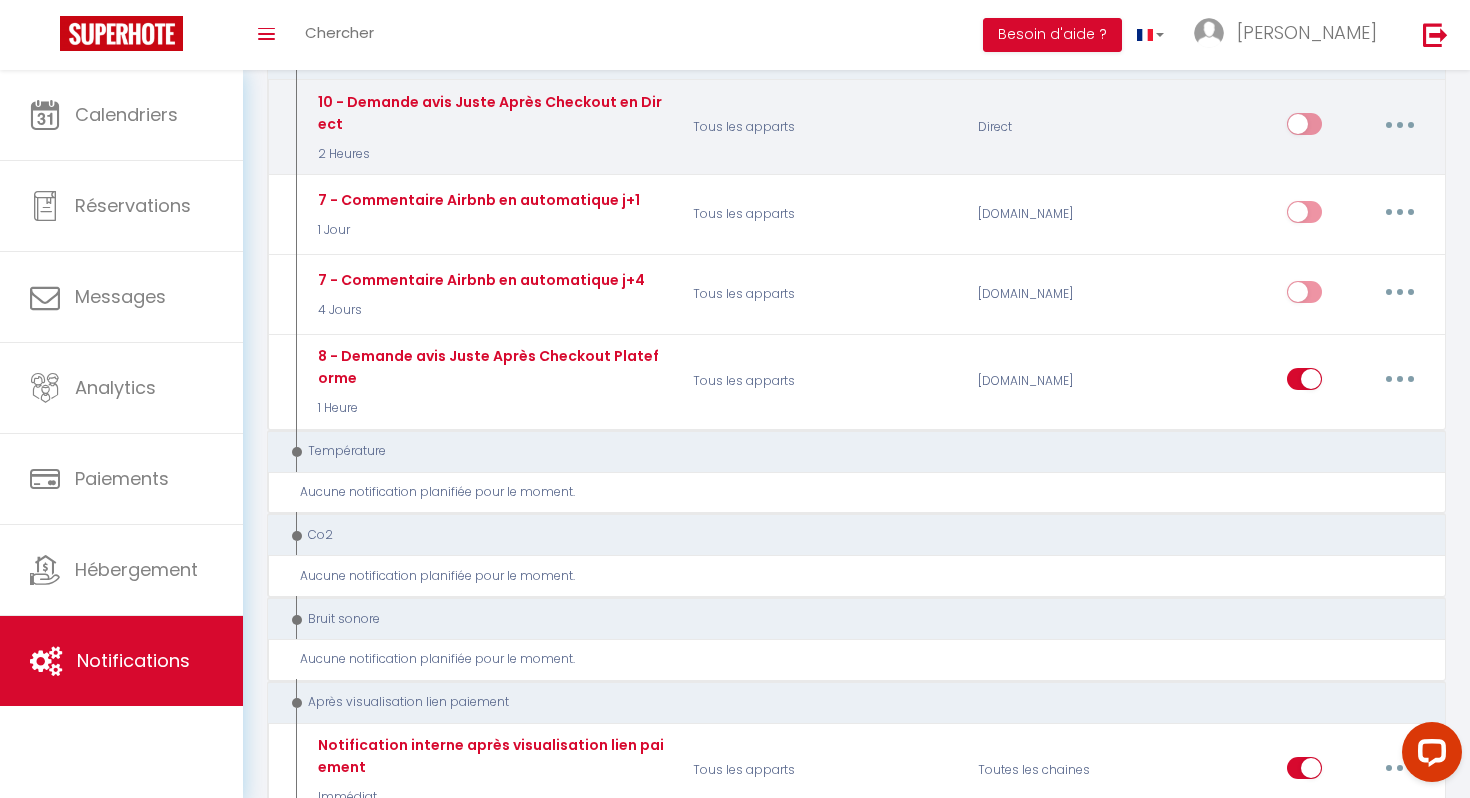 scroll, scrollTop: 1330, scrollLeft: 0, axis: vertical 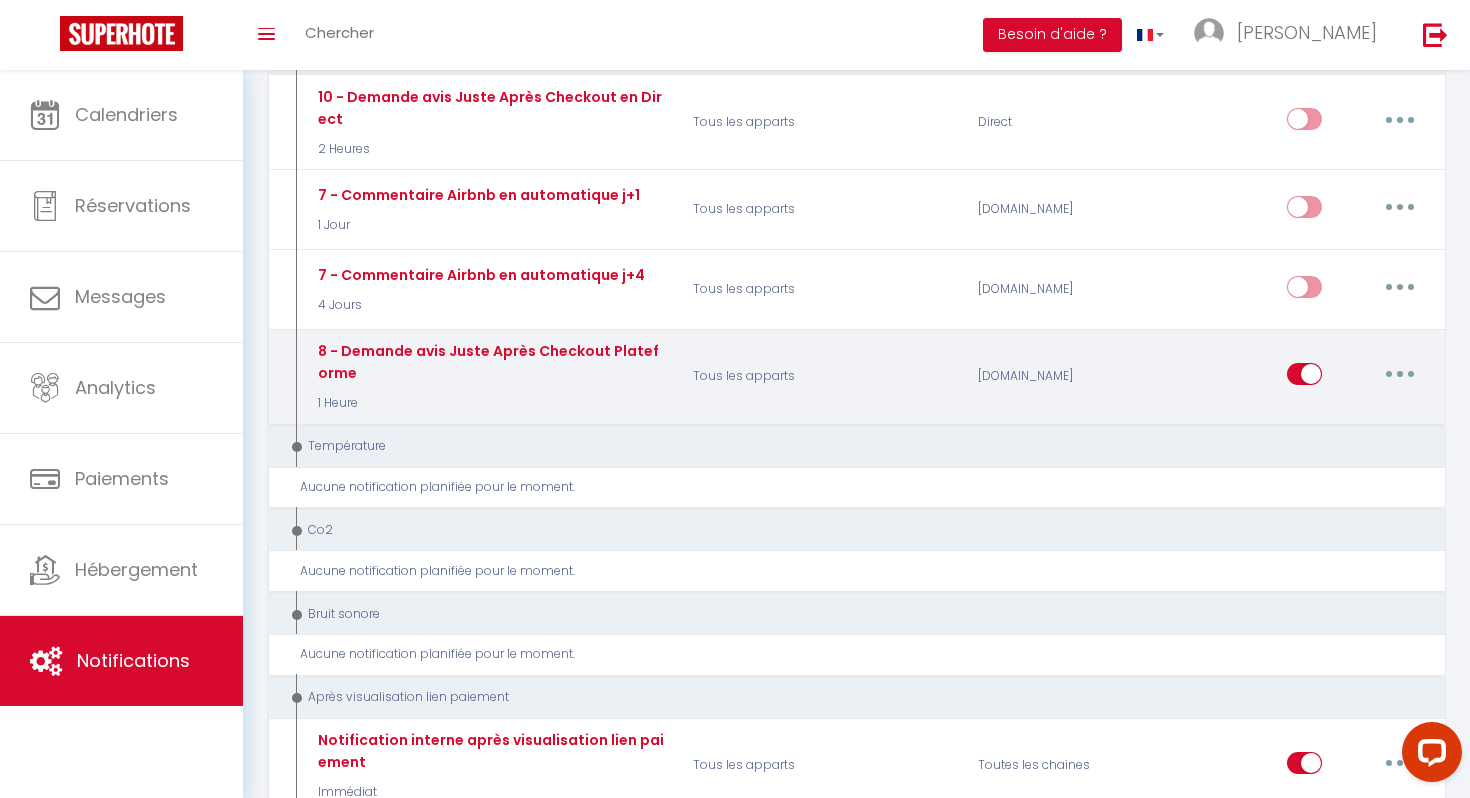 click at bounding box center [1400, 374] 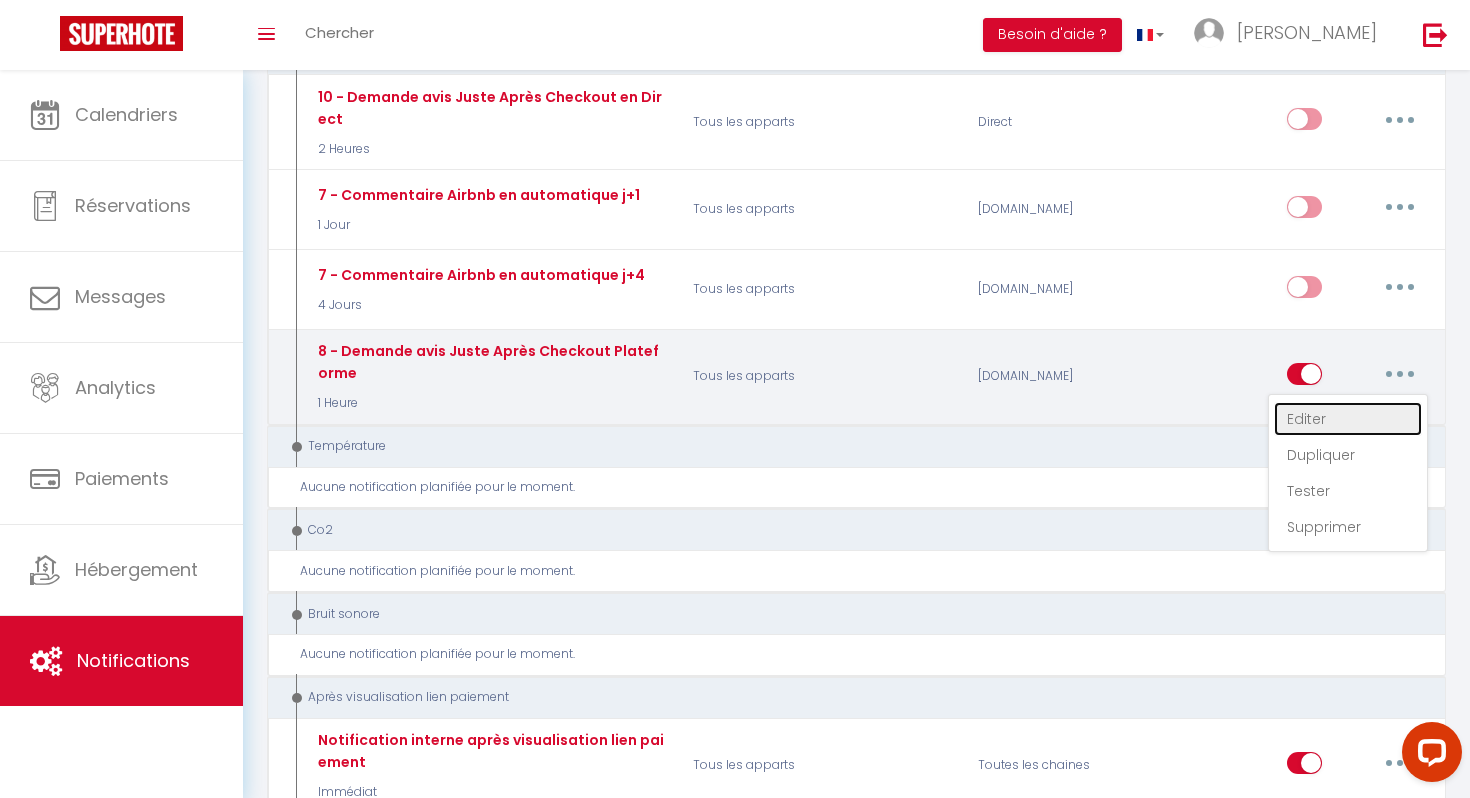 click on "Editer" at bounding box center (1348, 419) 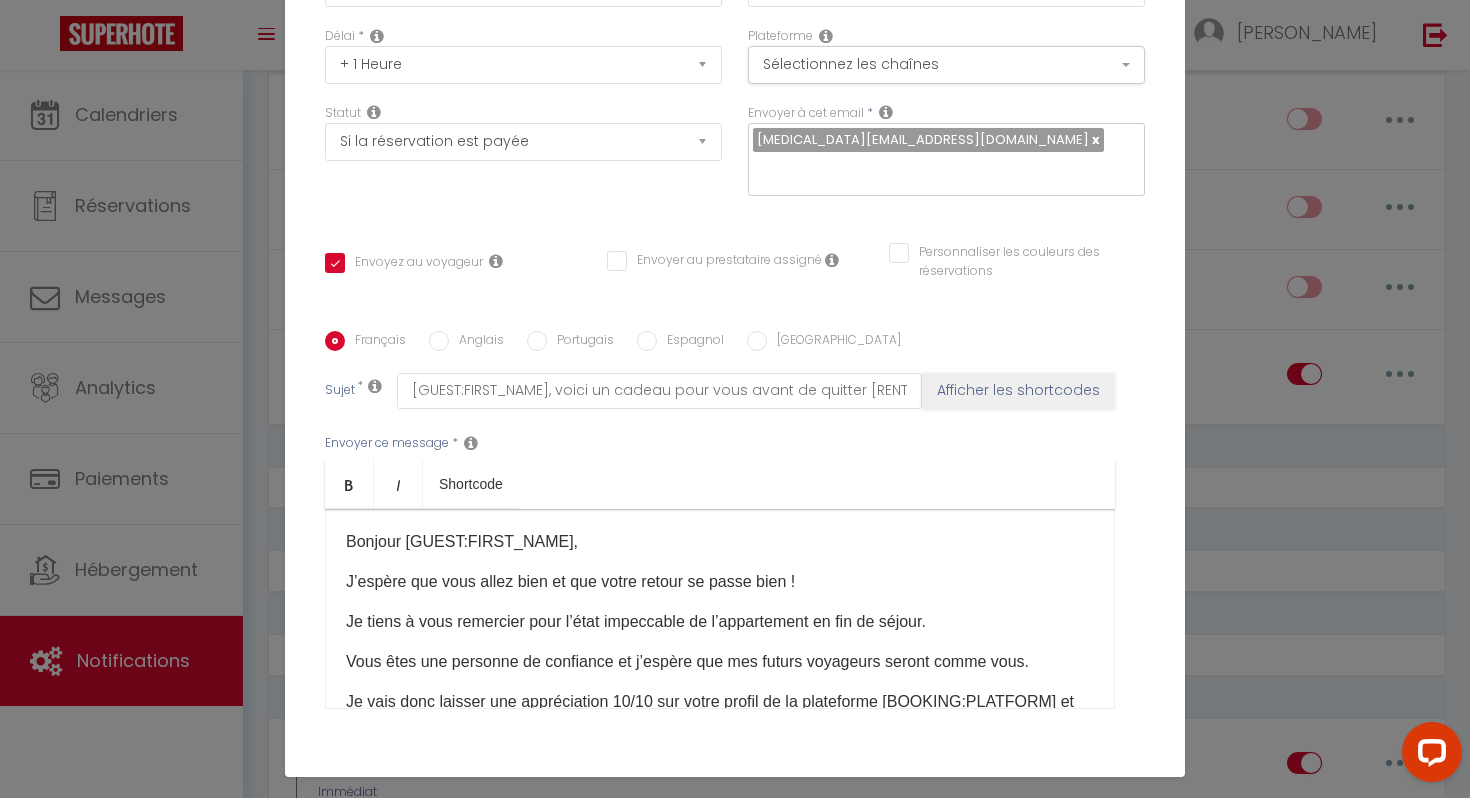 scroll, scrollTop: 295, scrollLeft: 0, axis: vertical 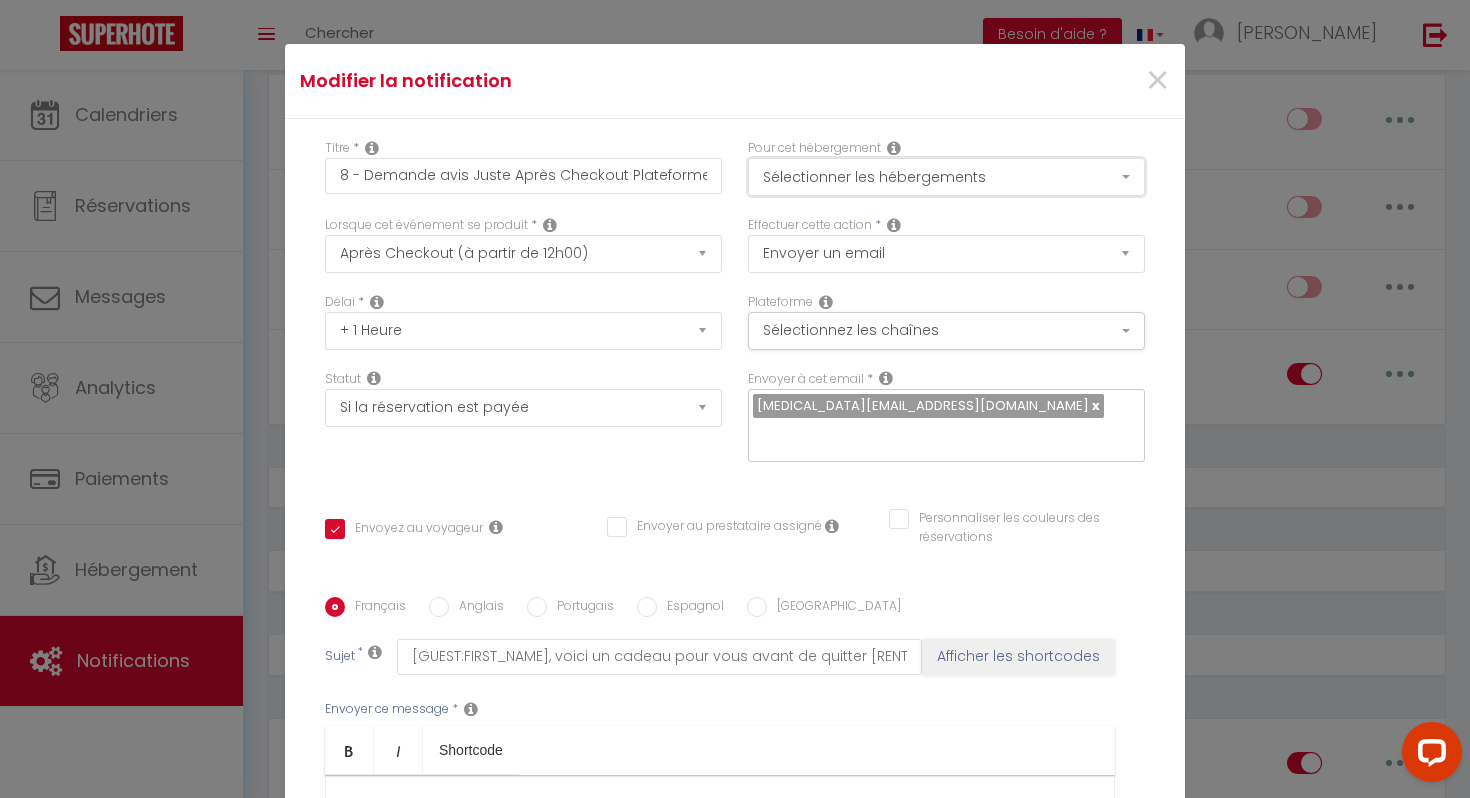 click on "Sélectionner les hébergements" at bounding box center [946, 177] 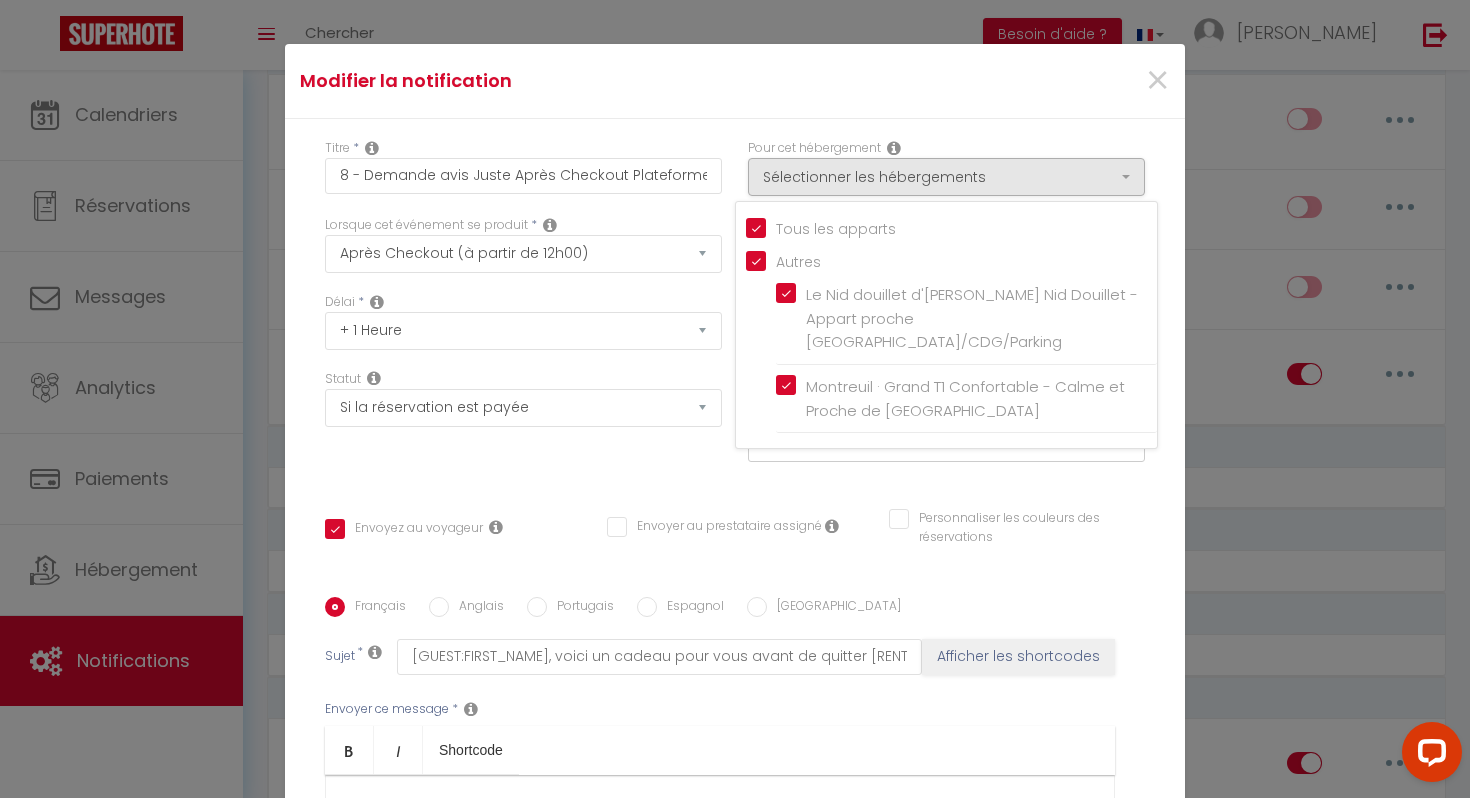 click on "×" at bounding box center (1033, 81) 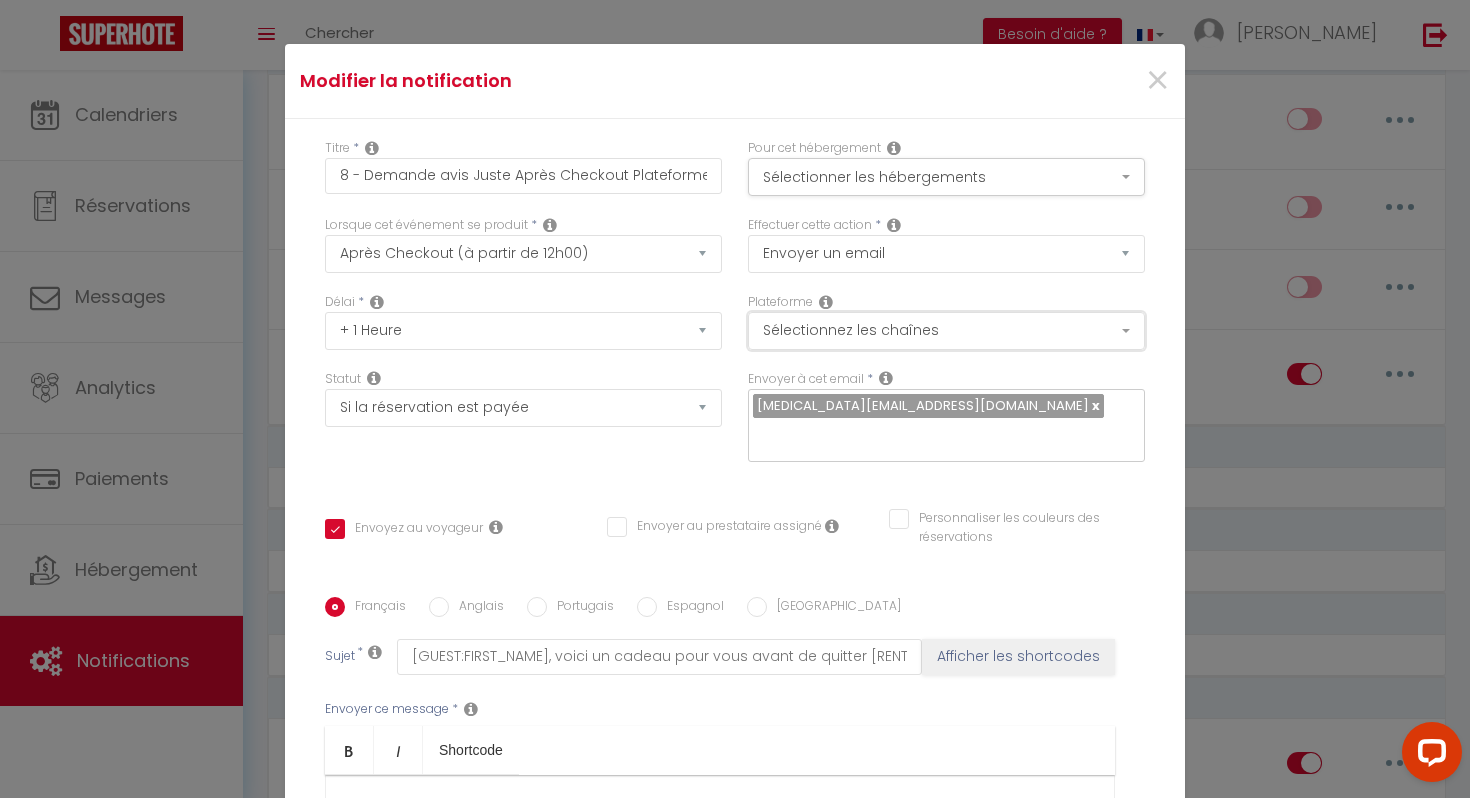 click on "Sélectionnez les chaînes" at bounding box center (946, 331) 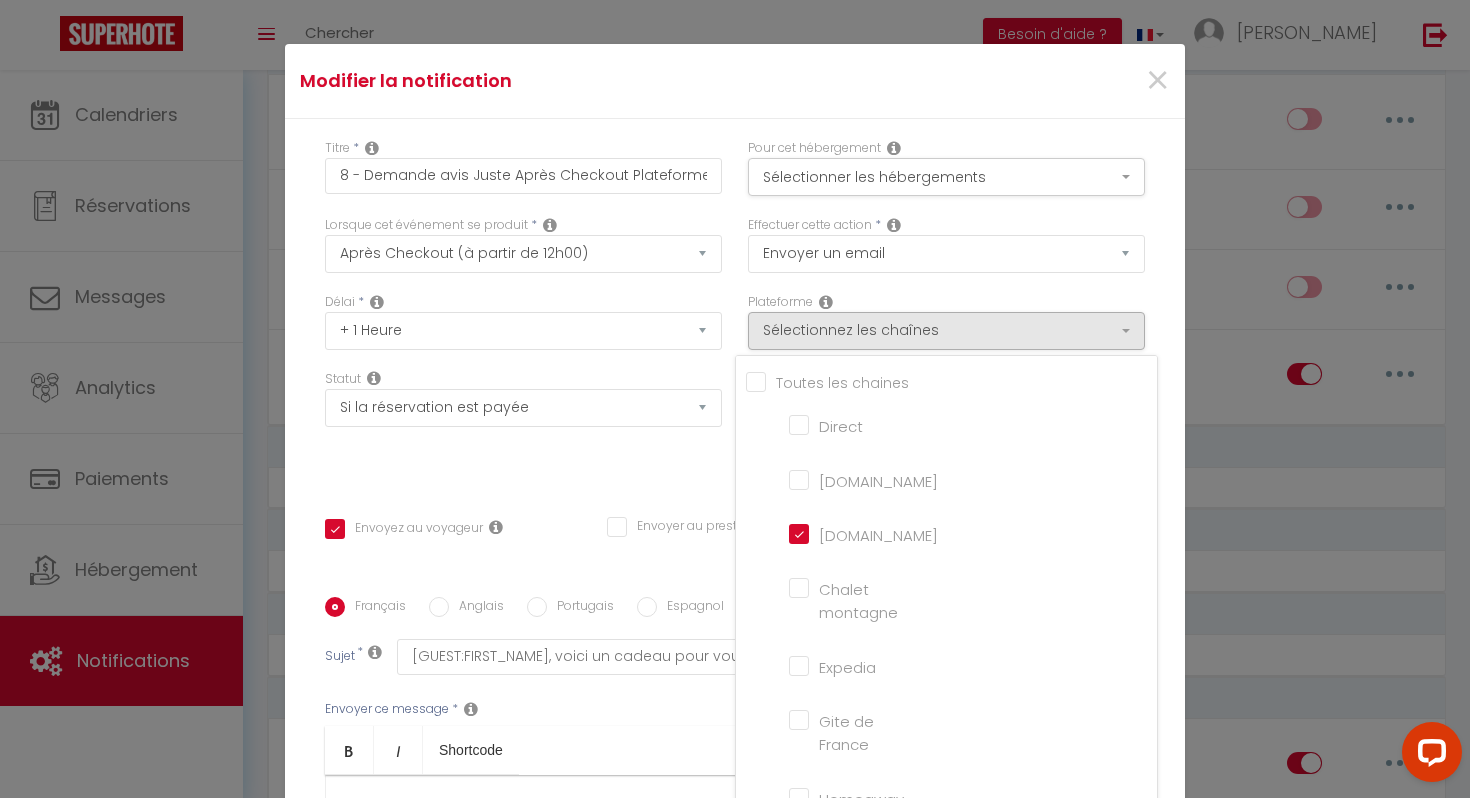 click on "[DOMAIN_NAME]" at bounding box center (846, 479) 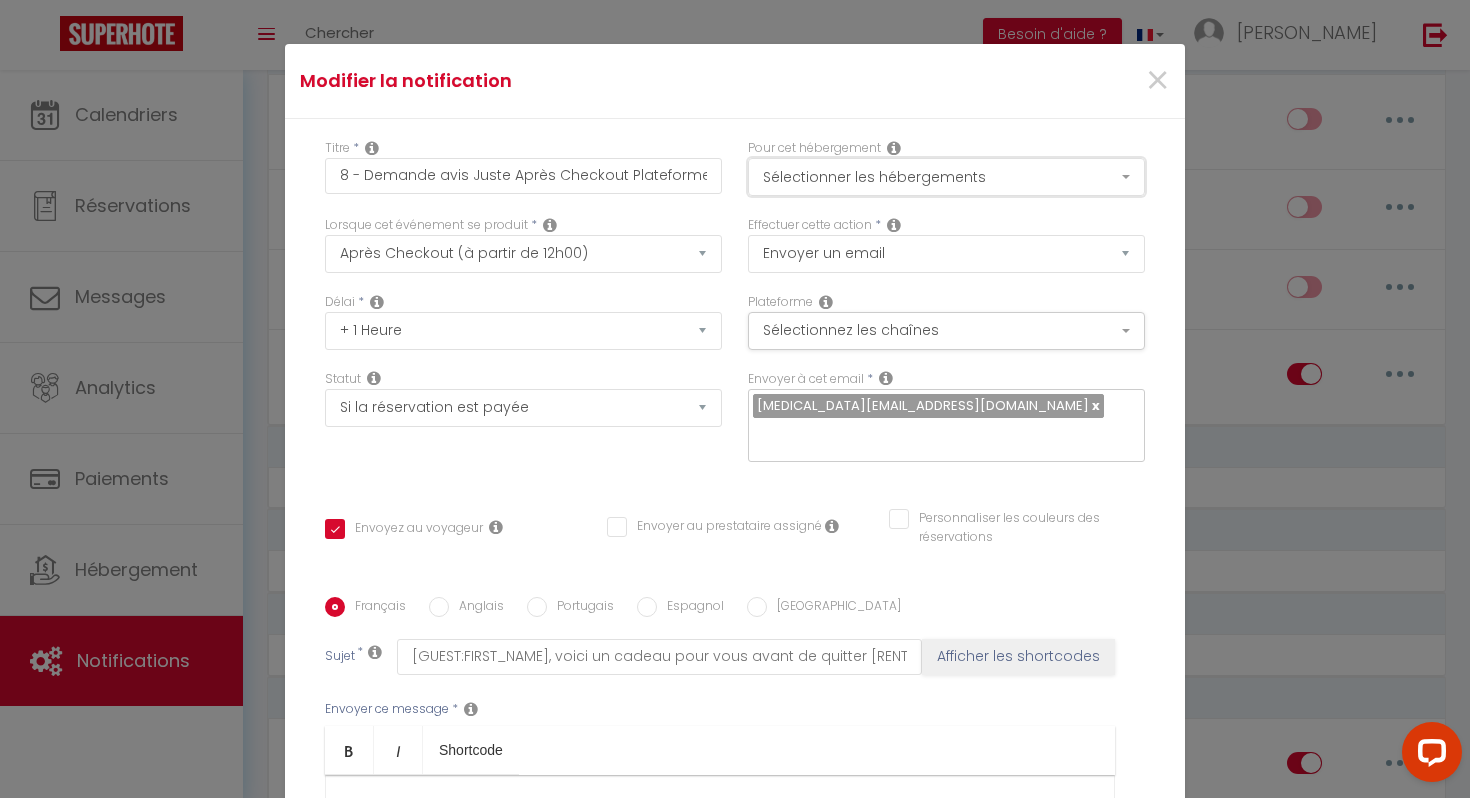 click on "Sélectionner les hébergements" at bounding box center [946, 177] 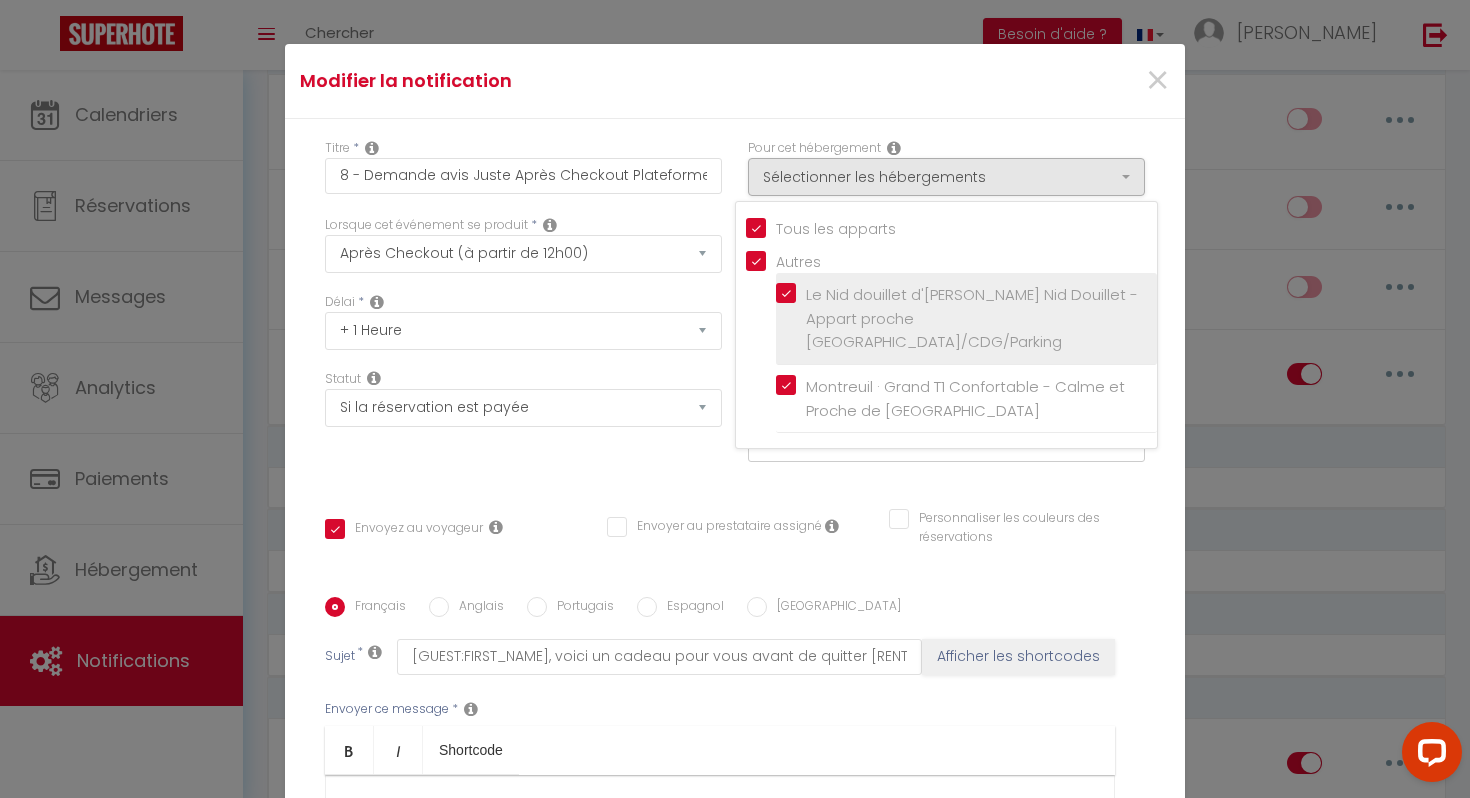 click on "Le Nid douillet d'[PERSON_NAME] Nid Douillet - Appart  proche [GEOGRAPHIC_DATA]/CDG/Parking" at bounding box center [966, 319] 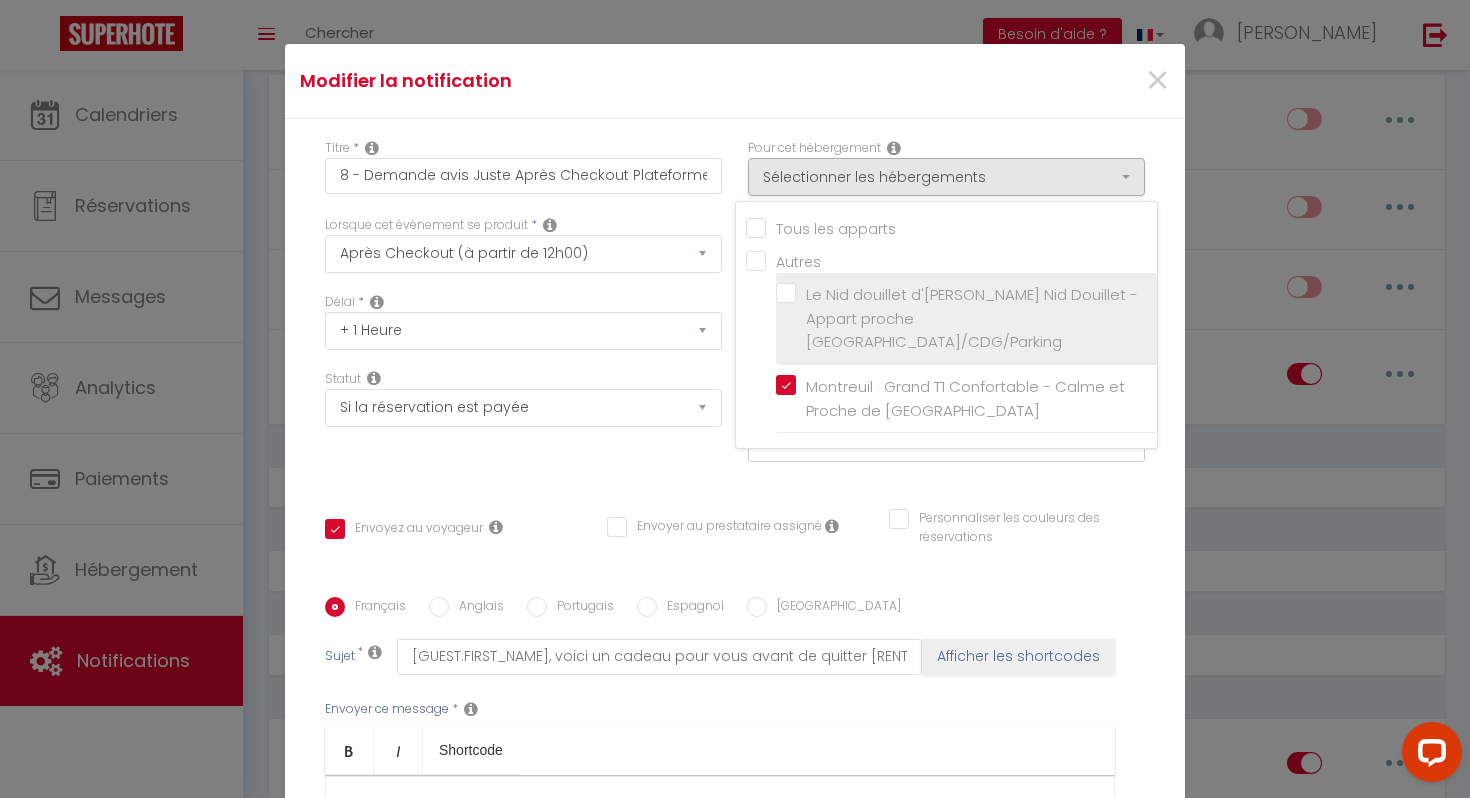 click on "Le Nid douillet d'[PERSON_NAME] Nid Douillet - Appart  proche [GEOGRAPHIC_DATA]/CDG/Parking" at bounding box center [970, 318] 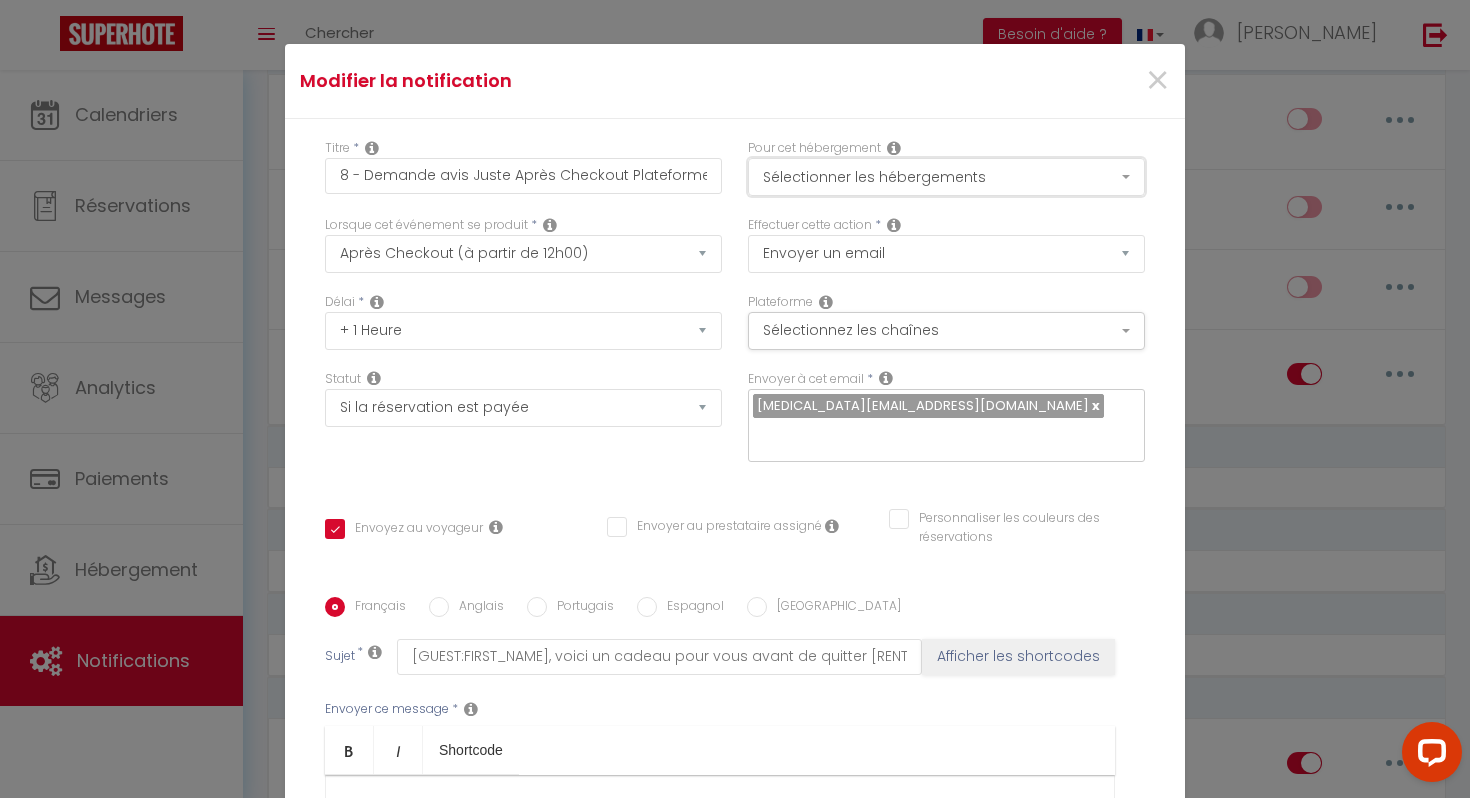 click on "Sélectionner les hébergements" at bounding box center (946, 177) 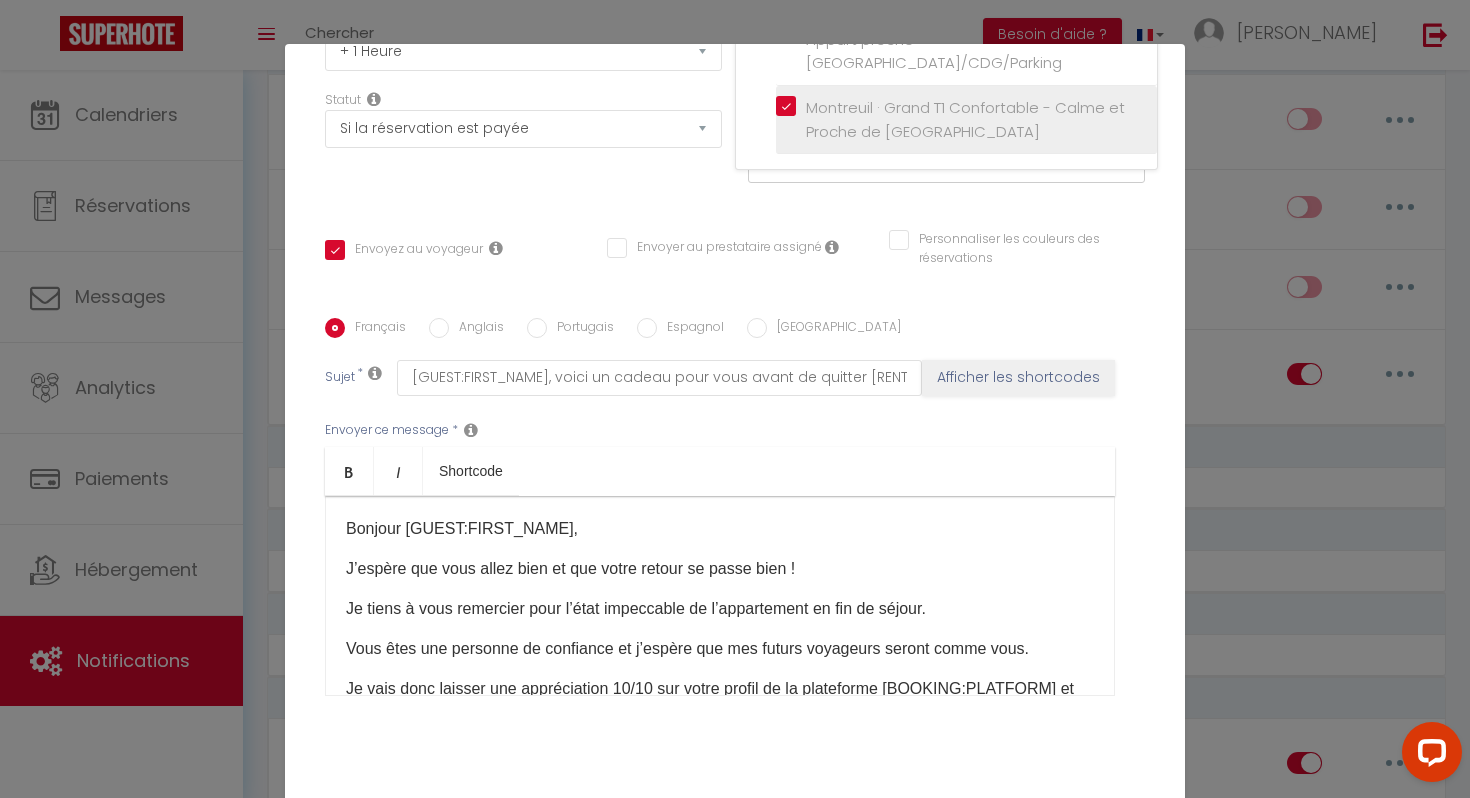 scroll, scrollTop: 295, scrollLeft: 0, axis: vertical 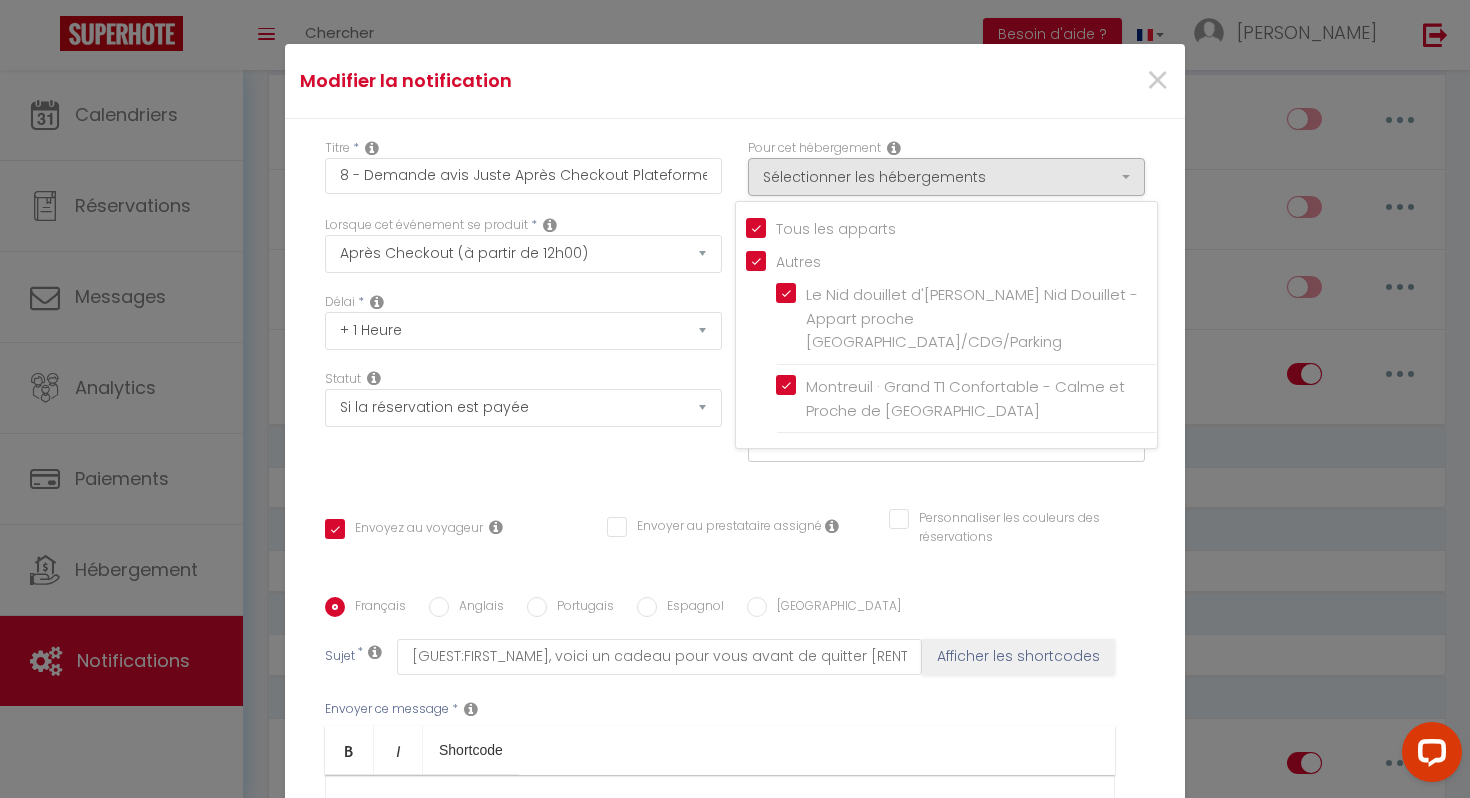 click on "Statut     Aucun   Si la réservation est payée   Si réservation non payée   Si la caution a été prise   Si caution non payée" at bounding box center [523, 426] 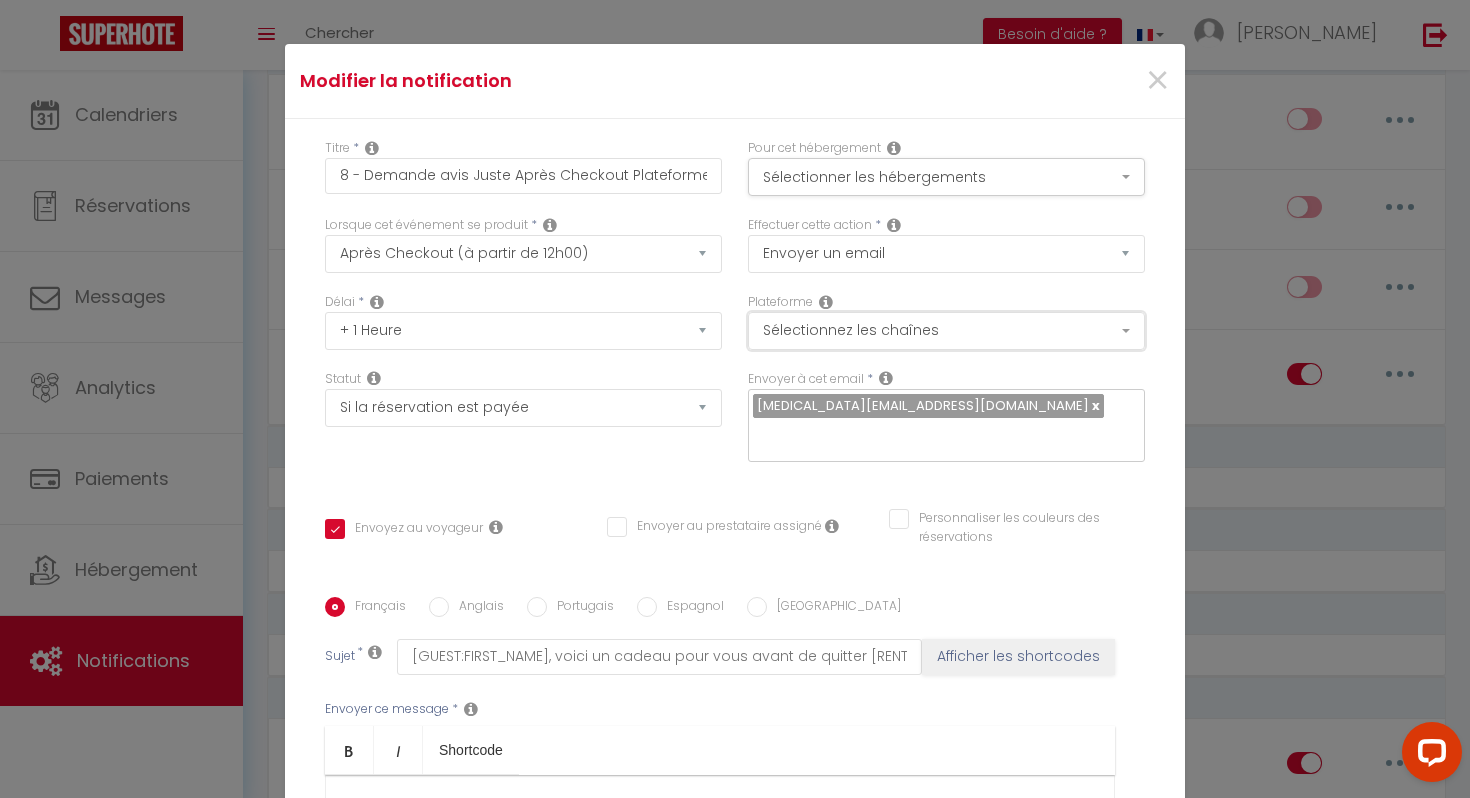 click on "Sélectionnez les chaînes" at bounding box center (946, 331) 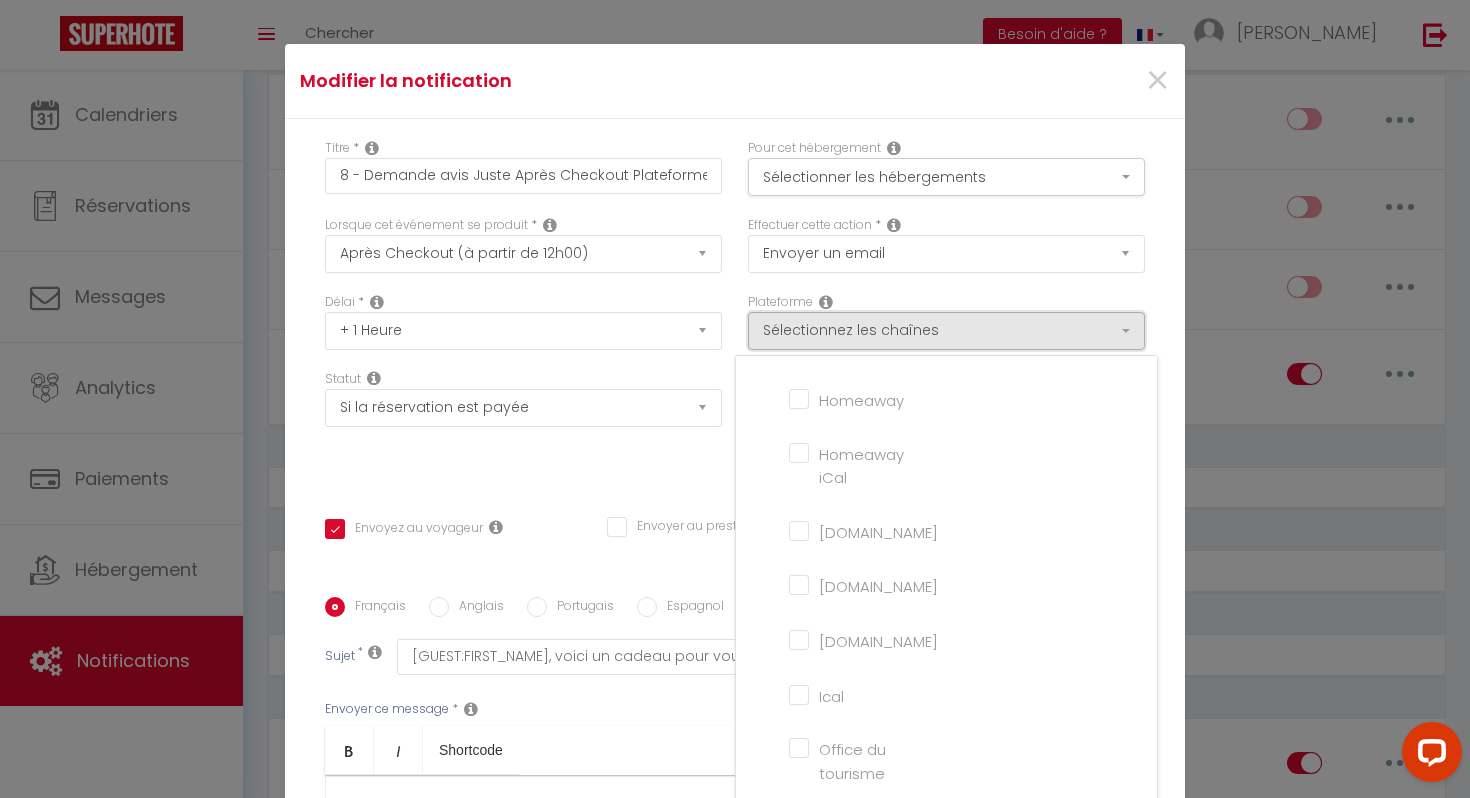 scroll, scrollTop: 464, scrollLeft: 0, axis: vertical 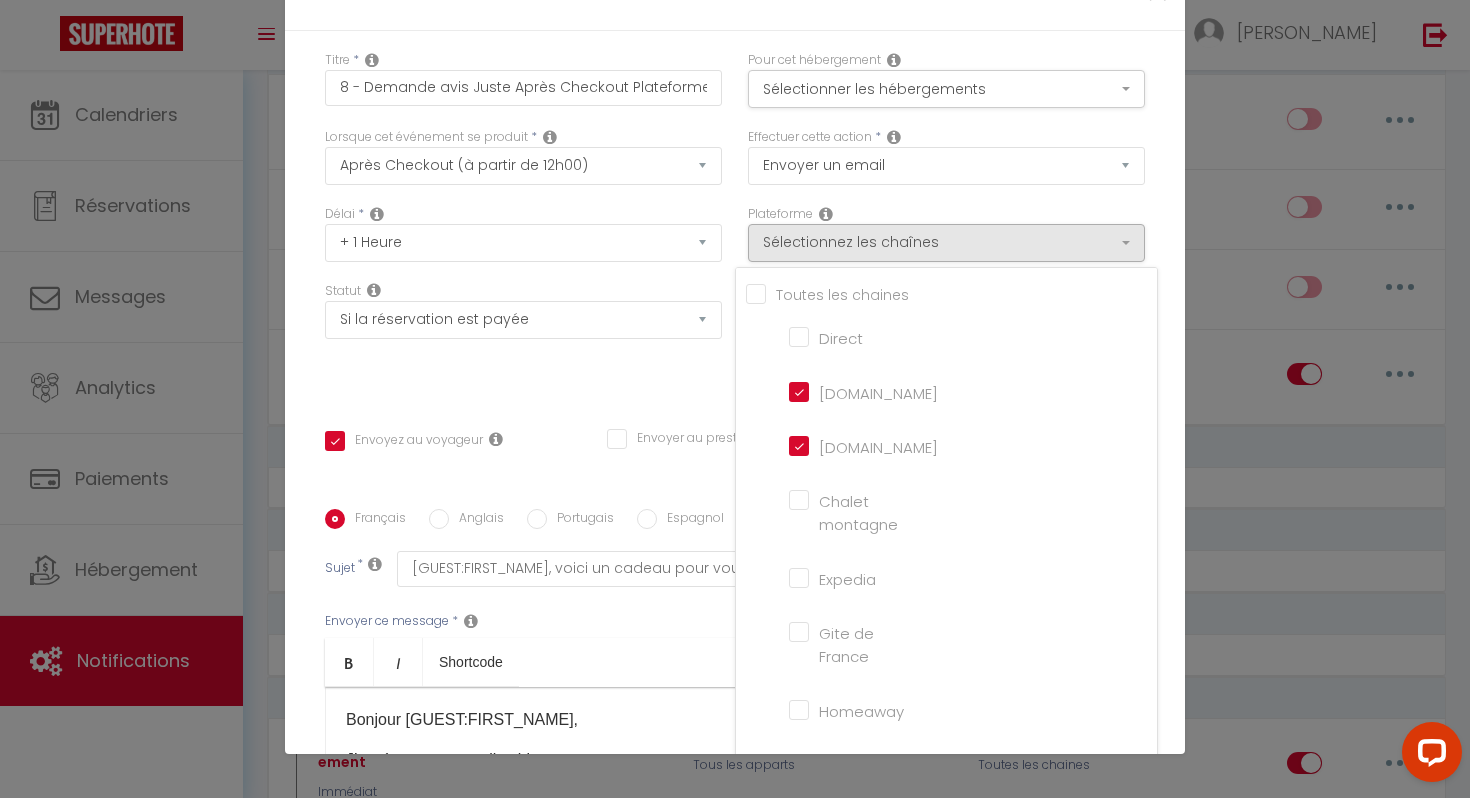 click on "Tous les apparts" at bounding box center [951, 293] 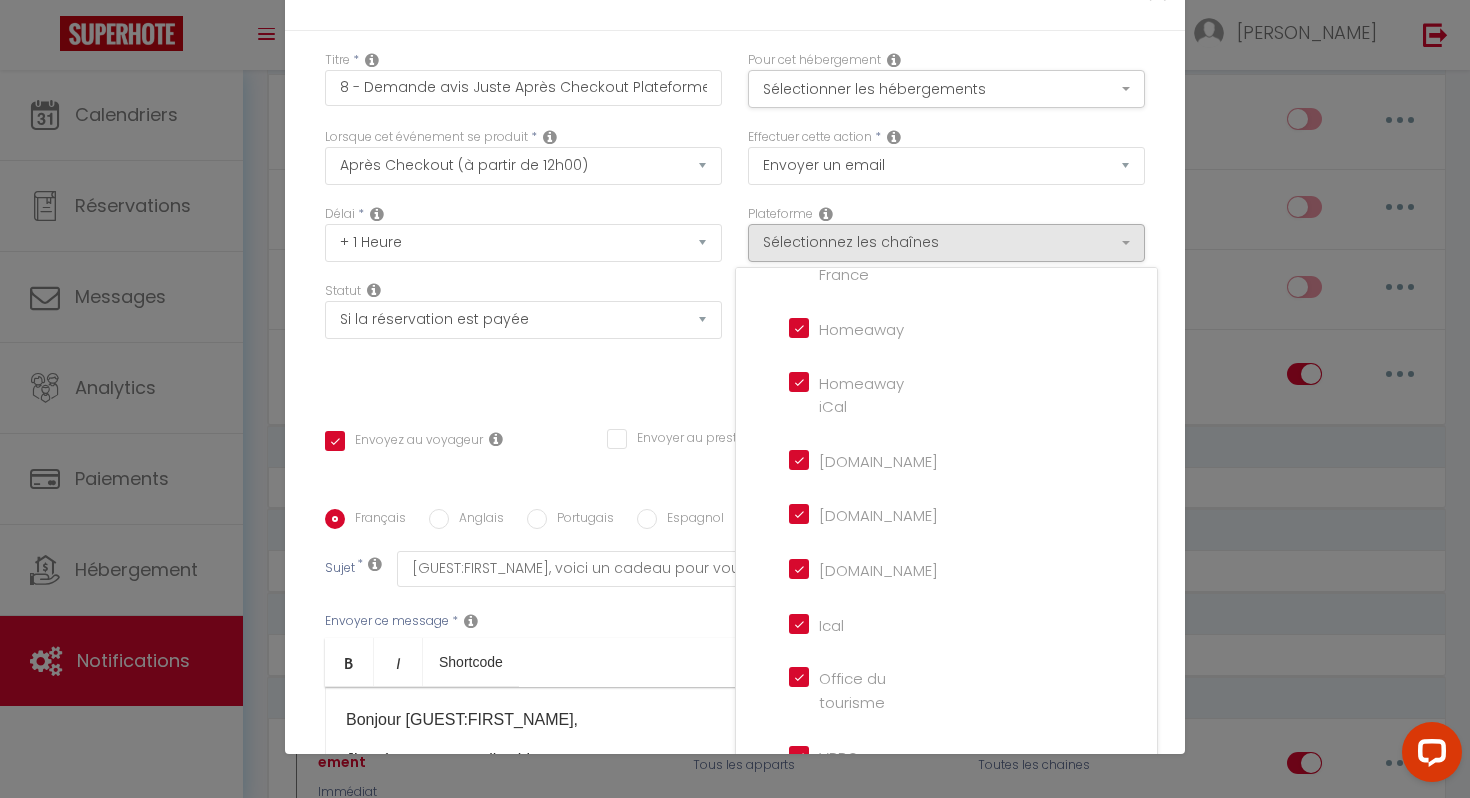 scroll, scrollTop: 464, scrollLeft: 0, axis: vertical 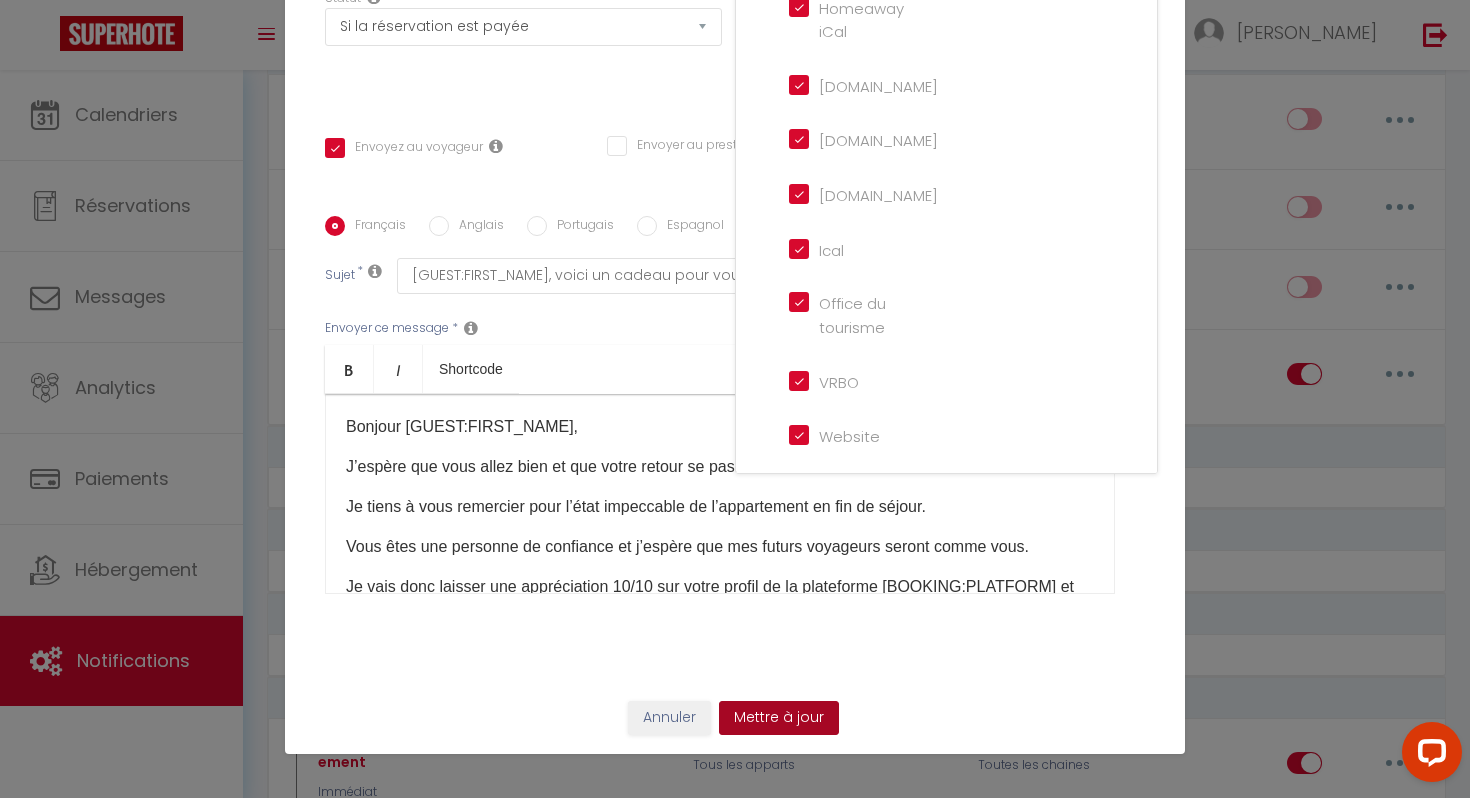 click on "Mettre à jour" at bounding box center [779, 718] 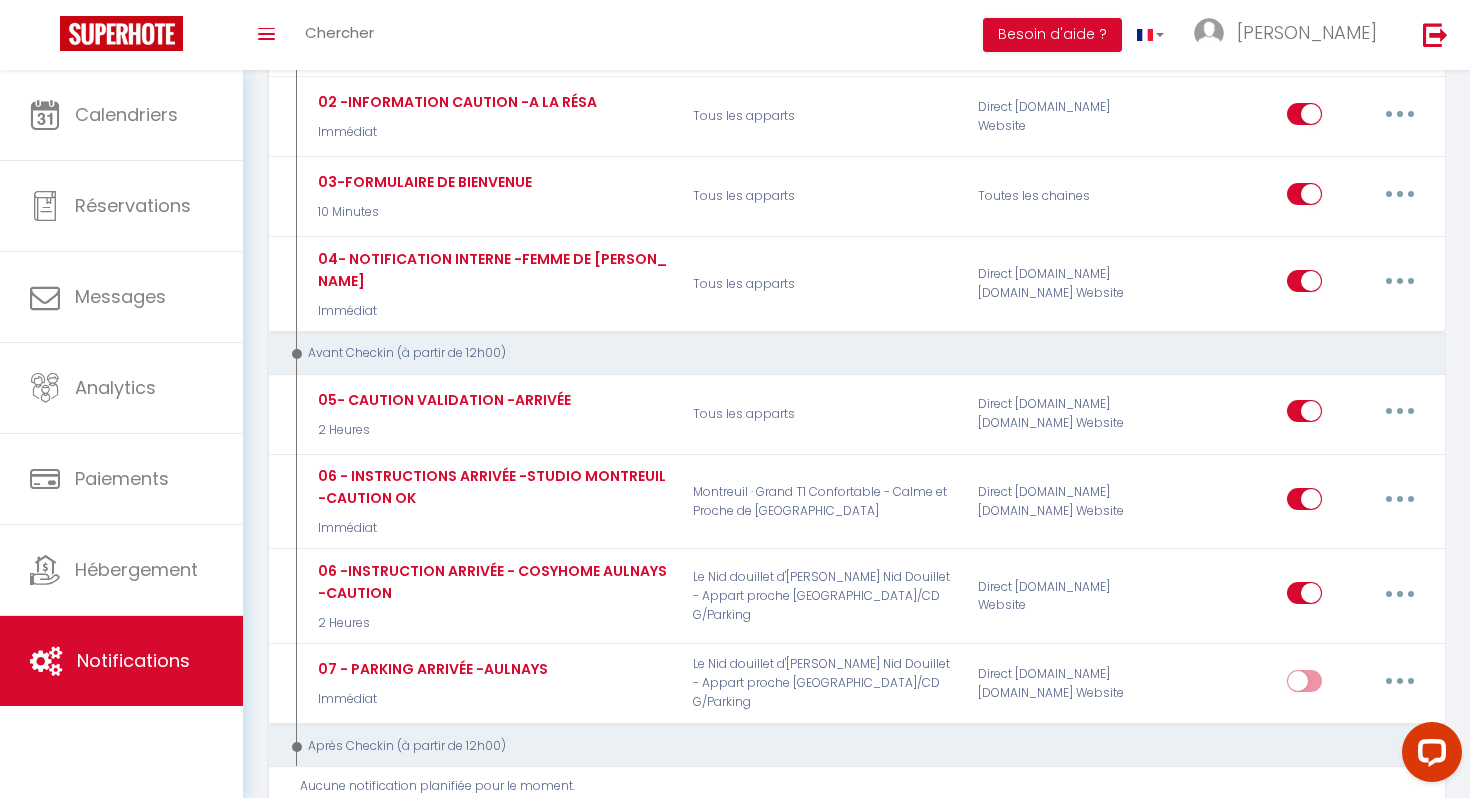 scroll, scrollTop: 0, scrollLeft: 0, axis: both 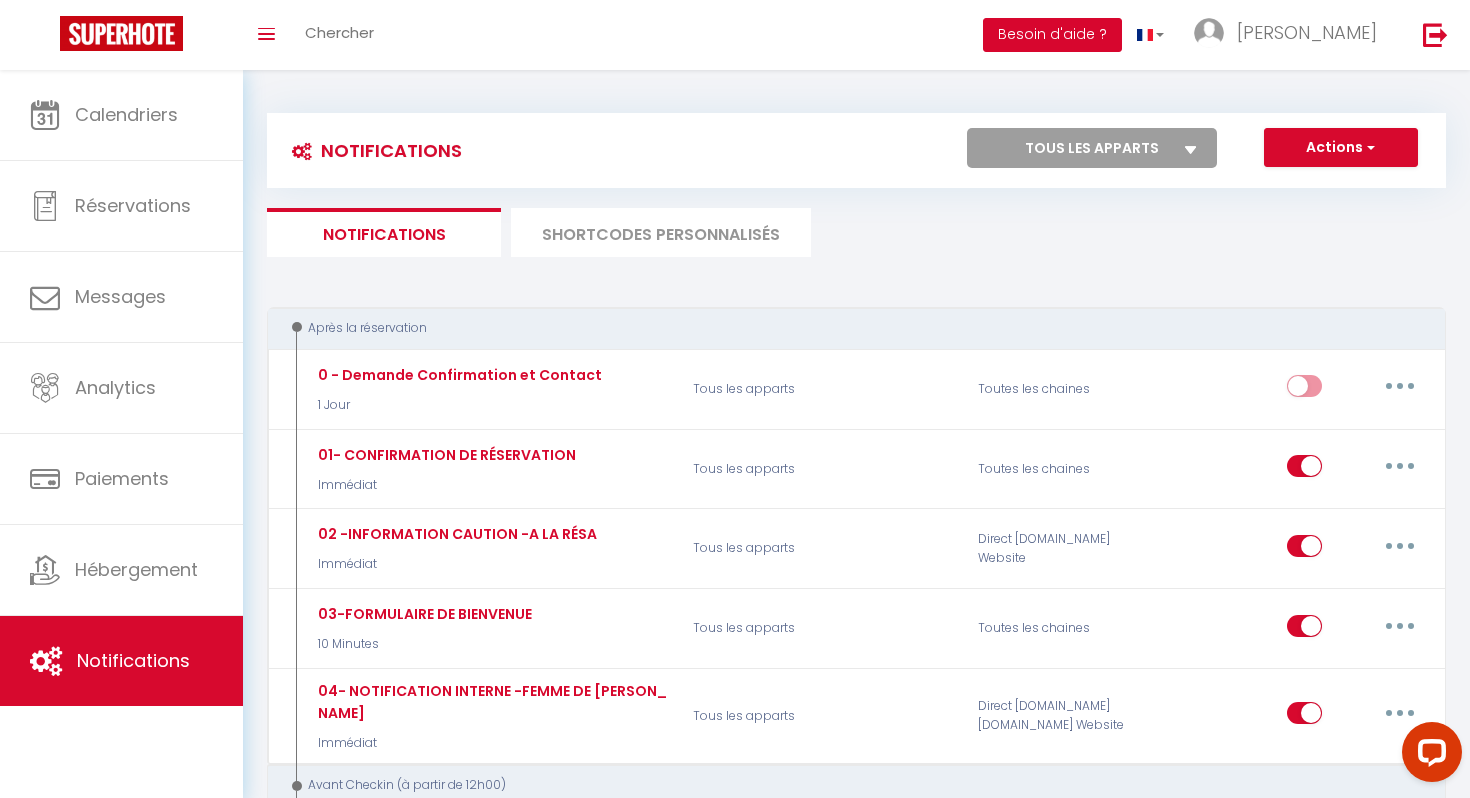 click on "Besoin d'aide ?" at bounding box center (1052, 35) 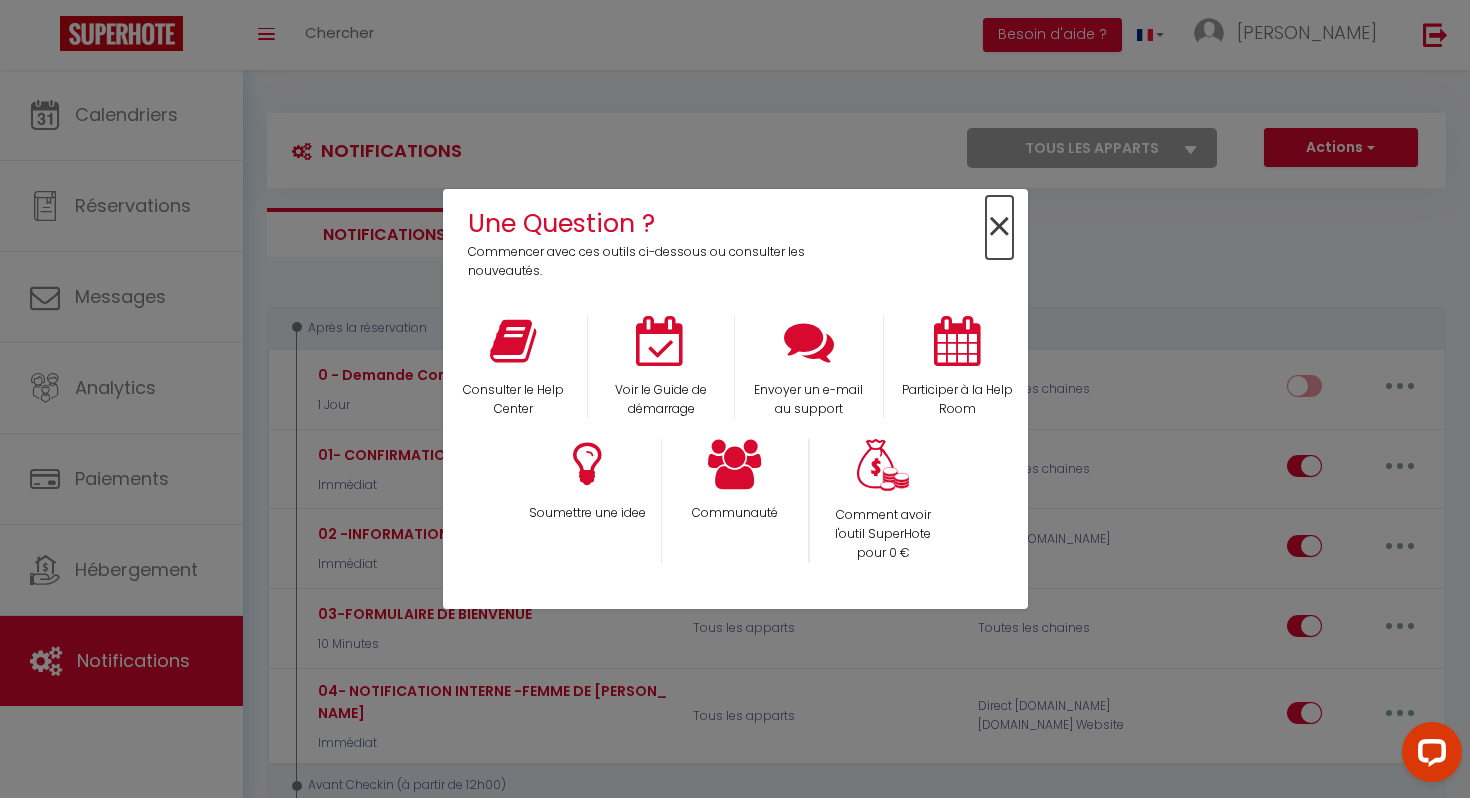 click on "×" at bounding box center [999, 227] 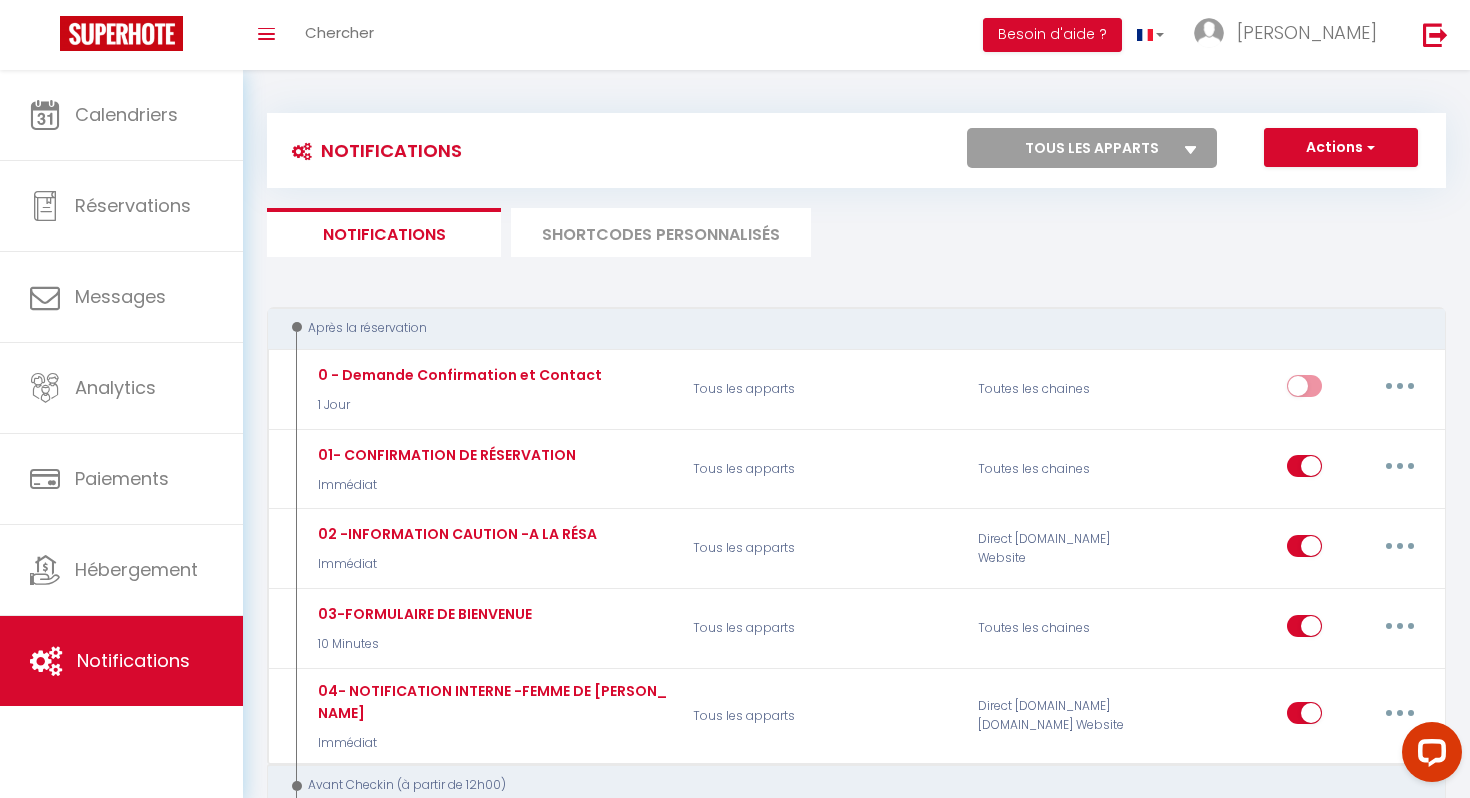 click on "Tous les apparts    Le Nid douillet d'Aulnay  · Le Nid Douillet - Appart  proche [GEOGRAPHIC_DATA]/CDG/Parking [GEOGRAPHIC_DATA] · Grand T1  Confortable - Calme et Proche de [GEOGRAPHIC_DATA]" at bounding box center [1092, 148] 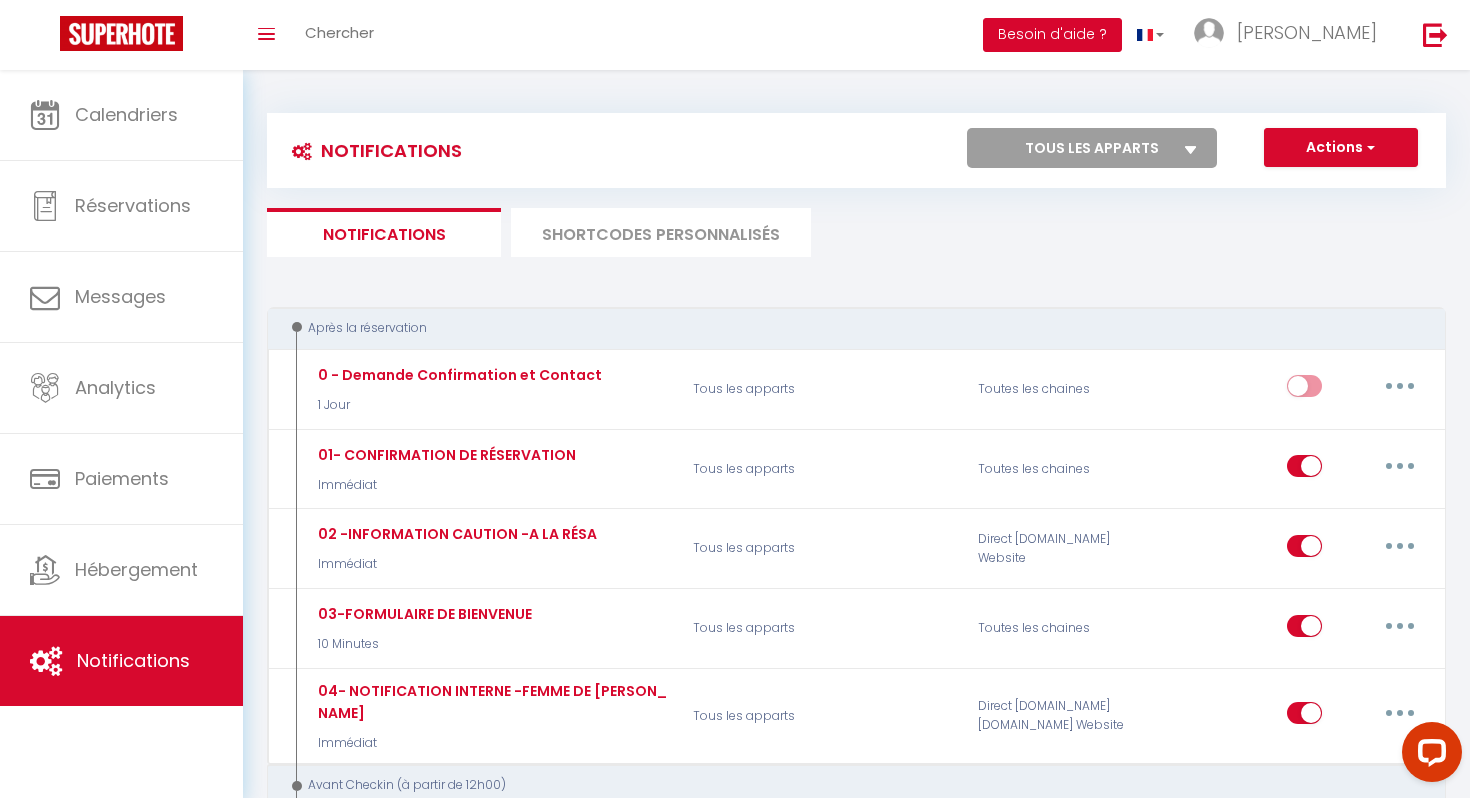 click on "Besoin d'aide ?" at bounding box center (1052, 35) 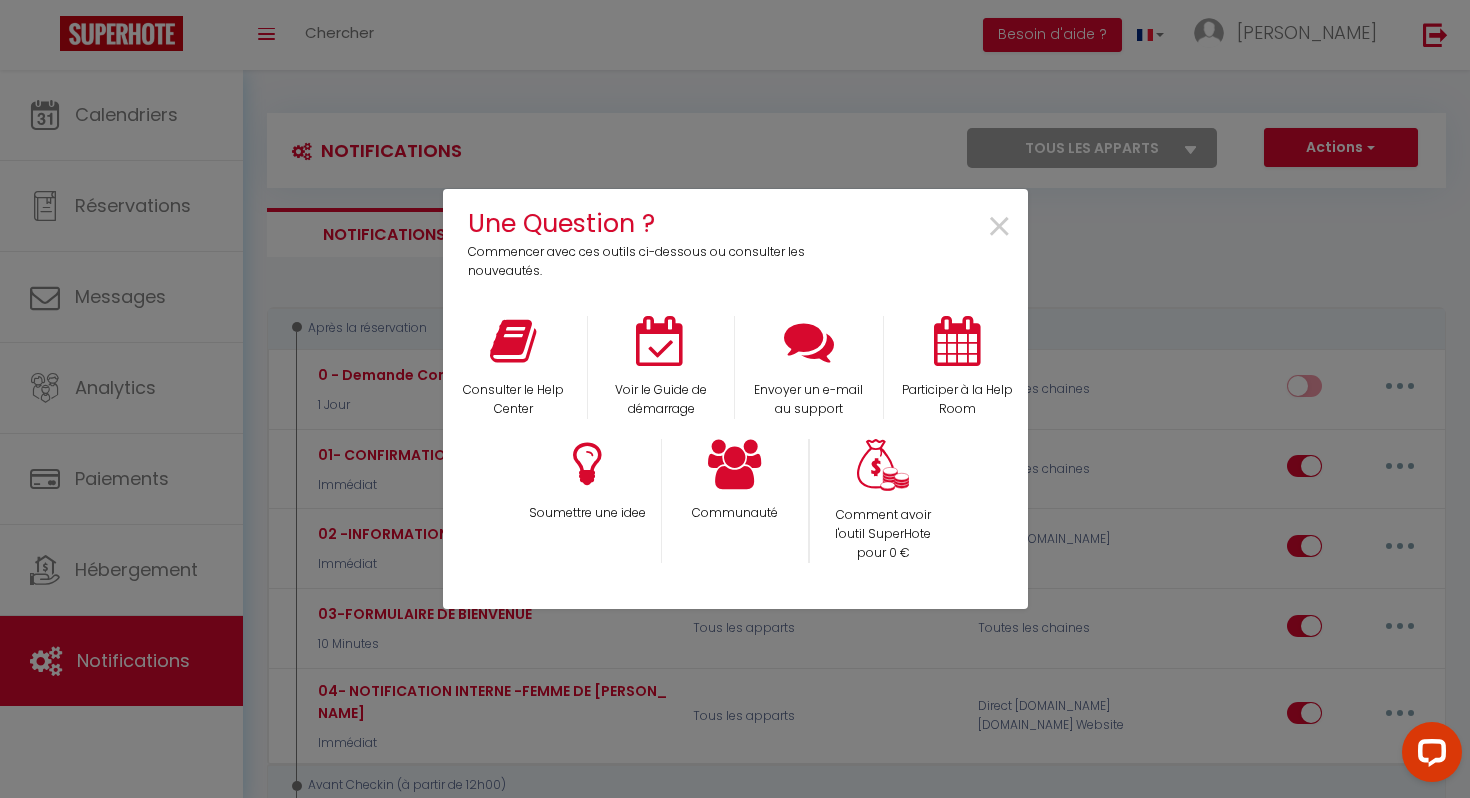 click on "×" at bounding box center [929, 242] 